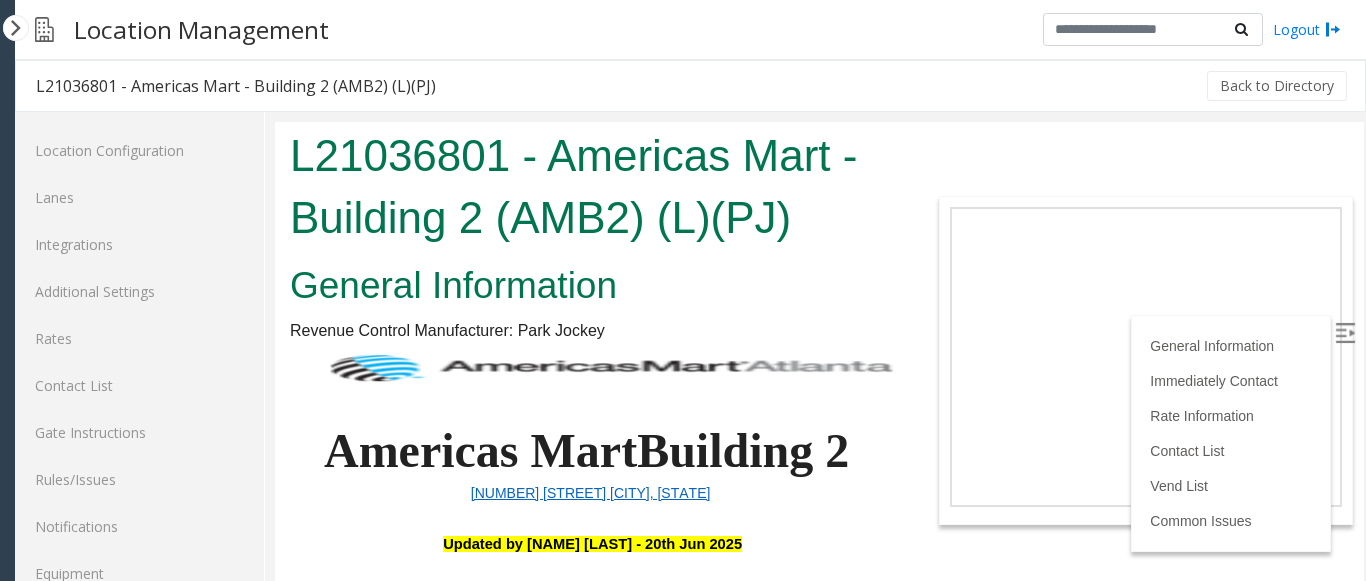scroll, scrollTop: 1126, scrollLeft: 0, axis: vertical 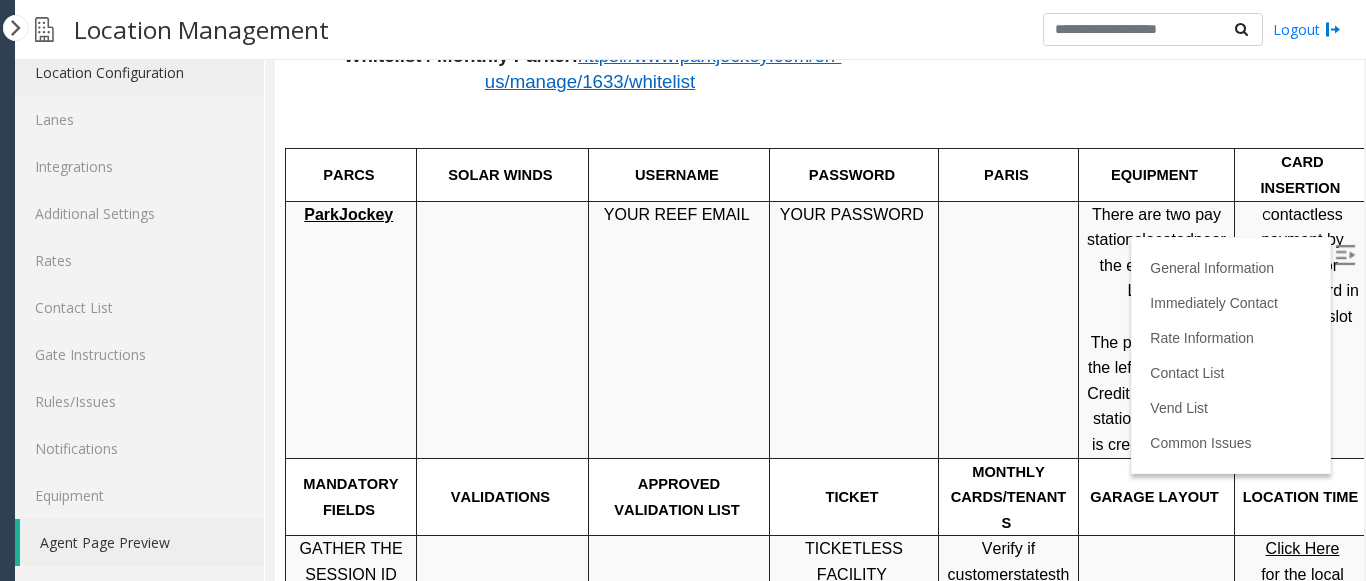 click on "Location Configuration" 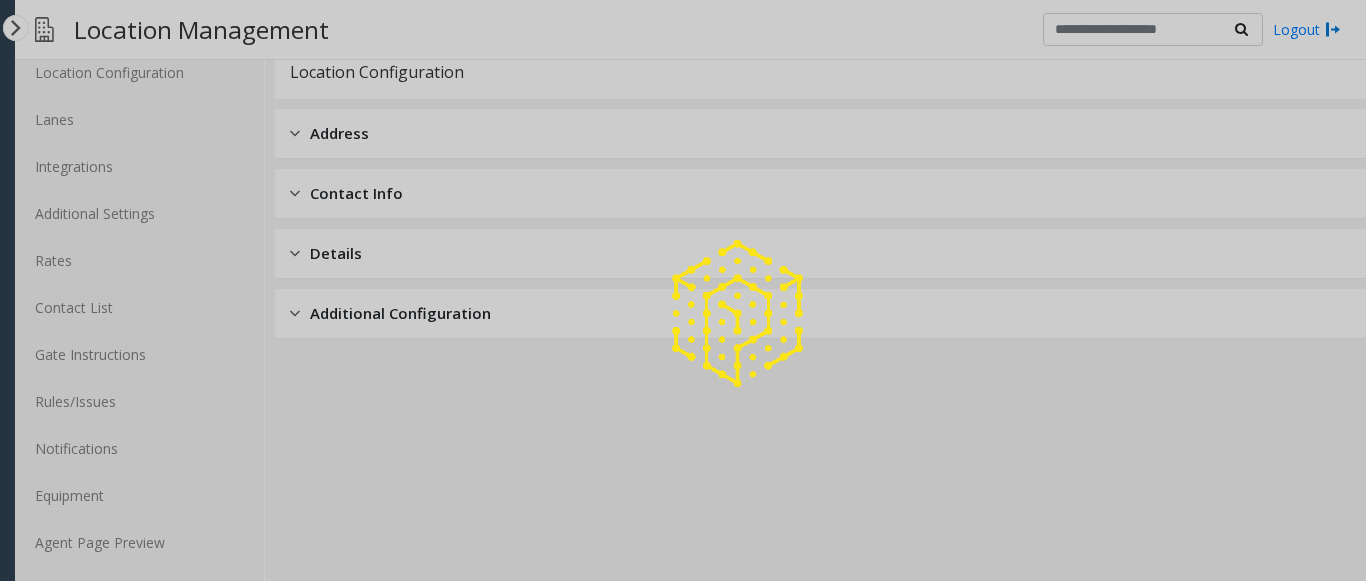click 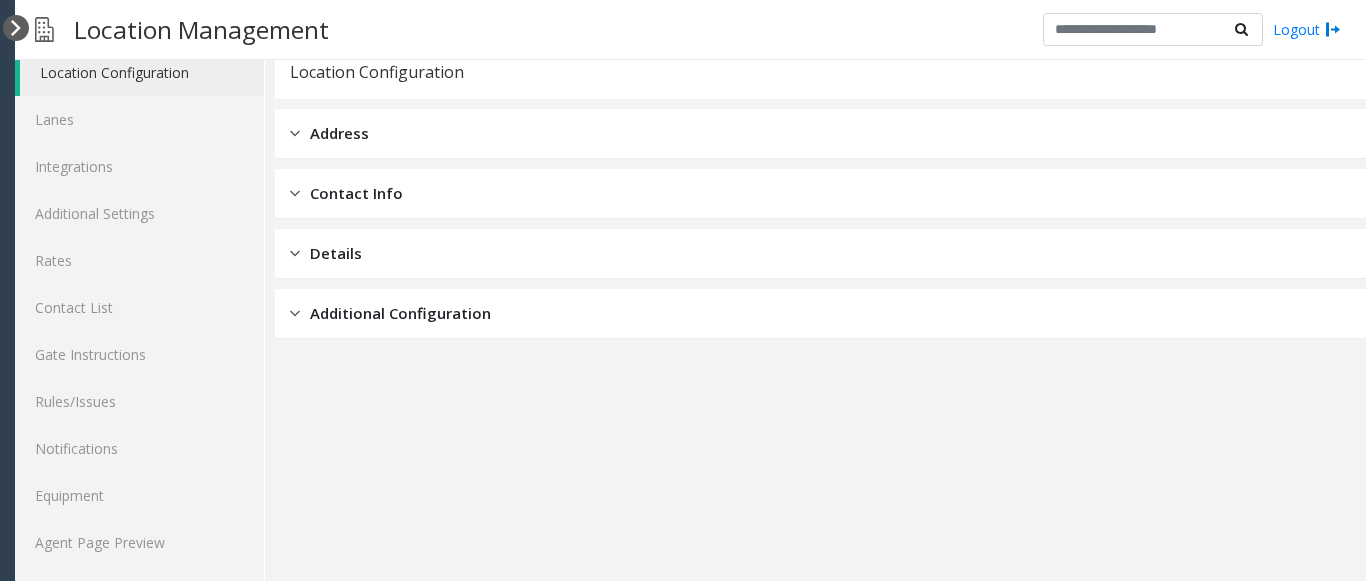 click at bounding box center (16, 28) 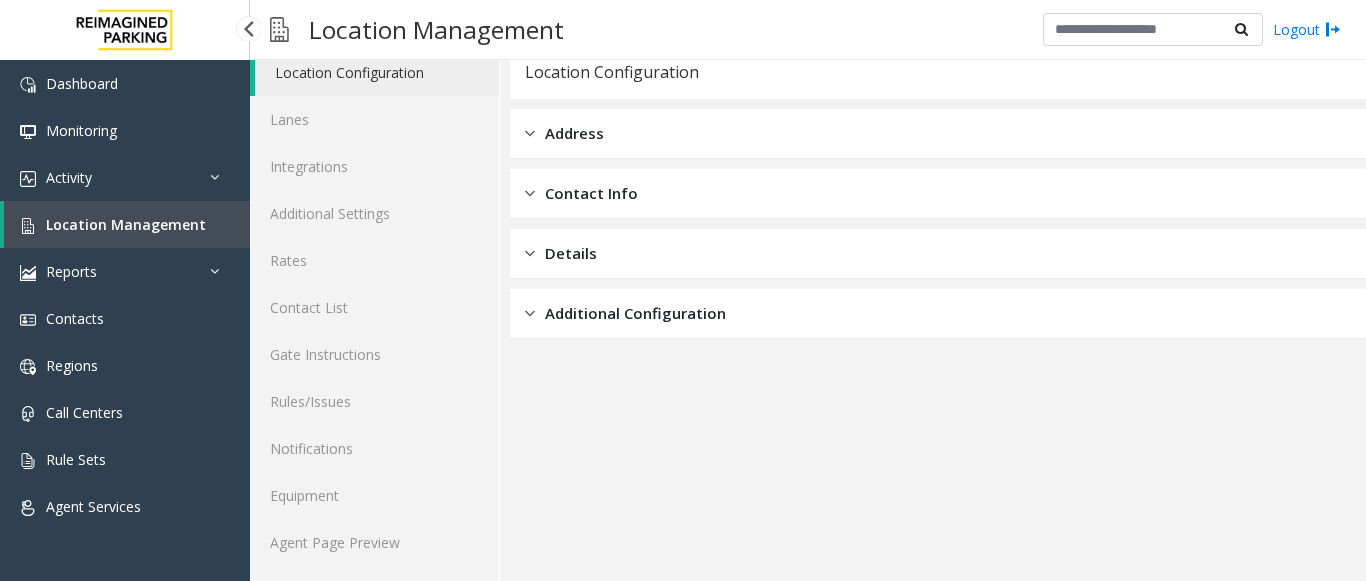 click on "Location Management" at bounding box center (126, 224) 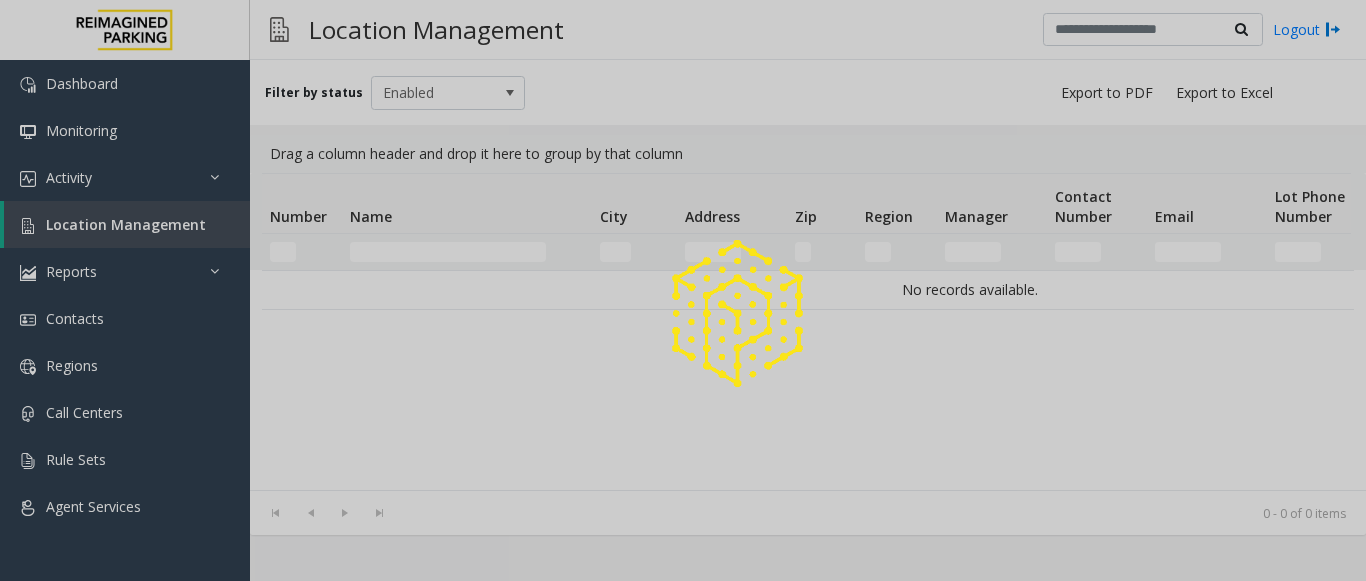 scroll, scrollTop: 0, scrollLeft: 0, axis: both 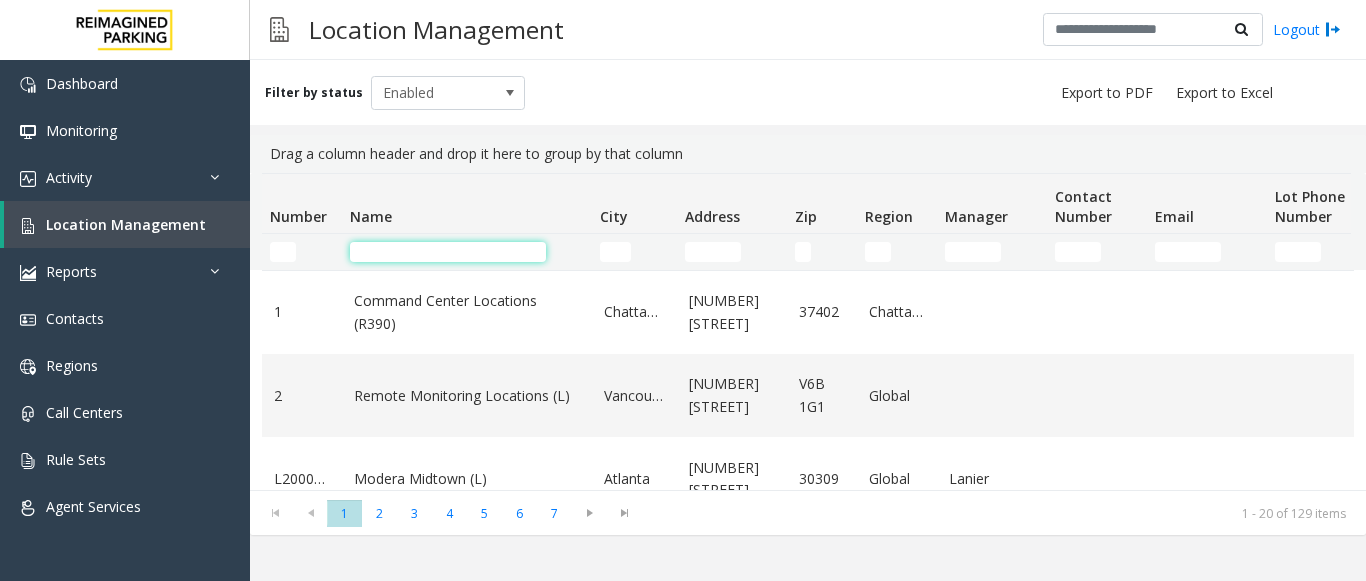 click 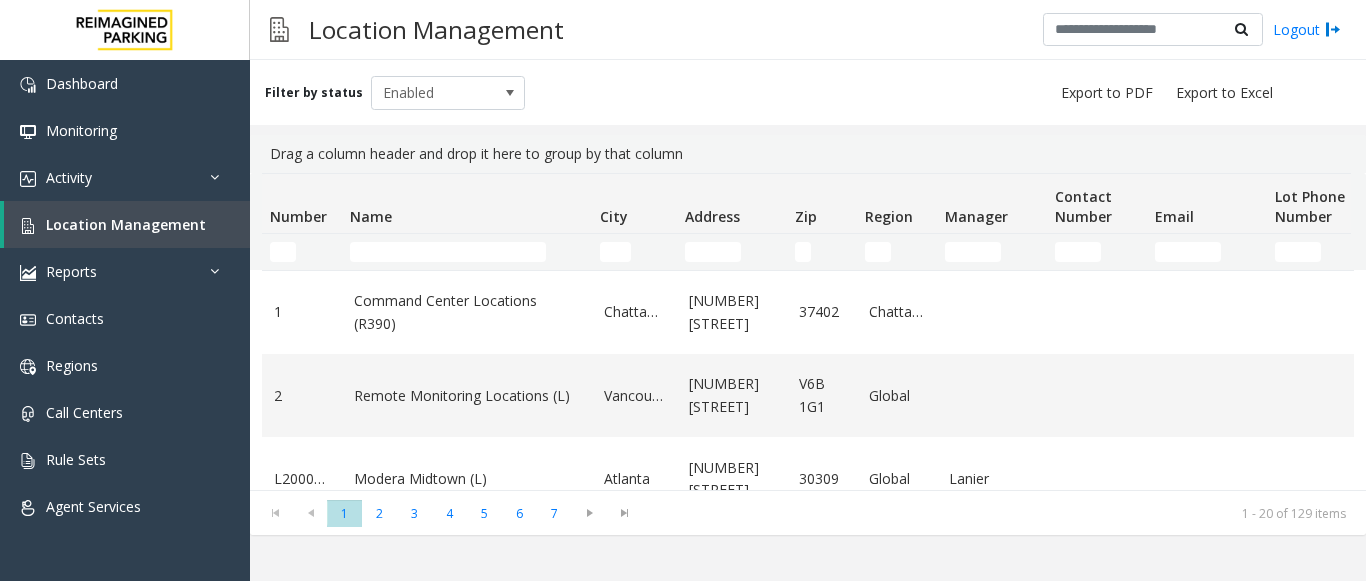 click on "* * * * * * *  1   2   3   4   5   6   7  1 - 20 of 129 items" 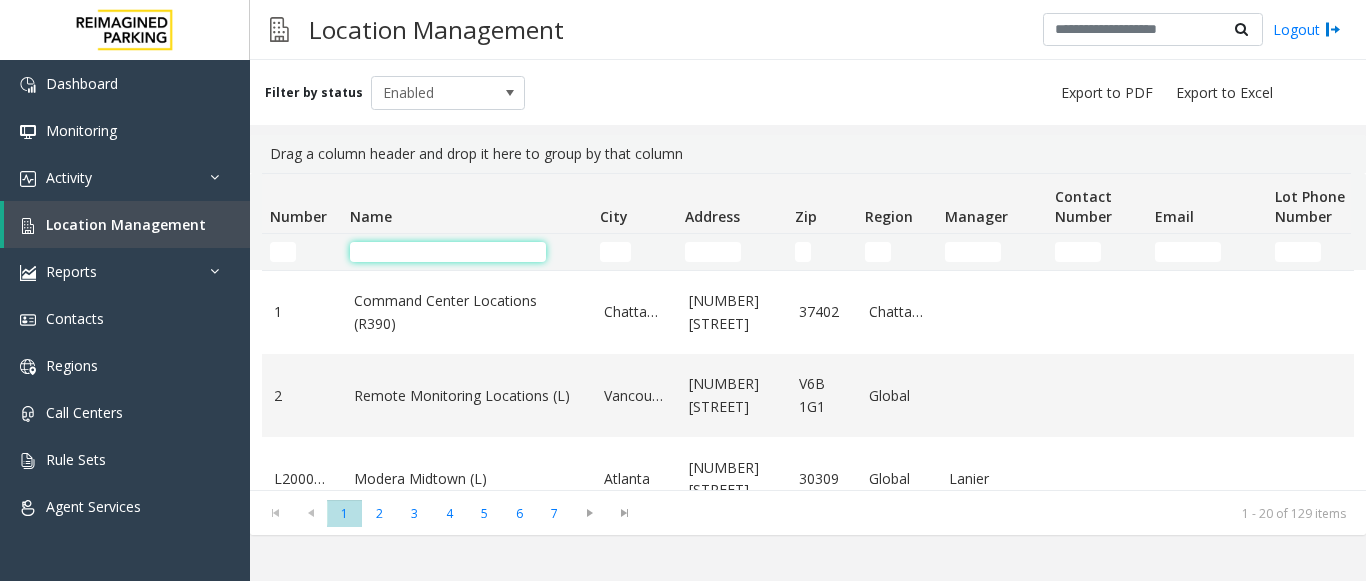 click 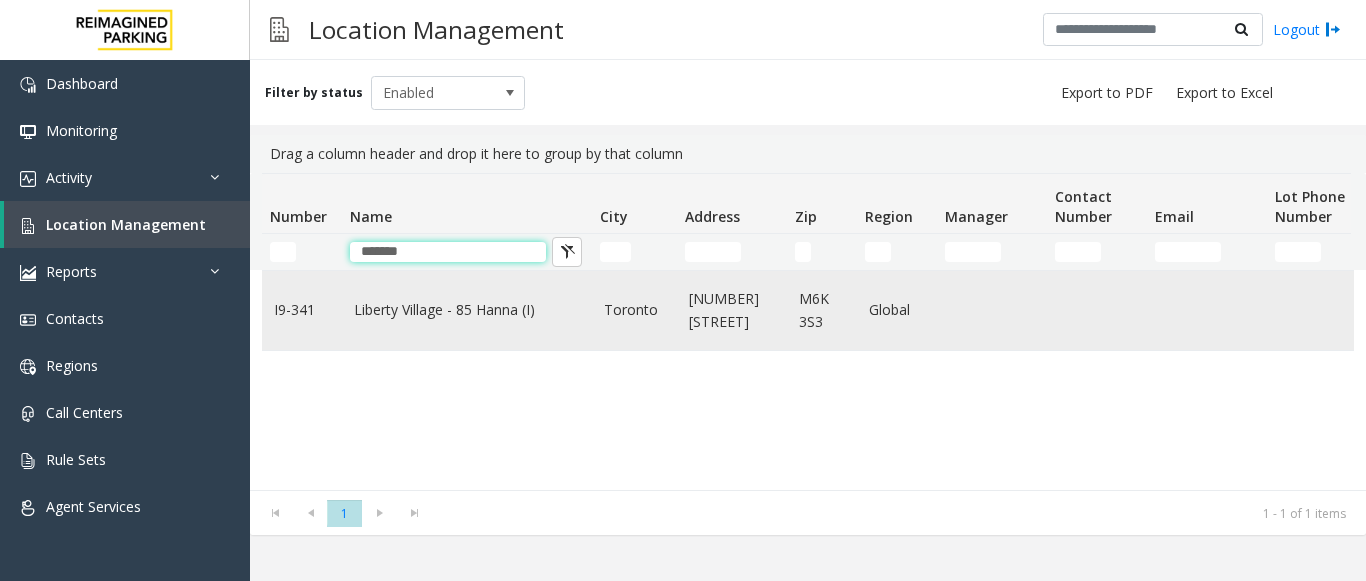 type on "*******" 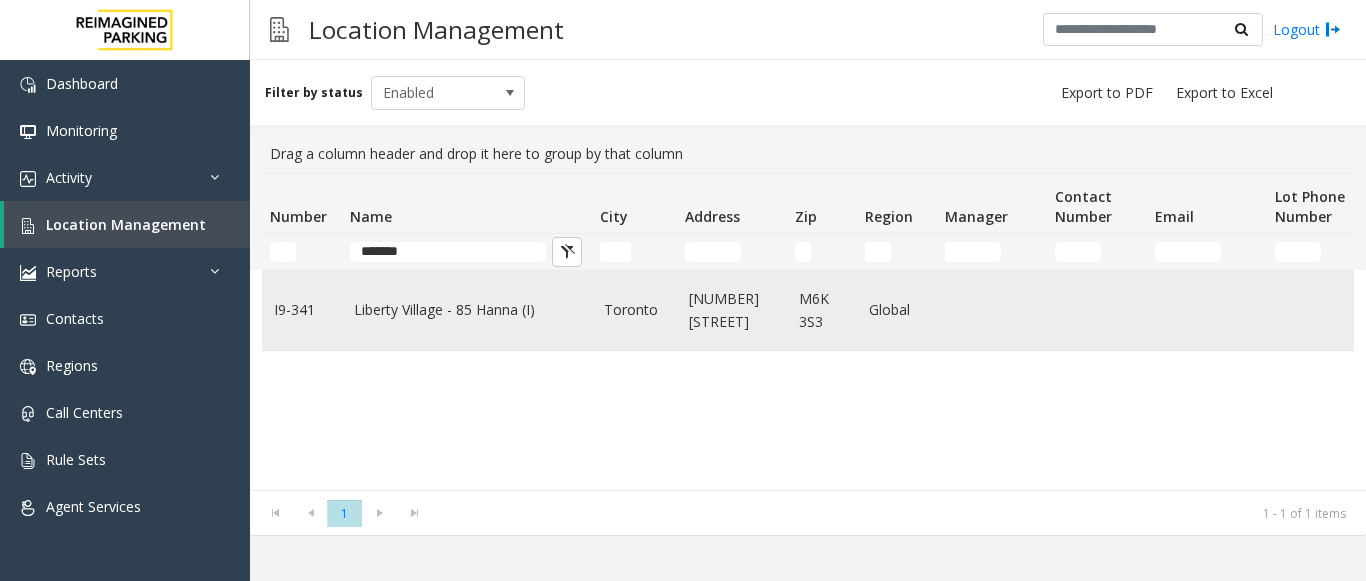 click on "Liberty Village - 85 Hanna (I)" 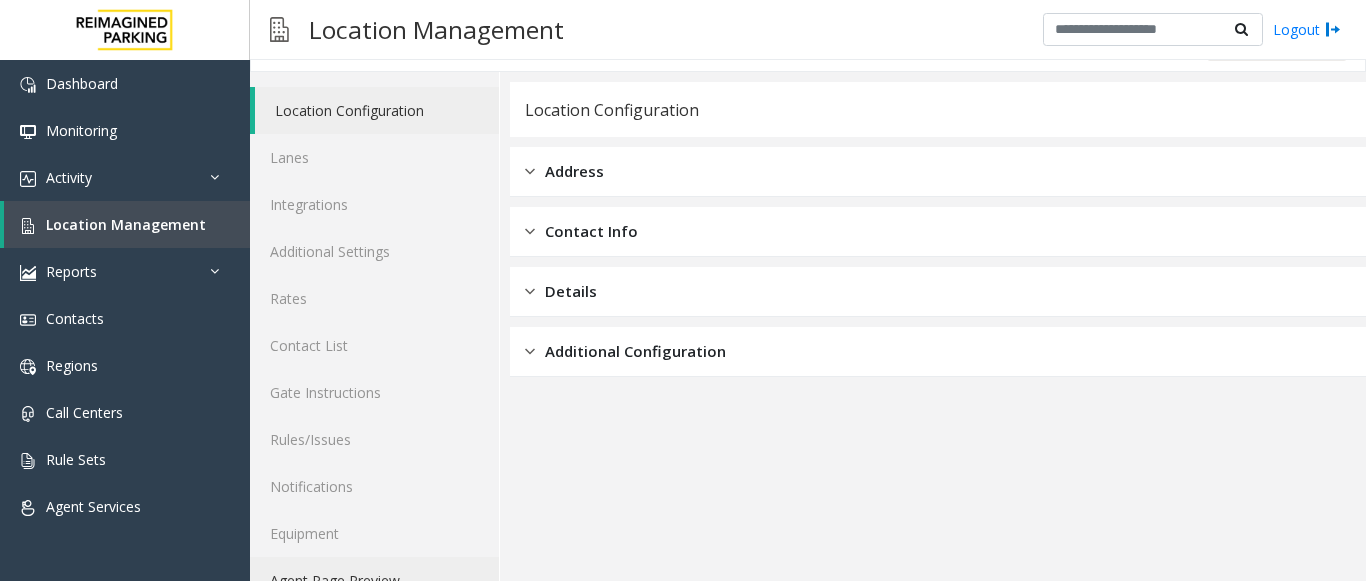 scroll, scrollTop: 78, scrollLeft: 0, axis: vertical 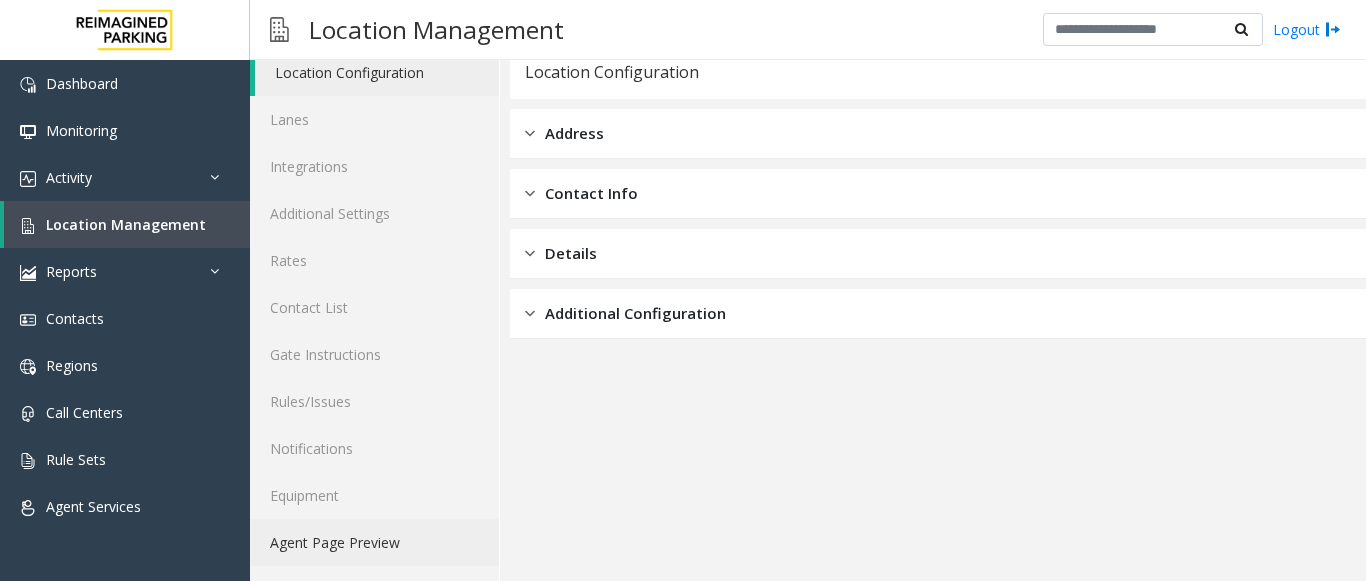 click on "Agent Page Preview" 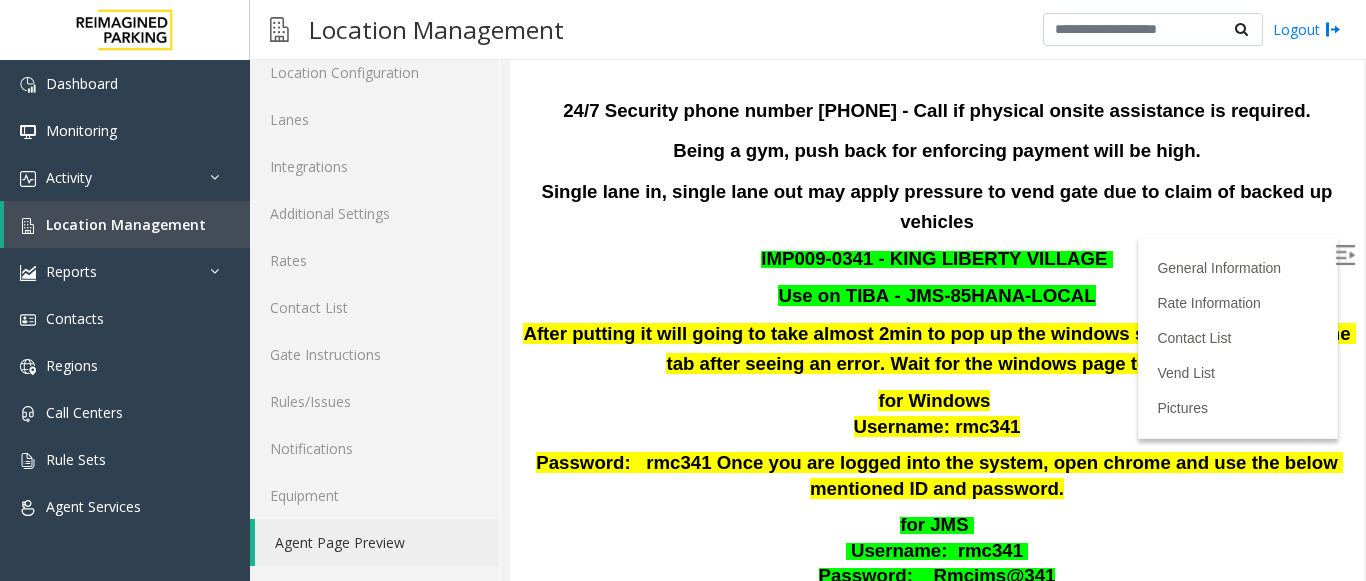 scroll, scrollTop: 200, scrollLeft: 0, axis: vertical 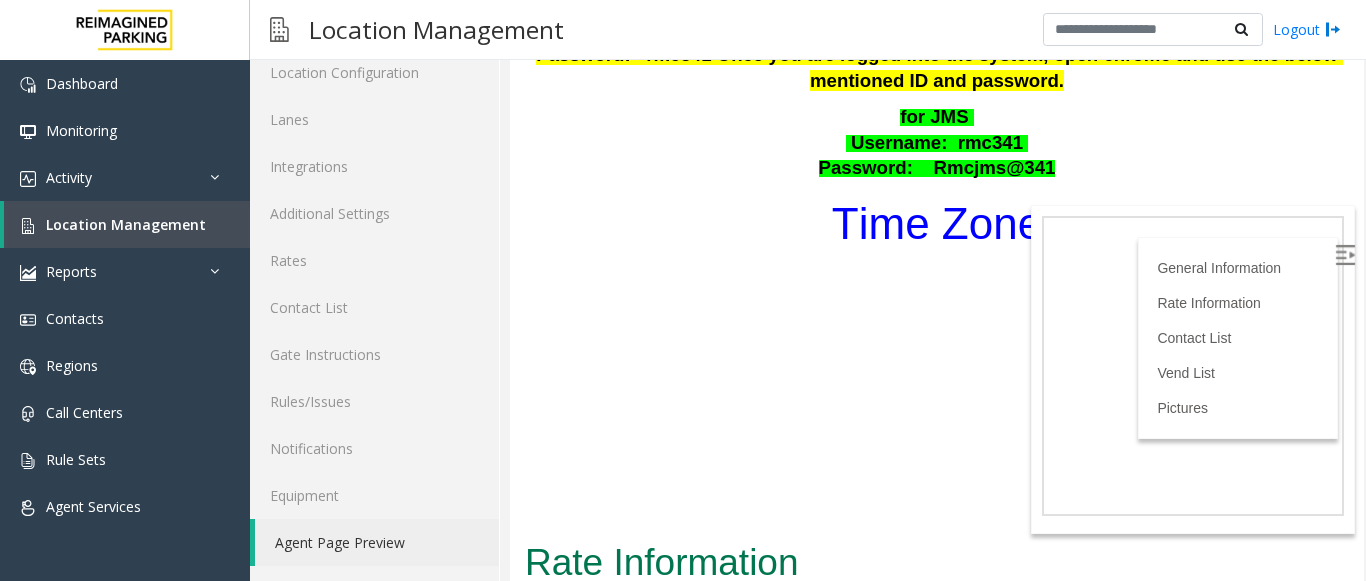 drag, startPoint x: 1344, startPoint y: 104, endPoint x: 1870, endPoint y: 177, distance: 531.04144 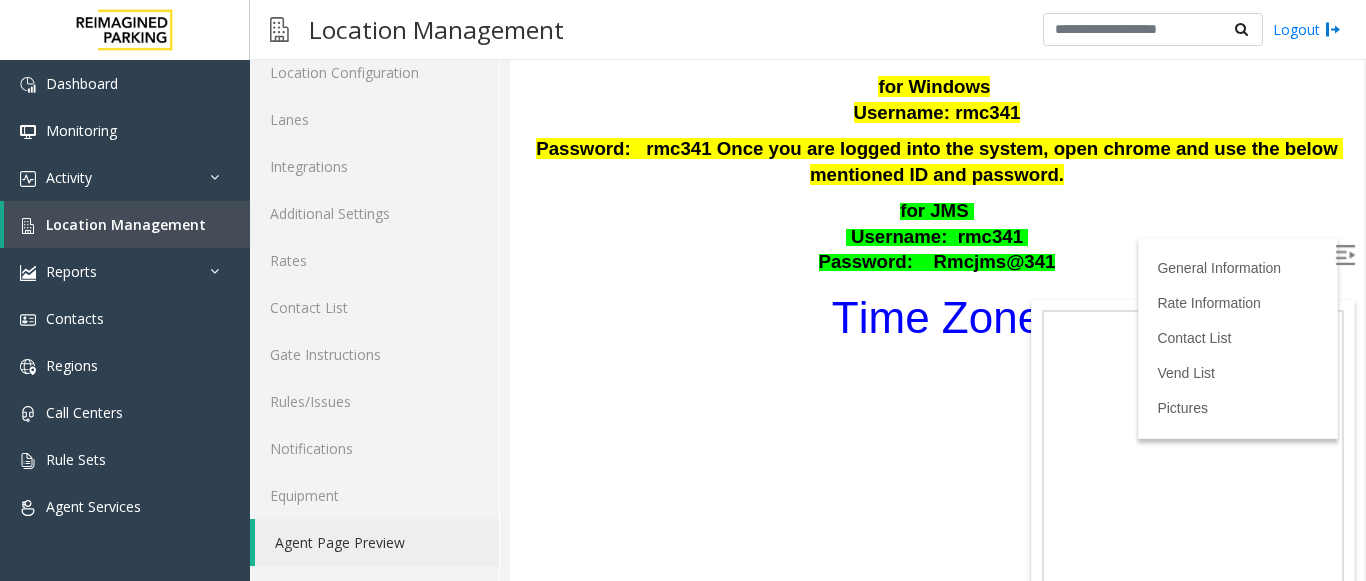 click on "Time Zone" at bounding box center (937, 317) 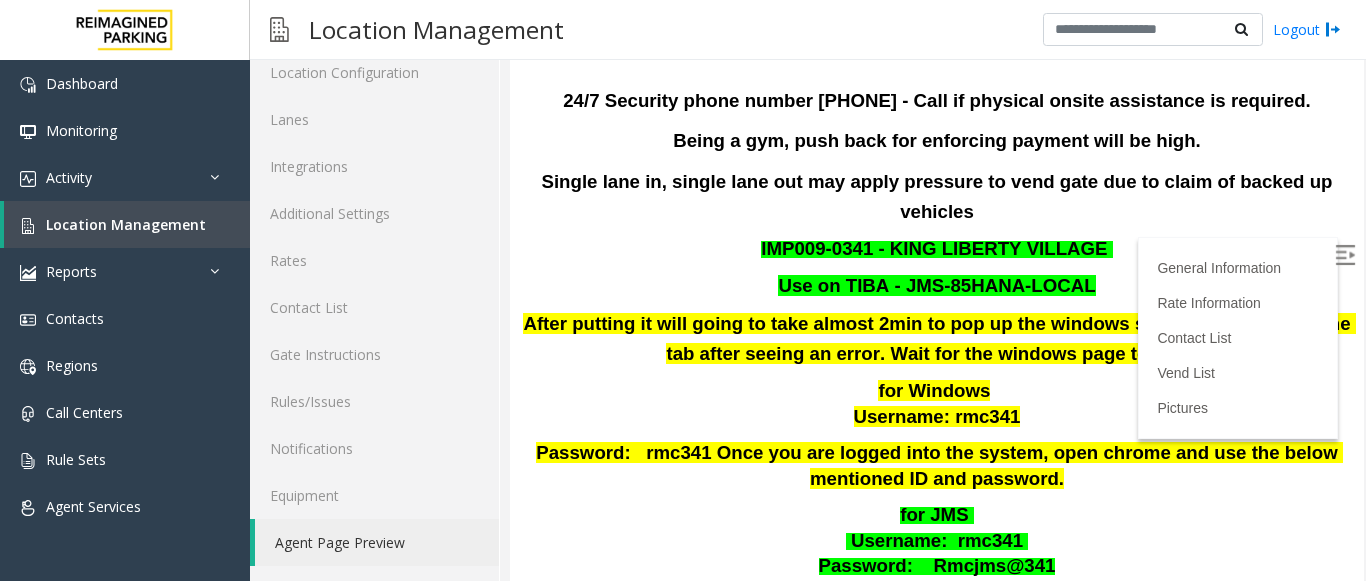 scroll, scrollTop: 203, scrollLeft: 0, axis: vertical 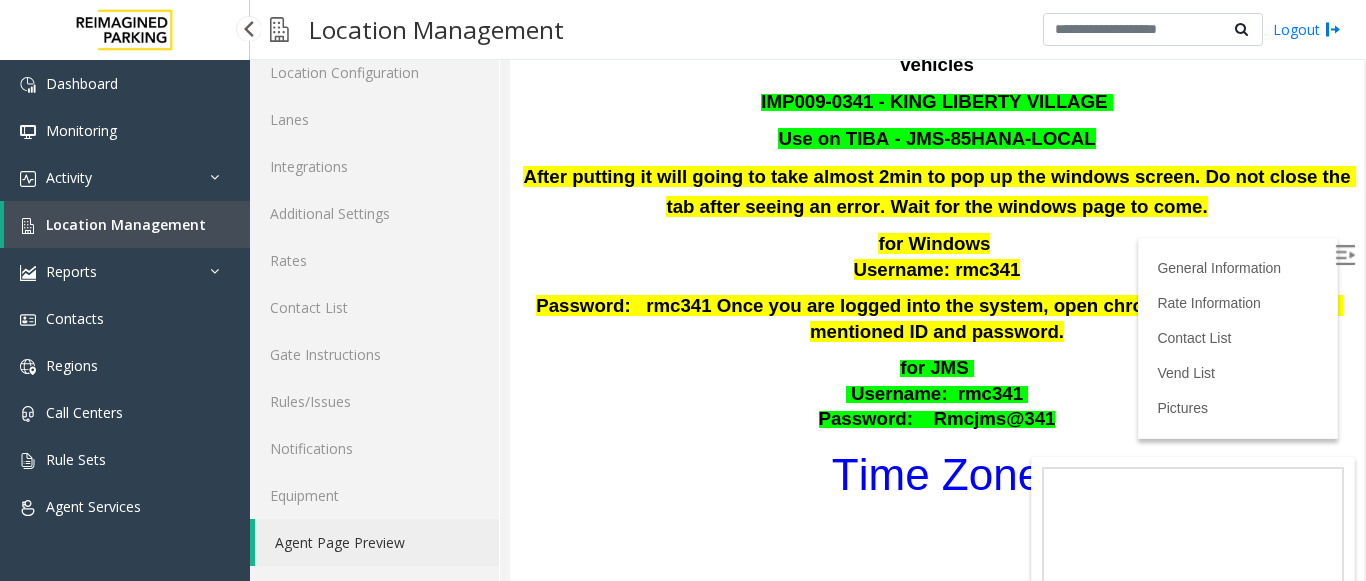 click on "Location Management" at bounding box center [126, 224] 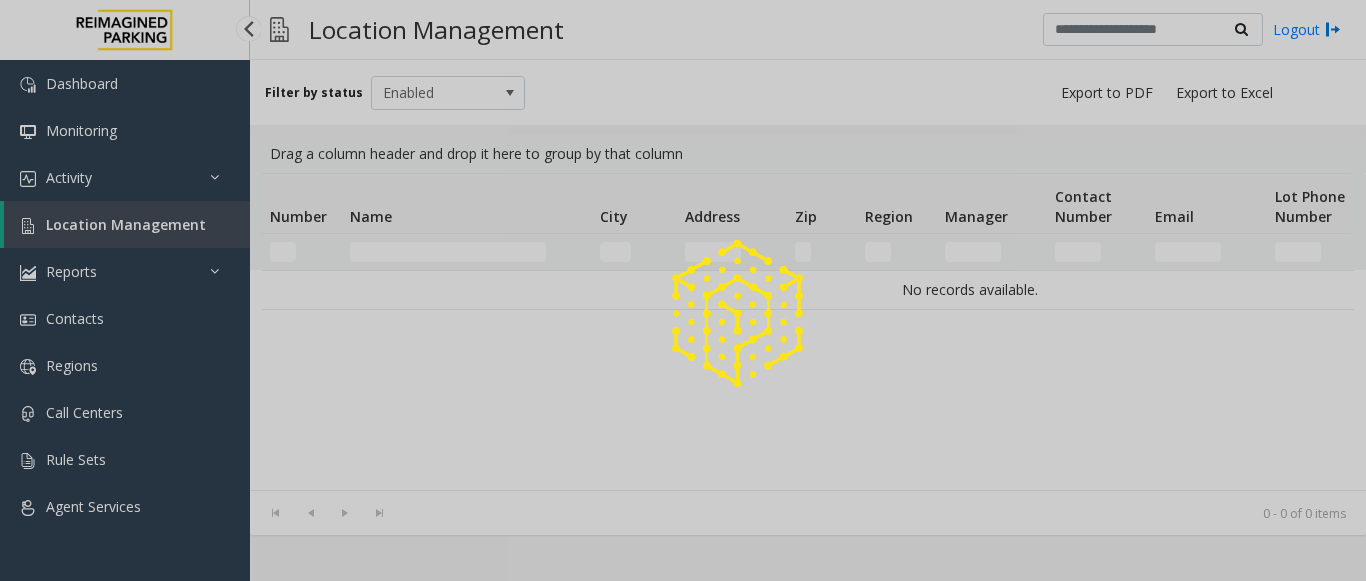 scroll, scrollTop: 0, scrollLeft: 0, axis: both 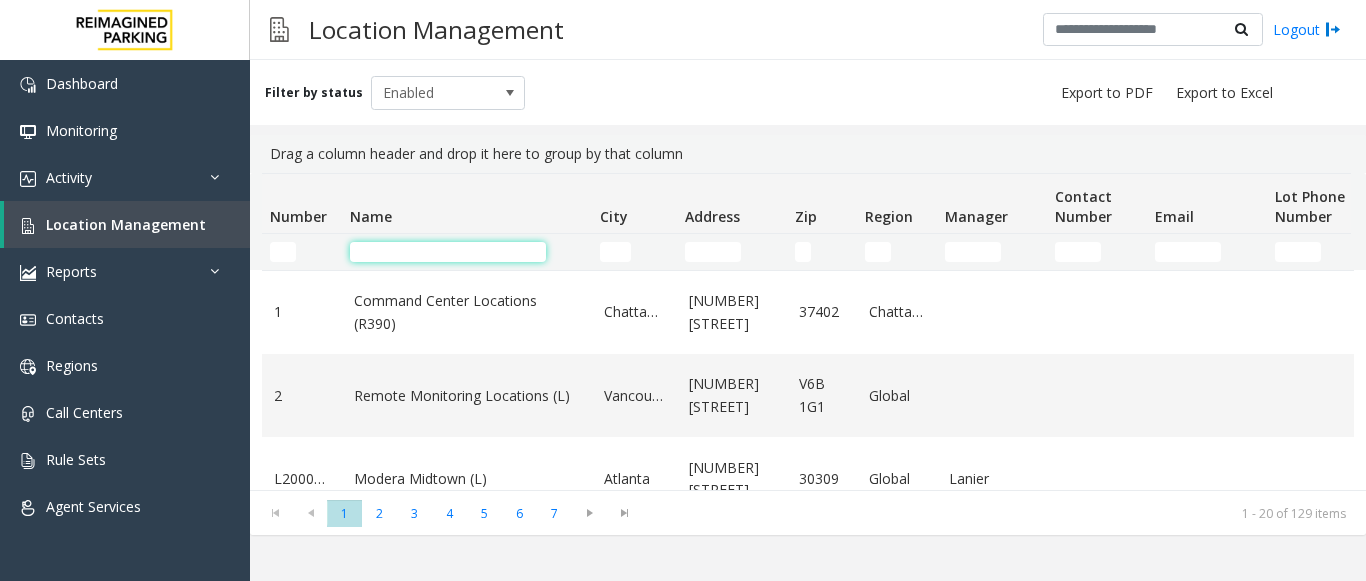 click 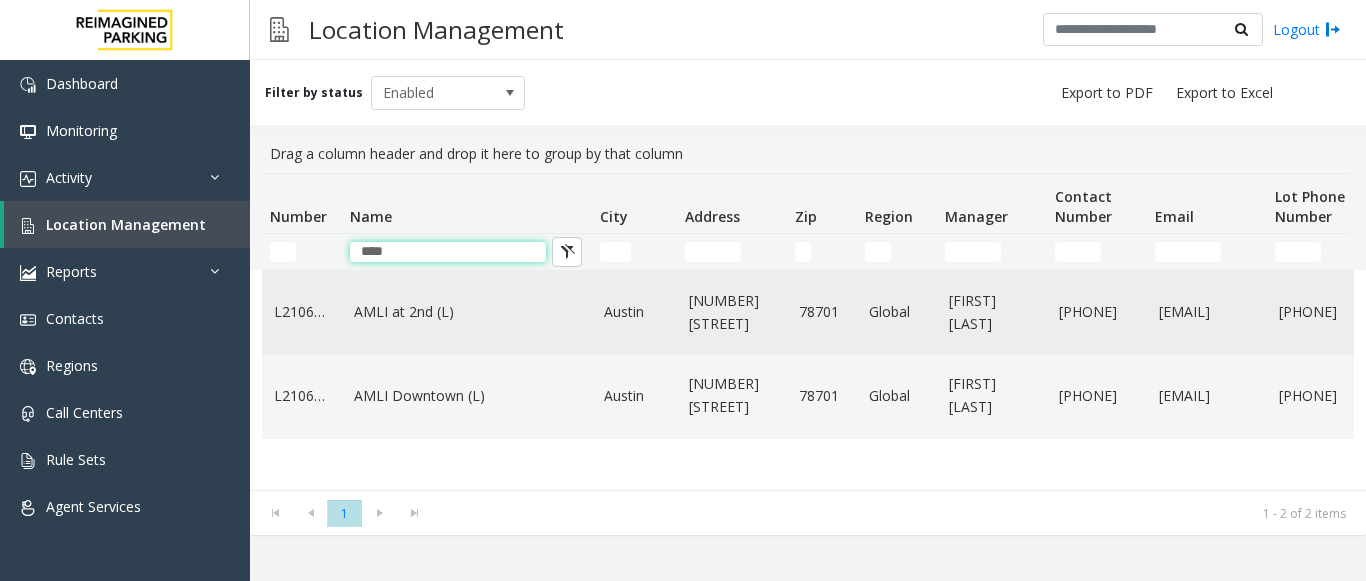 type on "****" 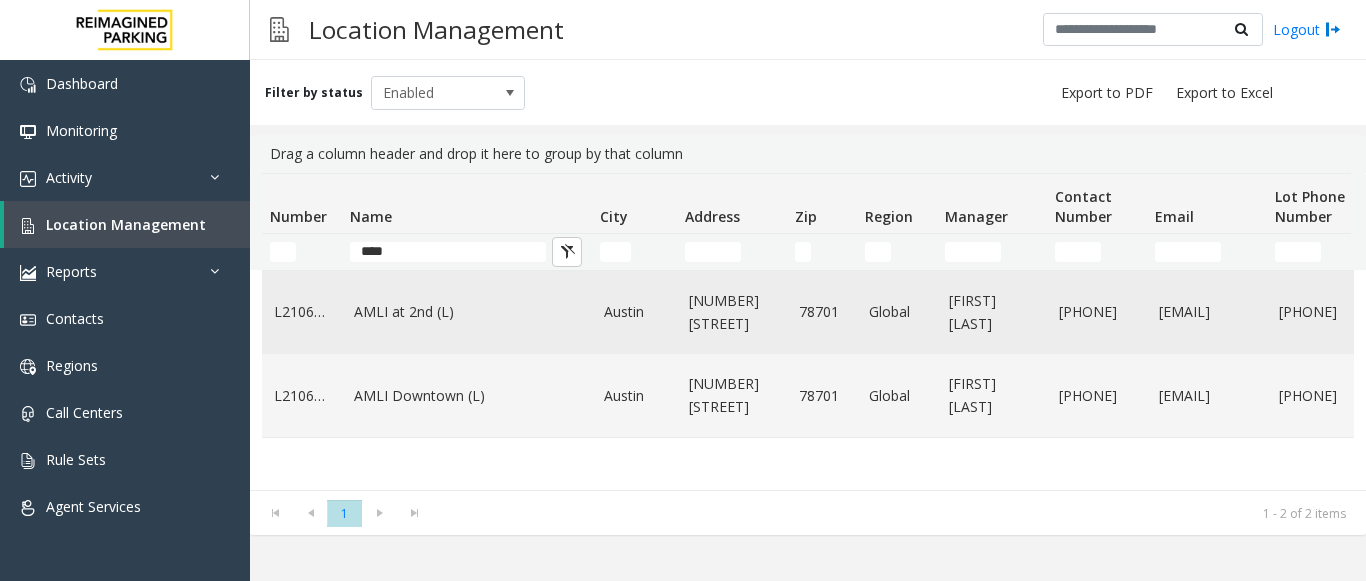 click on "AMLI at 2nd (L)" 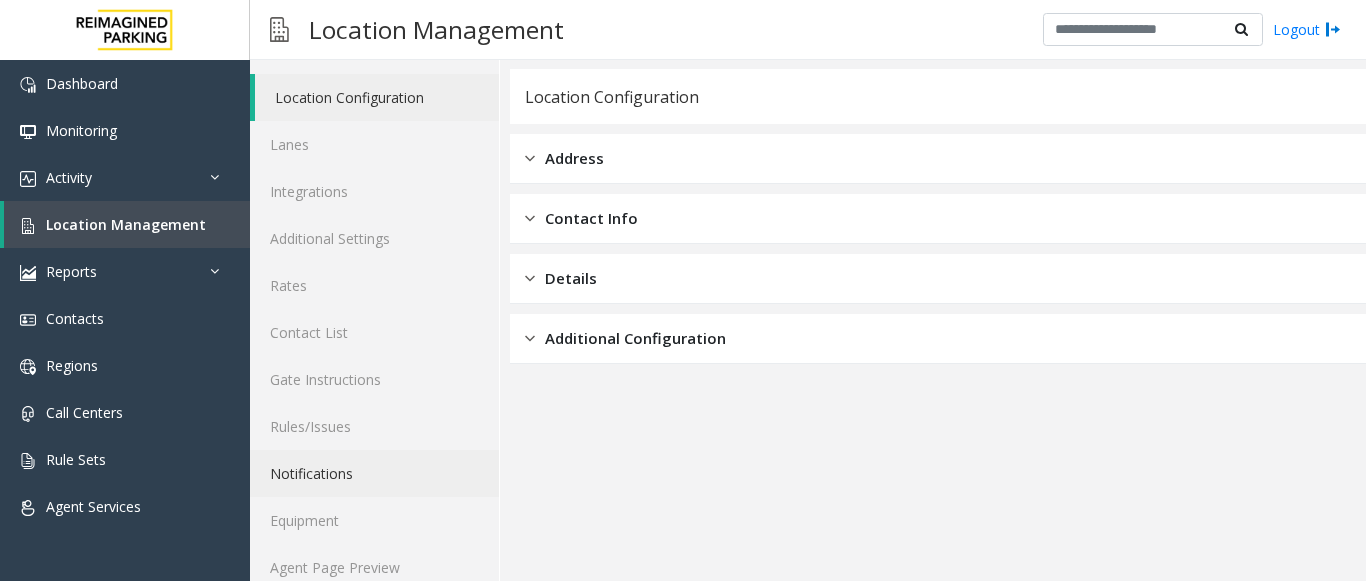 scroll, scrollTop: 78, scrollLeft: 0, axis: vertical 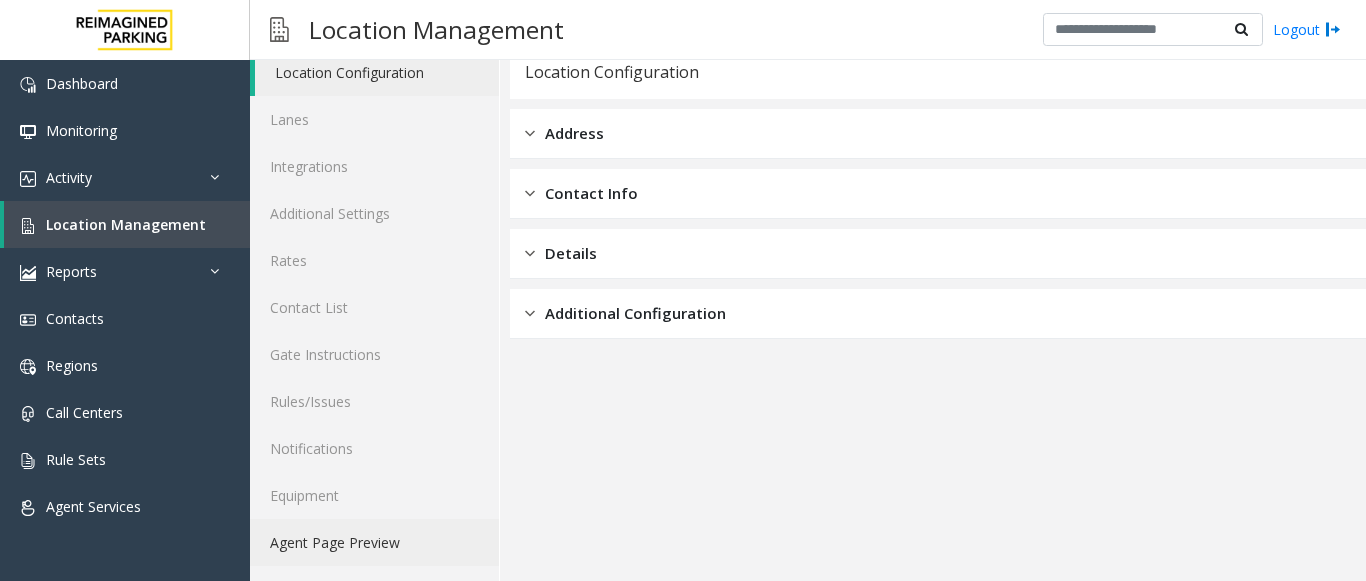 click on "Agent Page Preview" 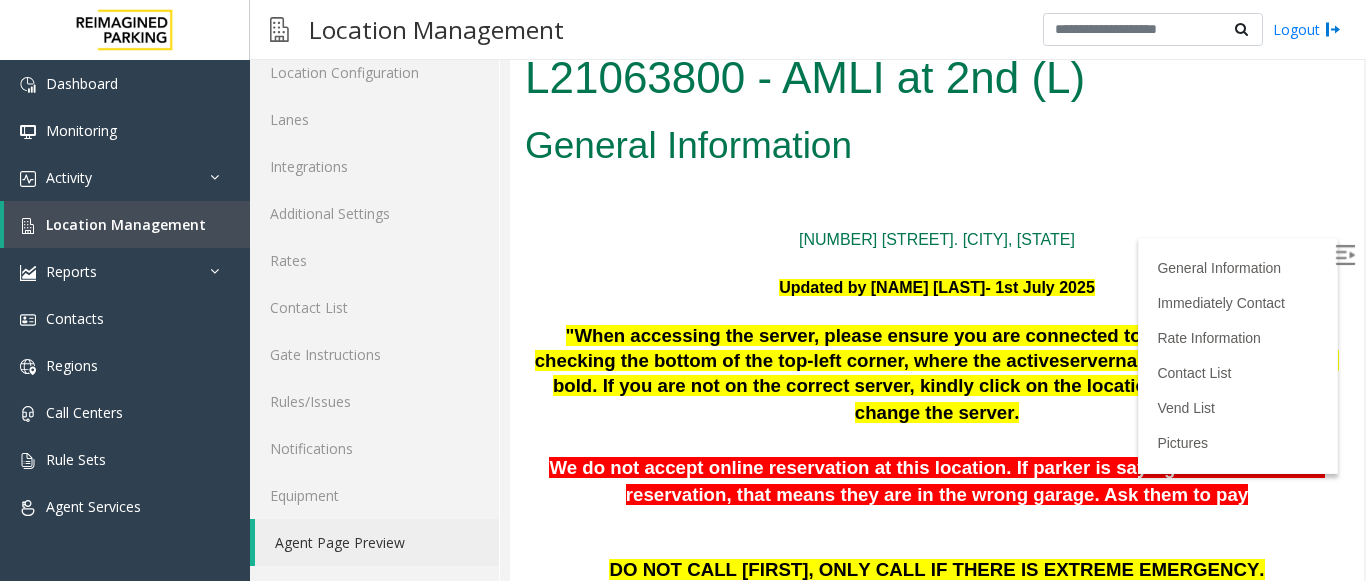 scroll, scrollTop: 0, scrollLeft: 0, axis: both 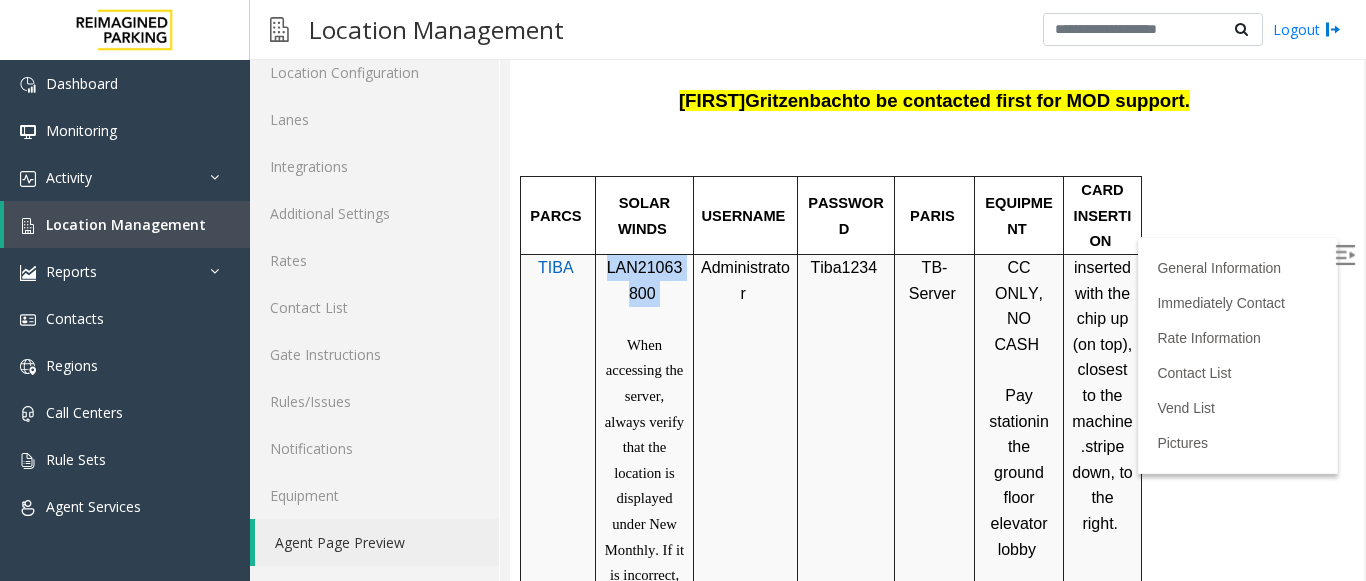 drag, startPoint x: 607, startPoint y: 262, endPoint x: 679, endPoint y: 285, distance: 75.58439 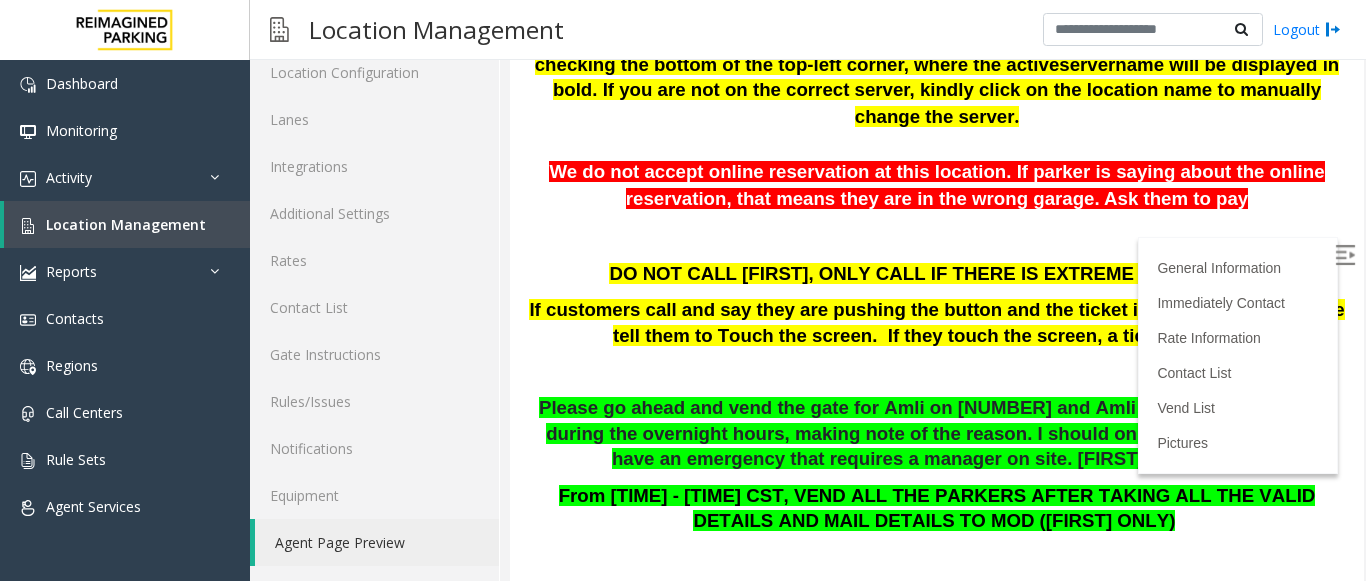 scroll, scrollTop: 192, scrollLeft: 0, axis: vertical 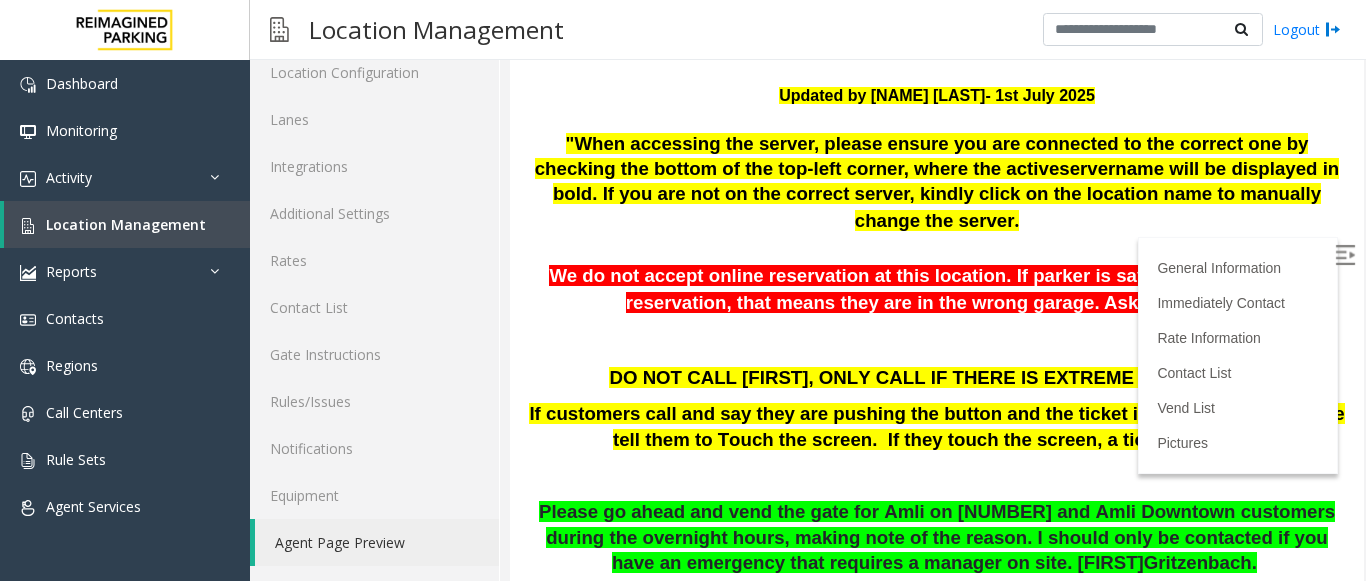 drag, startPoint x: 1340, startPoint y: 180, endPoint x: 1551, endPoint y: 94, distance: 227.85303 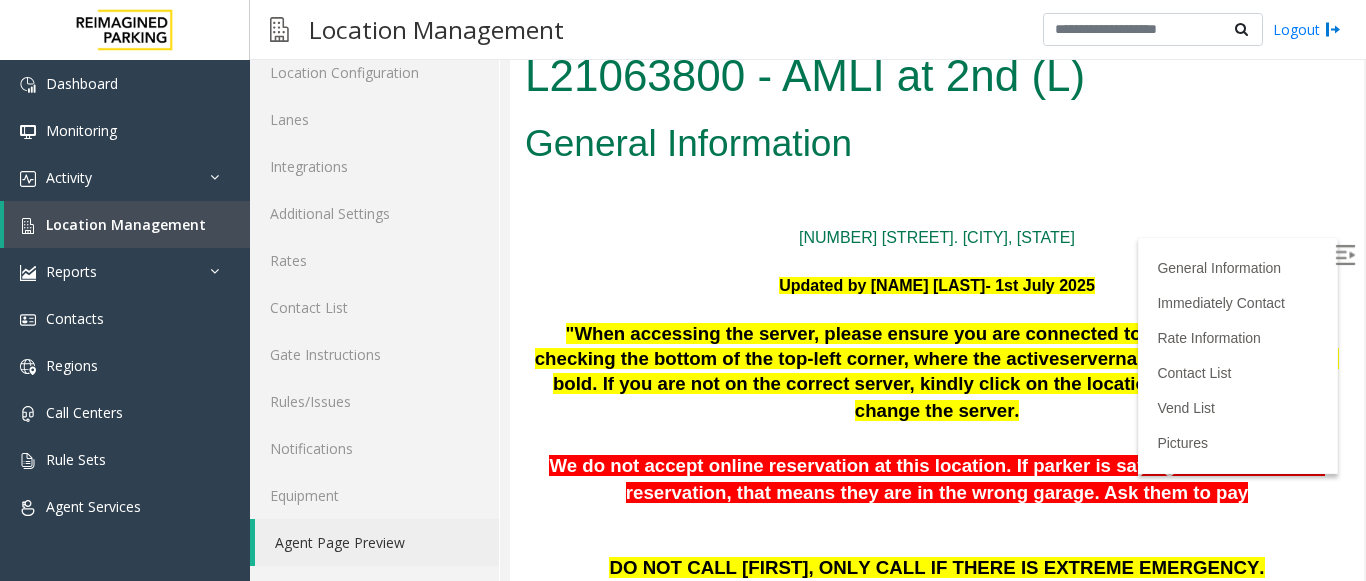 scroll, scrollTop: 0, scrollLeft: 0, axis: both 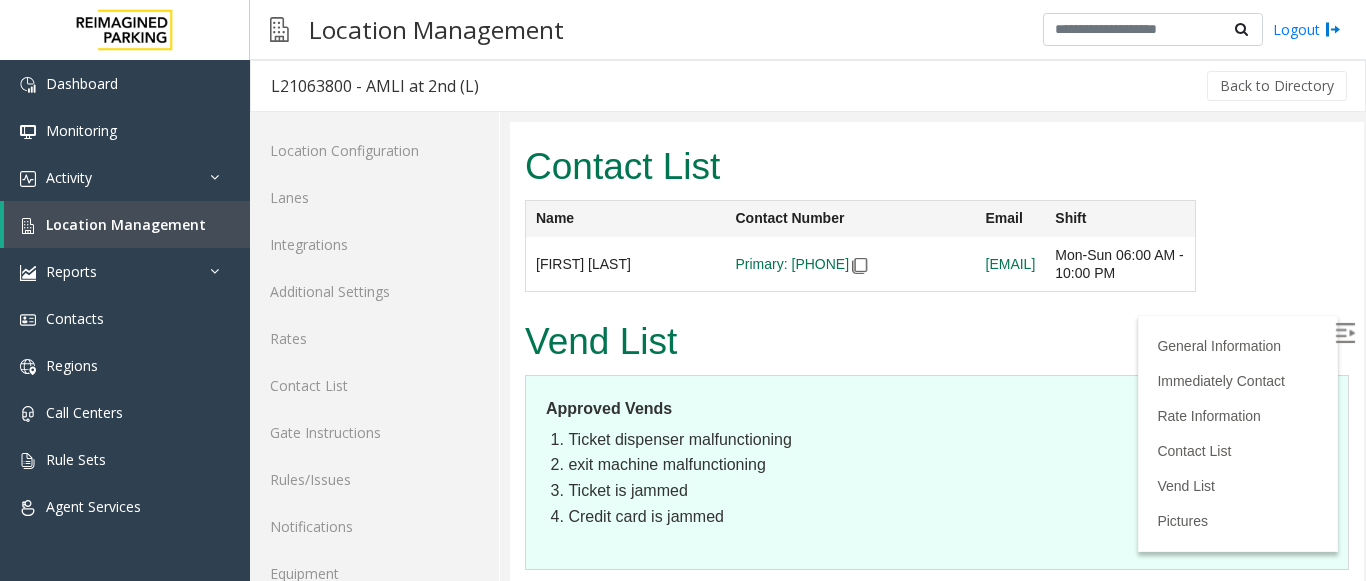drag, startPoint x: 1357, startPoint y: 449, endPoint x: 481, endPoint y: 231, distance: 902.71814 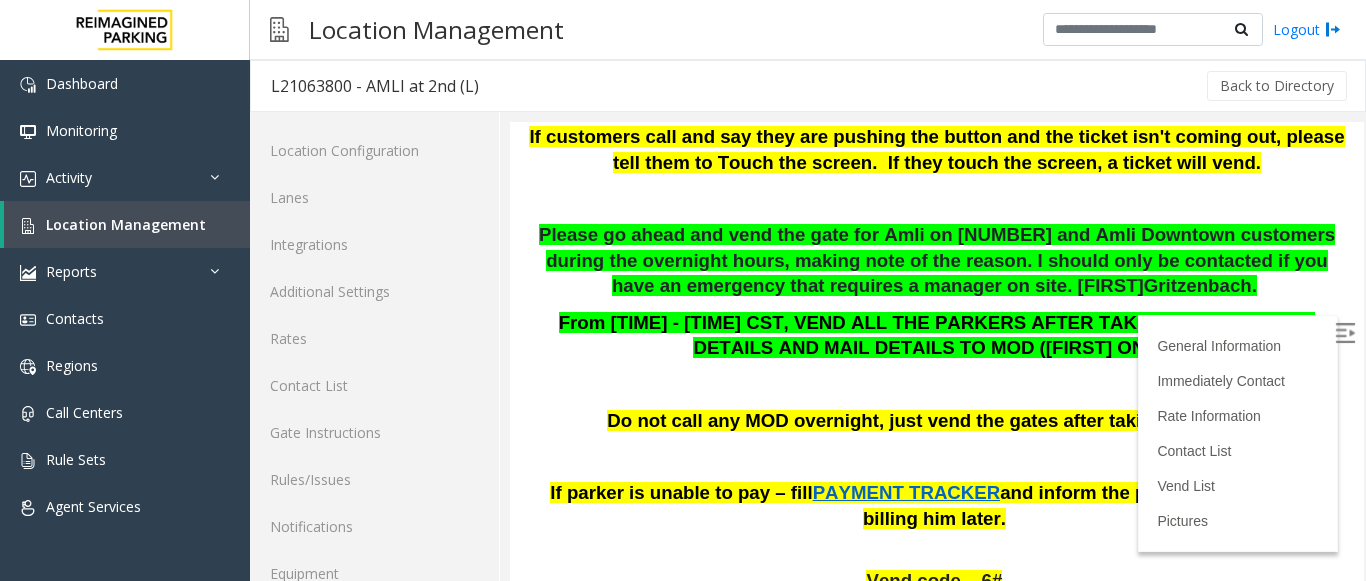 scroll, scrollTop: 578, scrollLeft: 0, axis: vertical 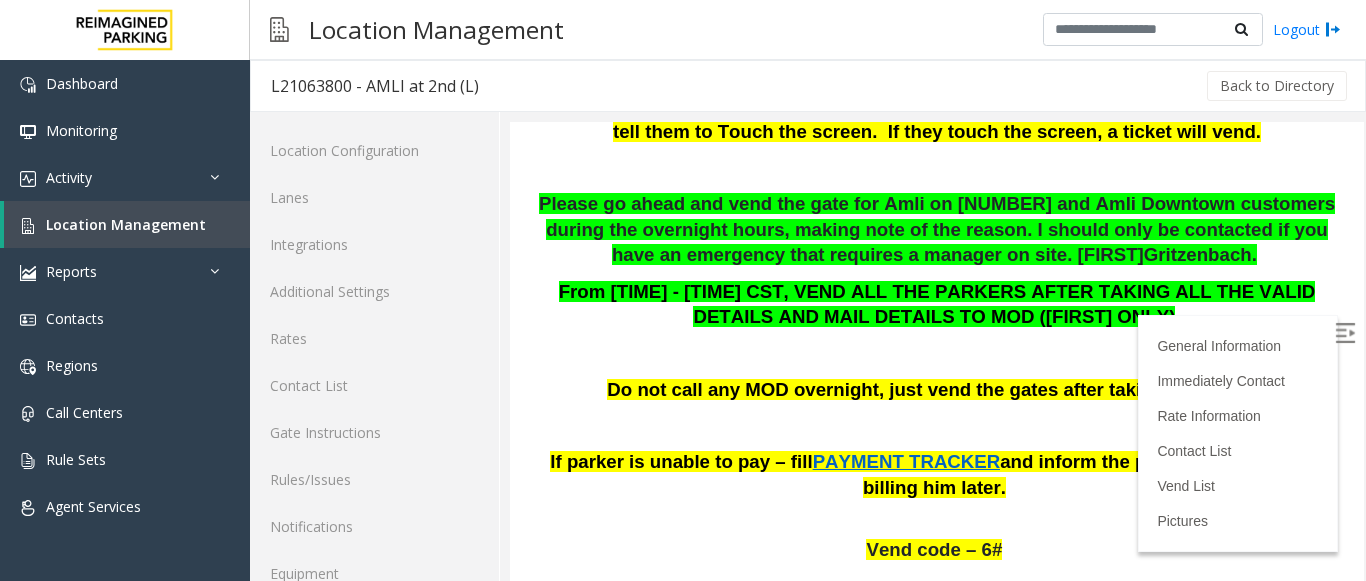 click on "PAYMENT TRACKER" at bounding box center (907, 461) 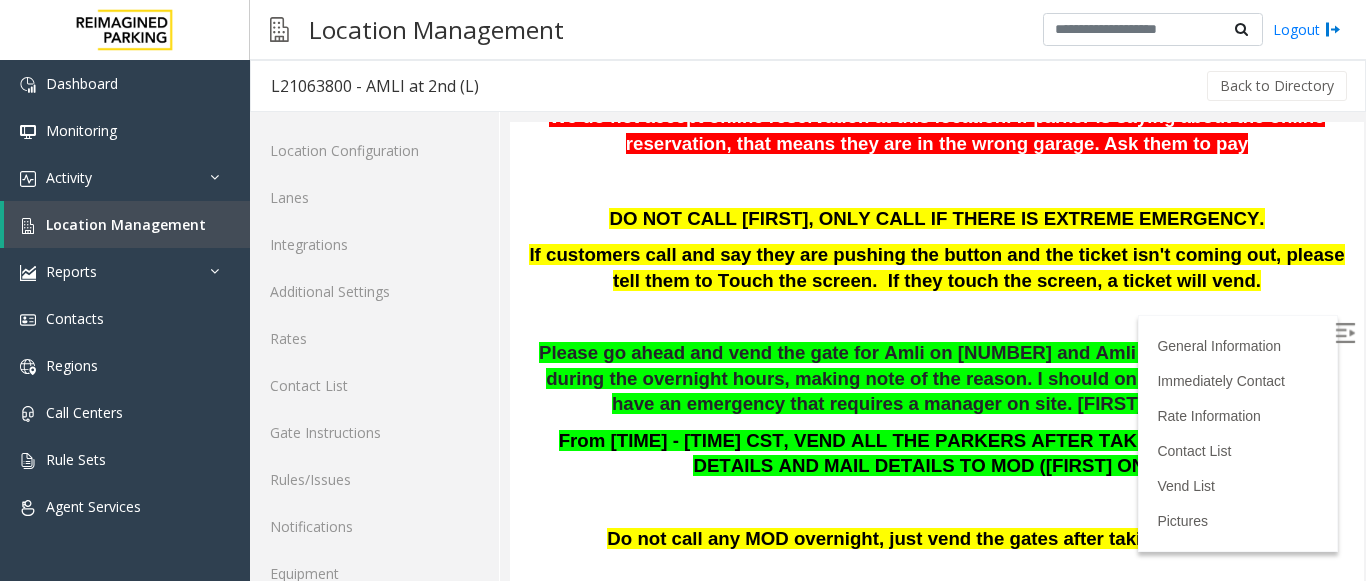 scroll, scrollTop: 478, scrollLeft: 0, axis: vertical 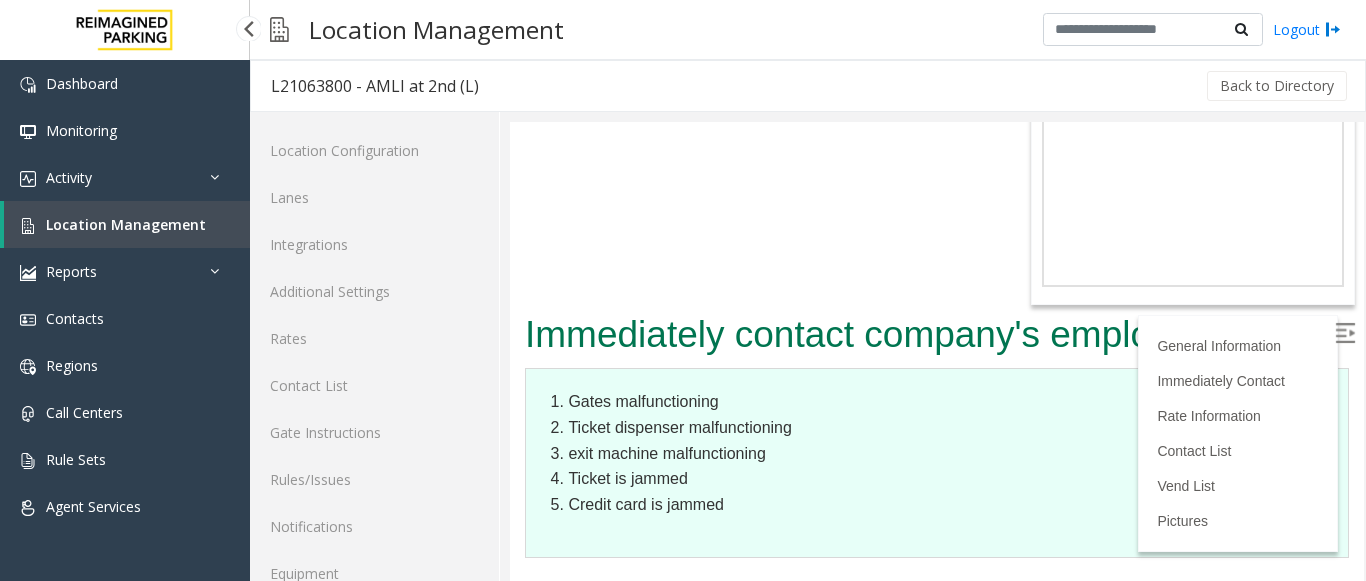 click on "Location Management" at bounding box center (126, 224) 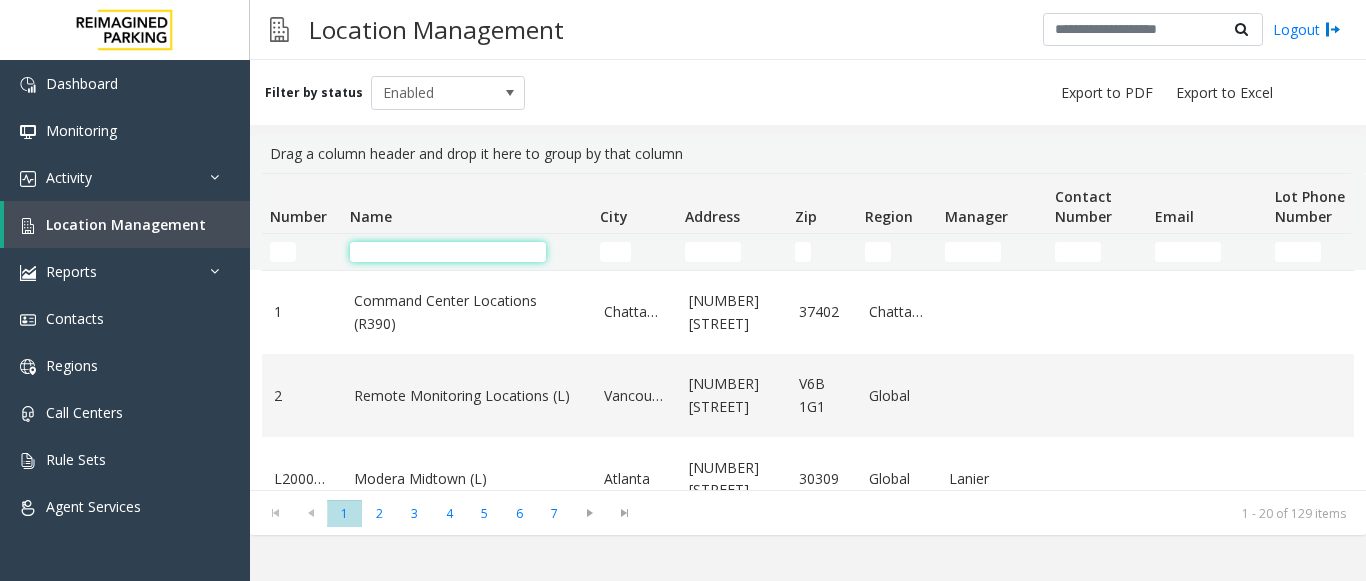 click 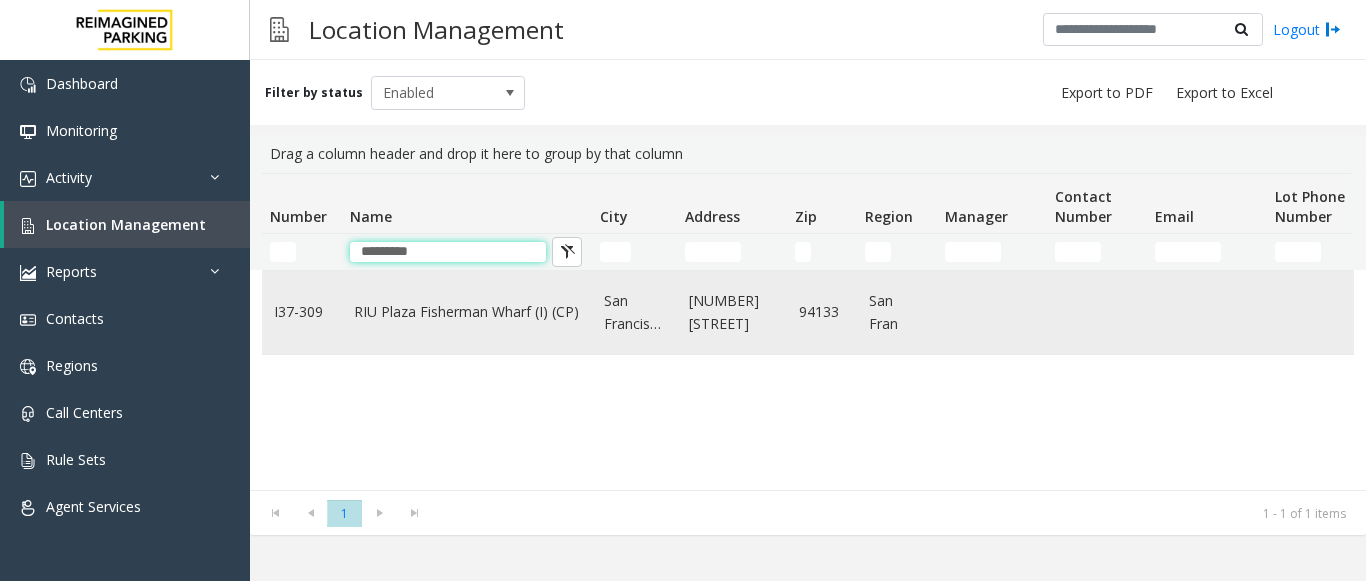 type on "*********" 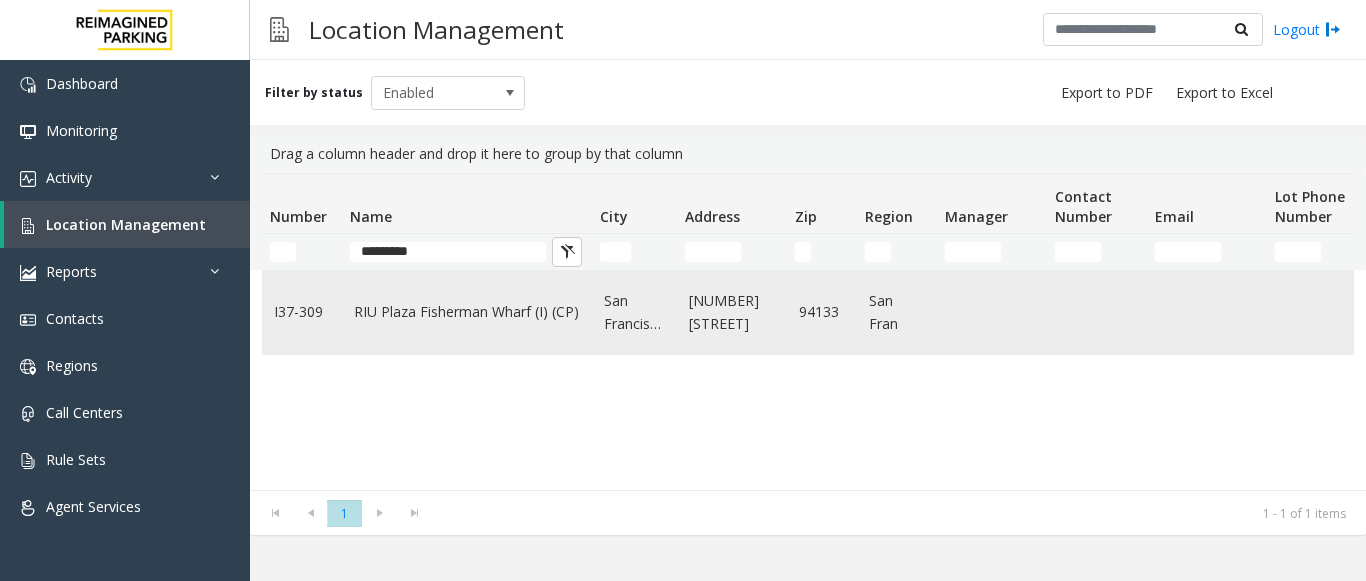 click on "RIU Plaza Fisherman Wharf (I) (CP)" 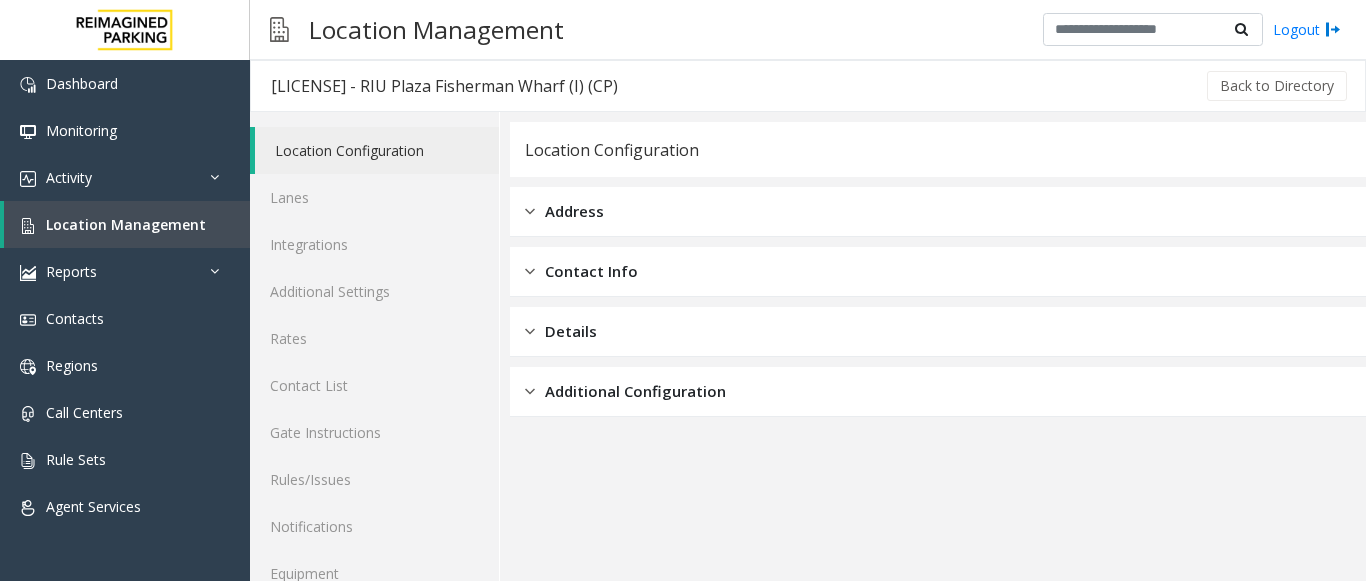 scroll, scrollTop: 78, scrollLeft: 0, axis: vertical 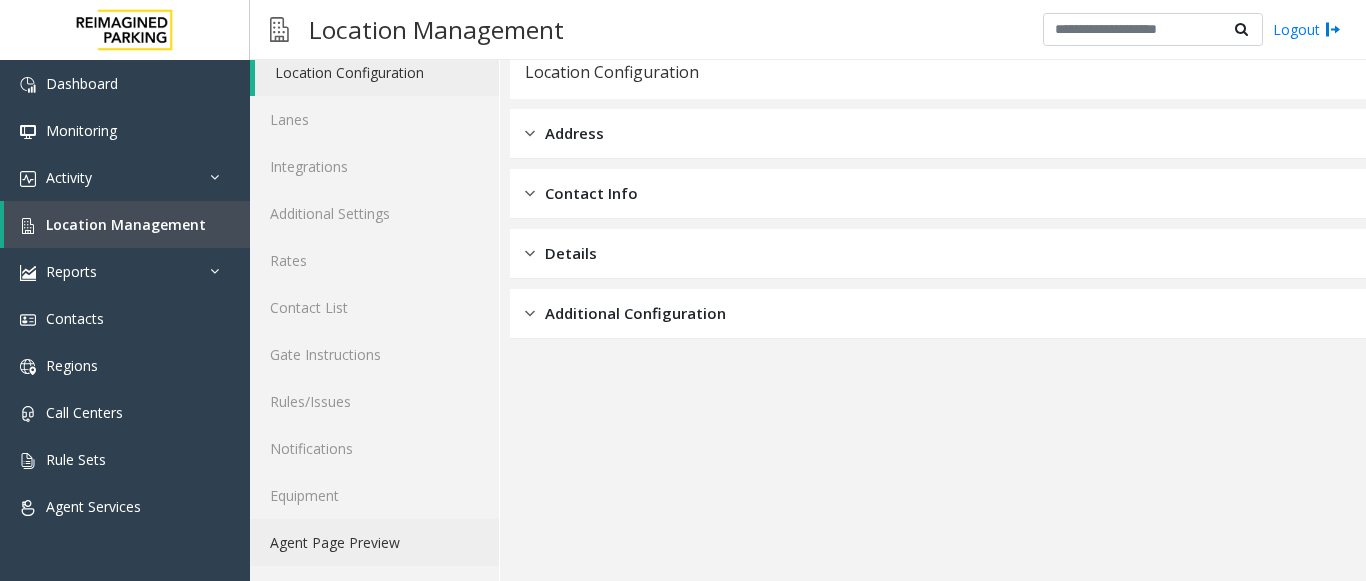 click on "Agent Page Preview" 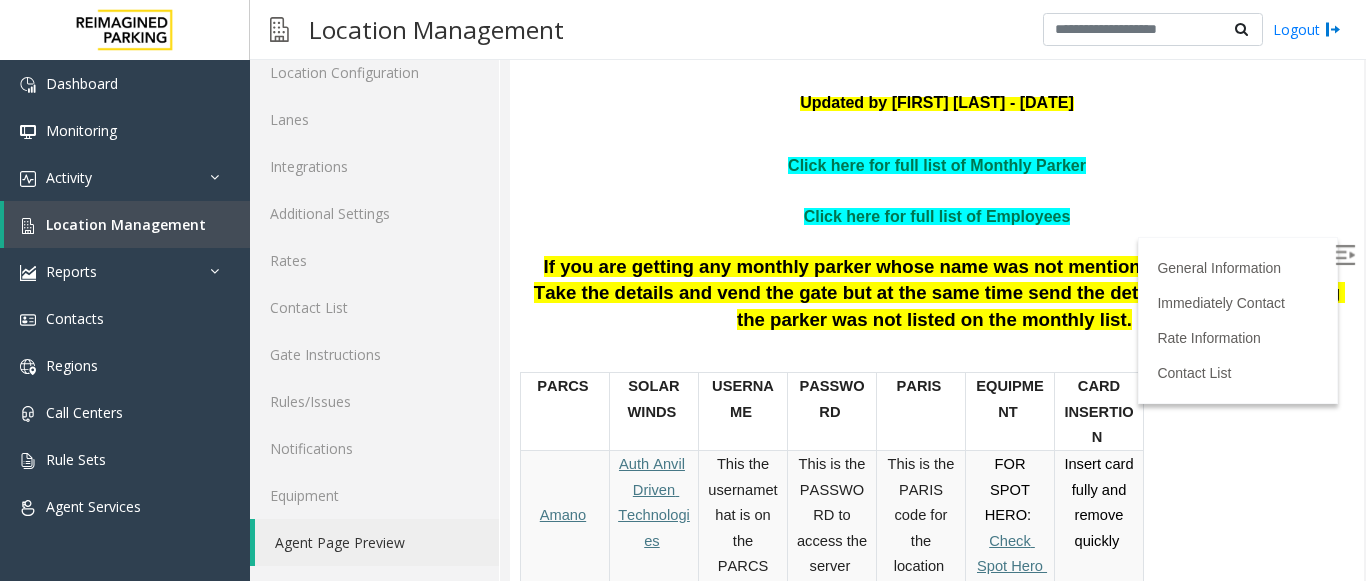 scroll, scrollTop: 500, scrollLeft: 0, axis: vertical 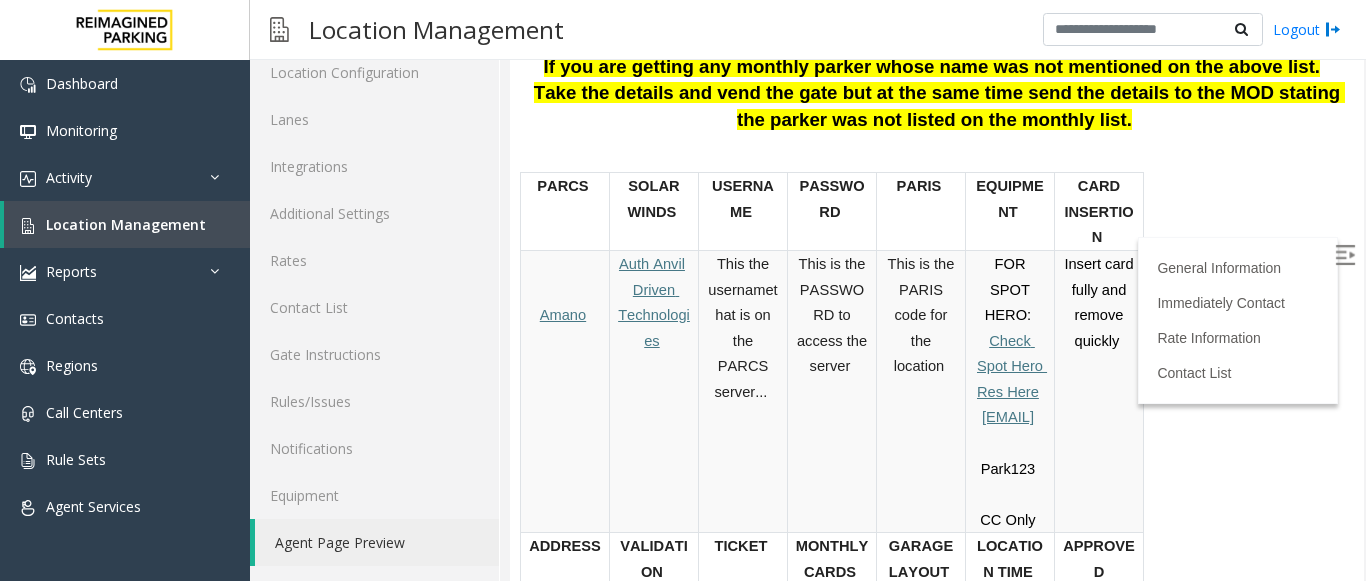 click at bounding box center (1345, 255) 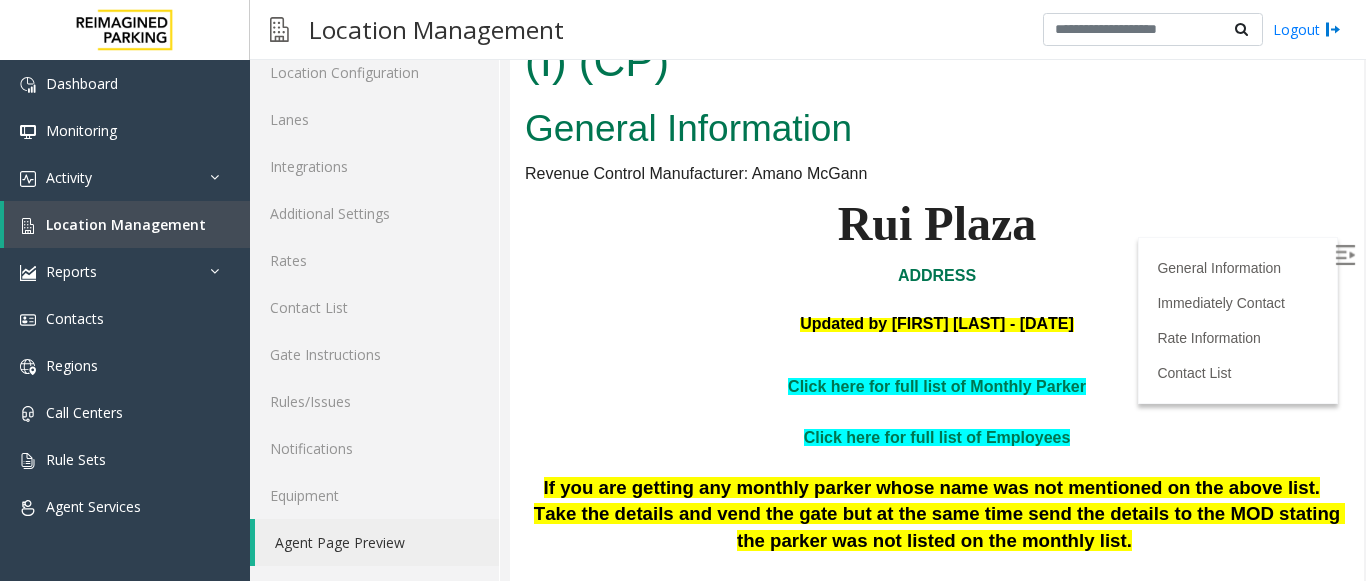 scroll, scrollTop: 0, scrollLeft: 0, axis: both 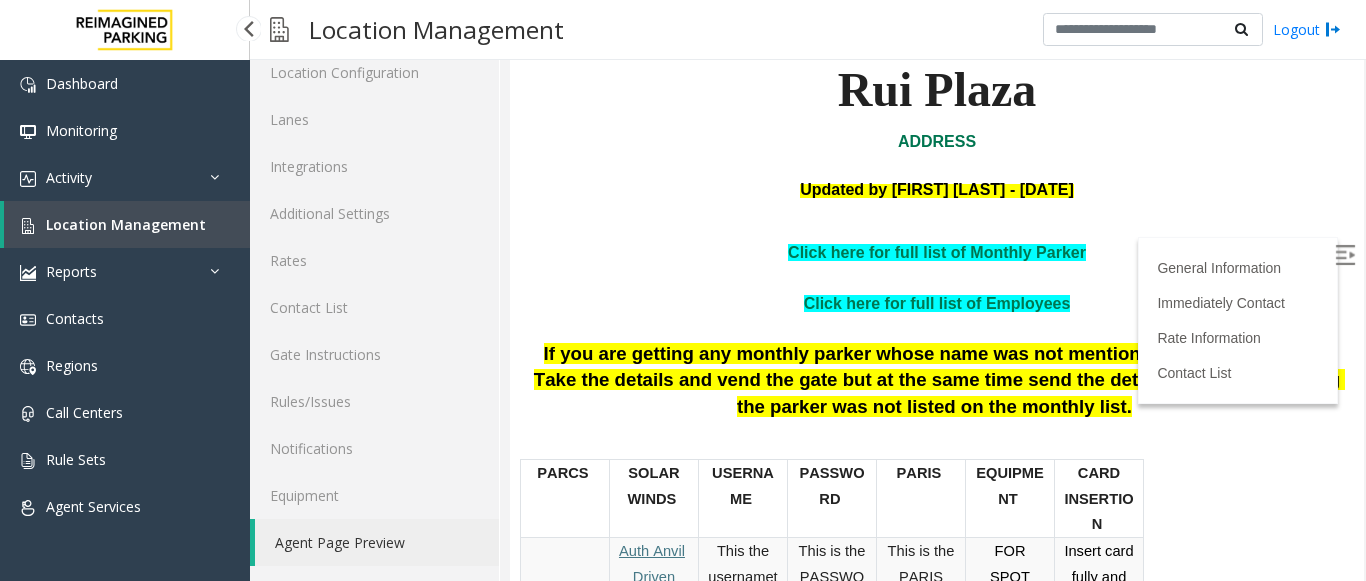 click on "Location Management" at bounding box center [127, 224] 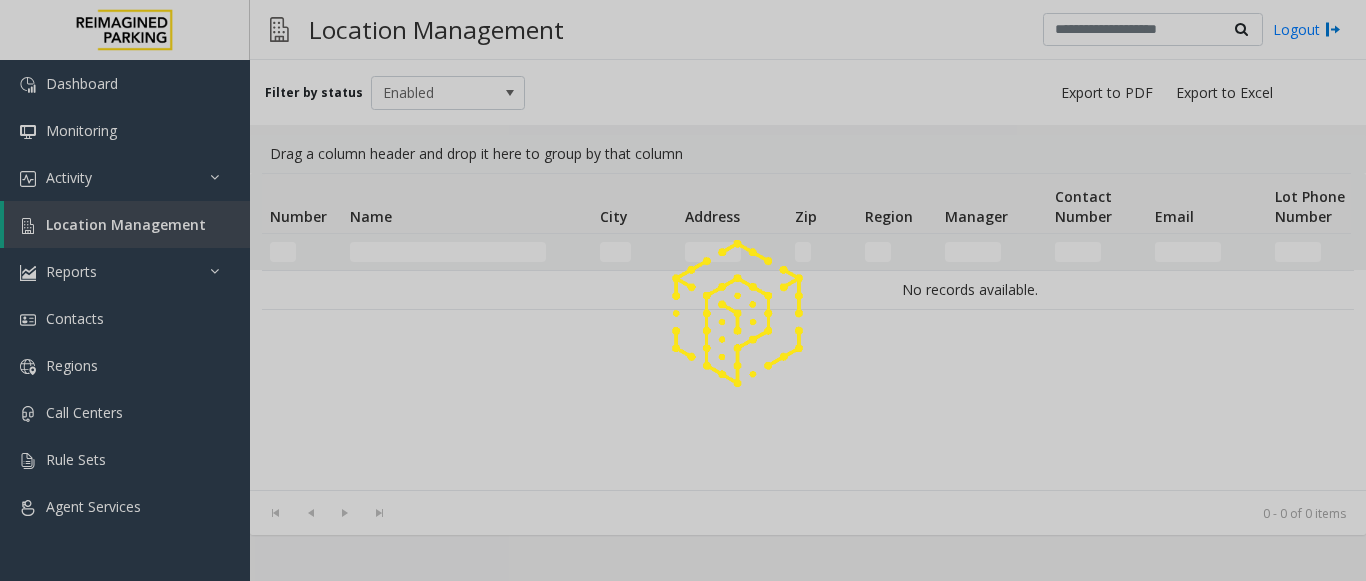 click 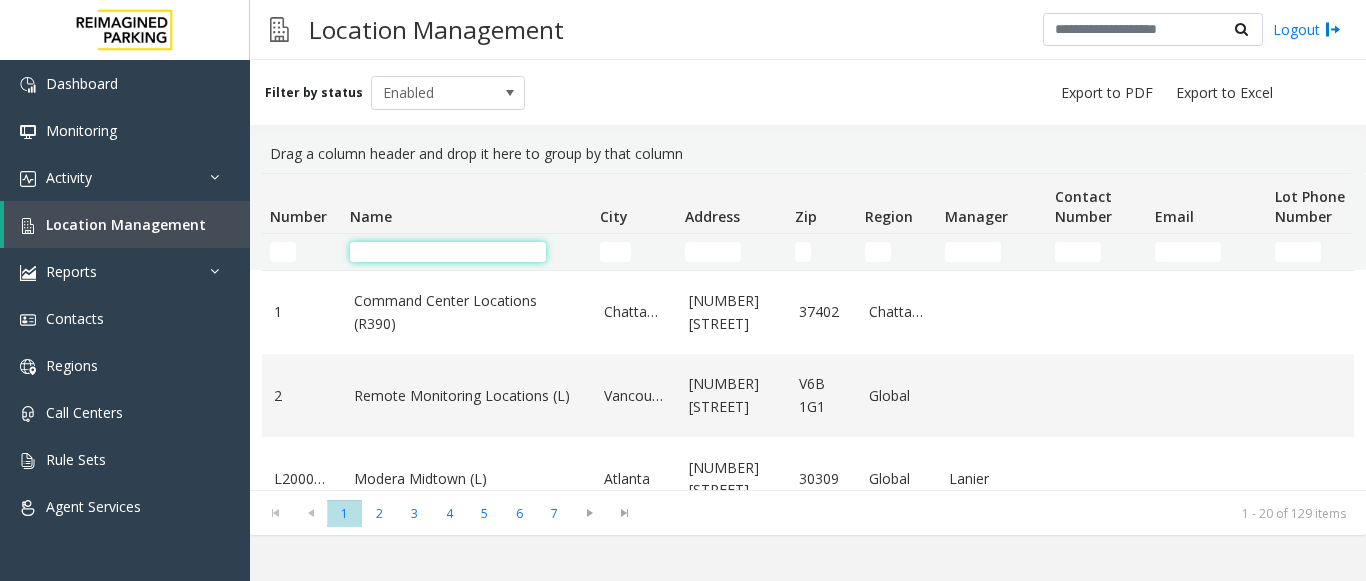 click 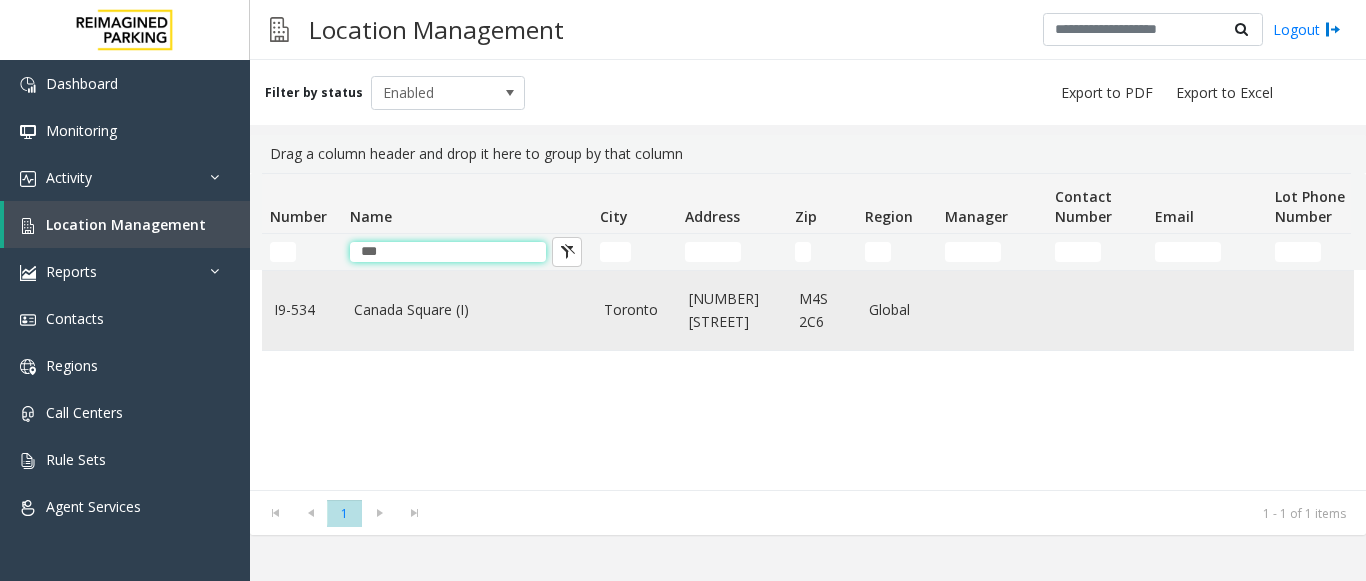 type on "***" 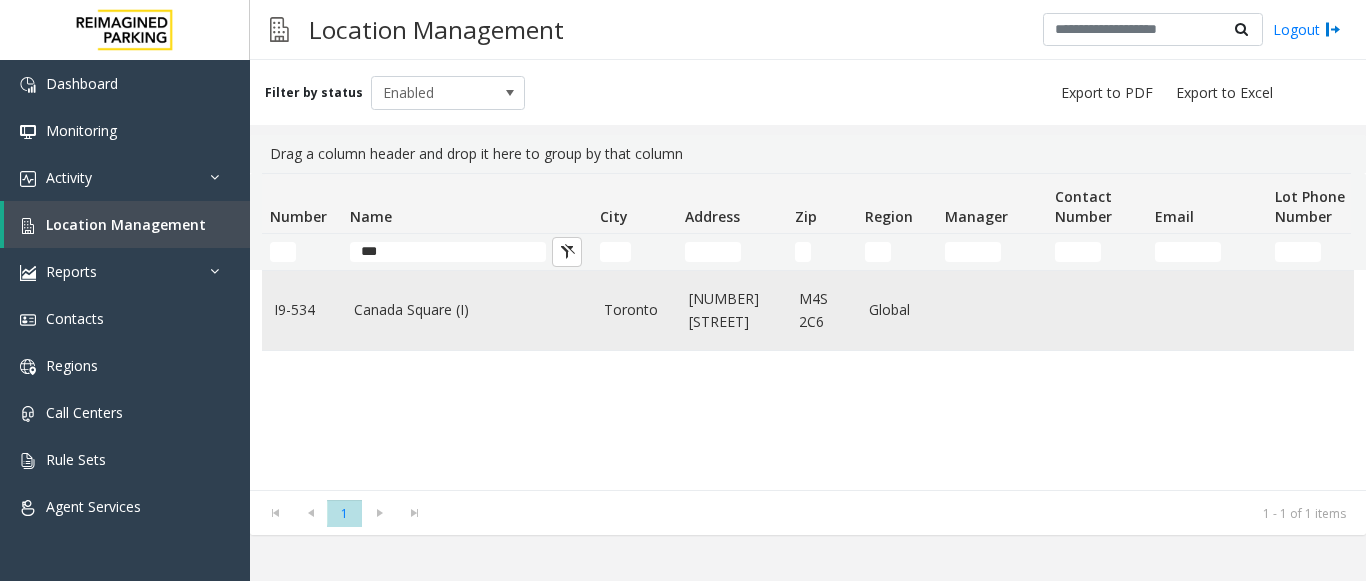 click on "Canada Square (I)" 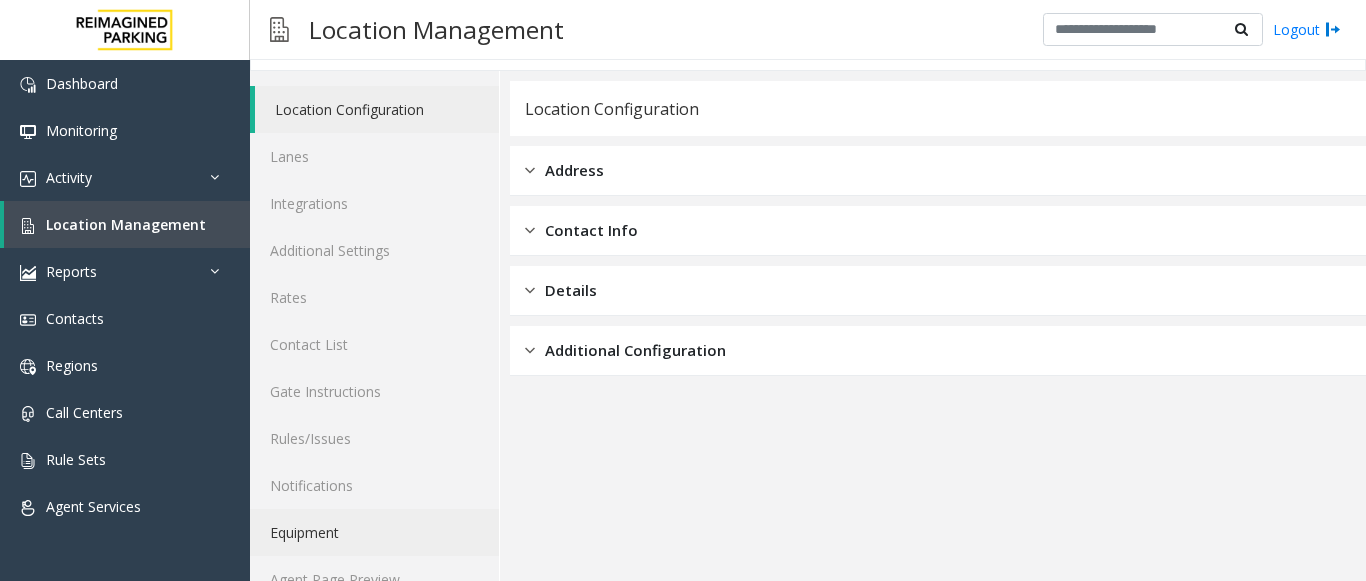scroll, scrollTop: 78, scrollLeft: 0, axis: vertical 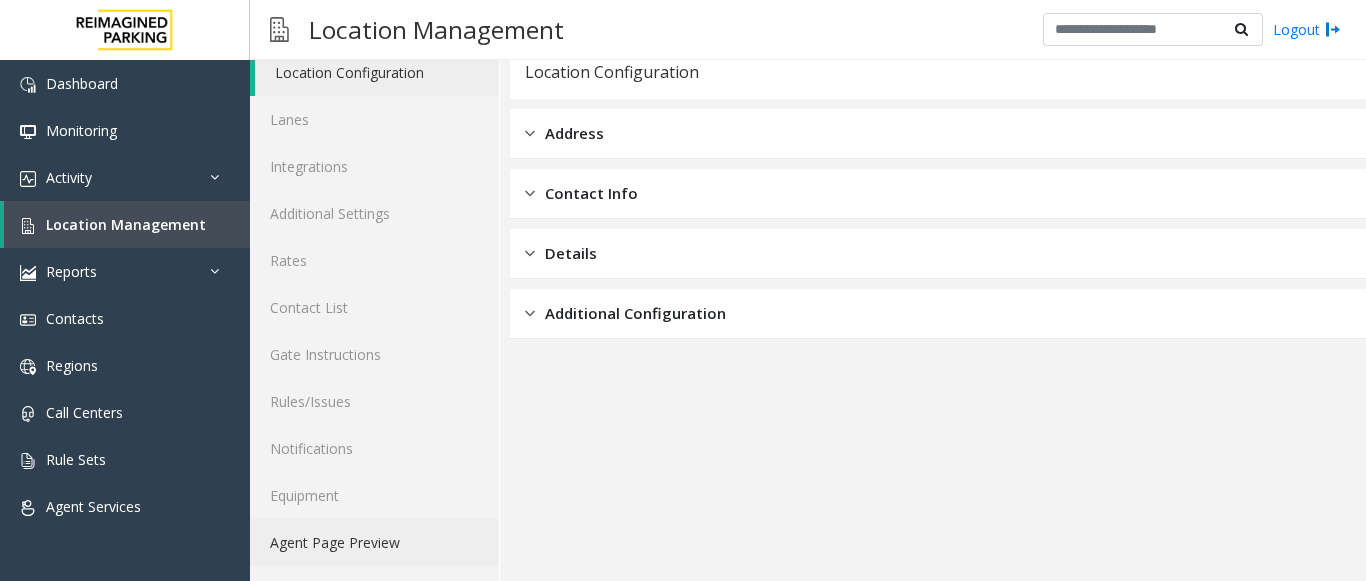 click on "Agent Page Preview" 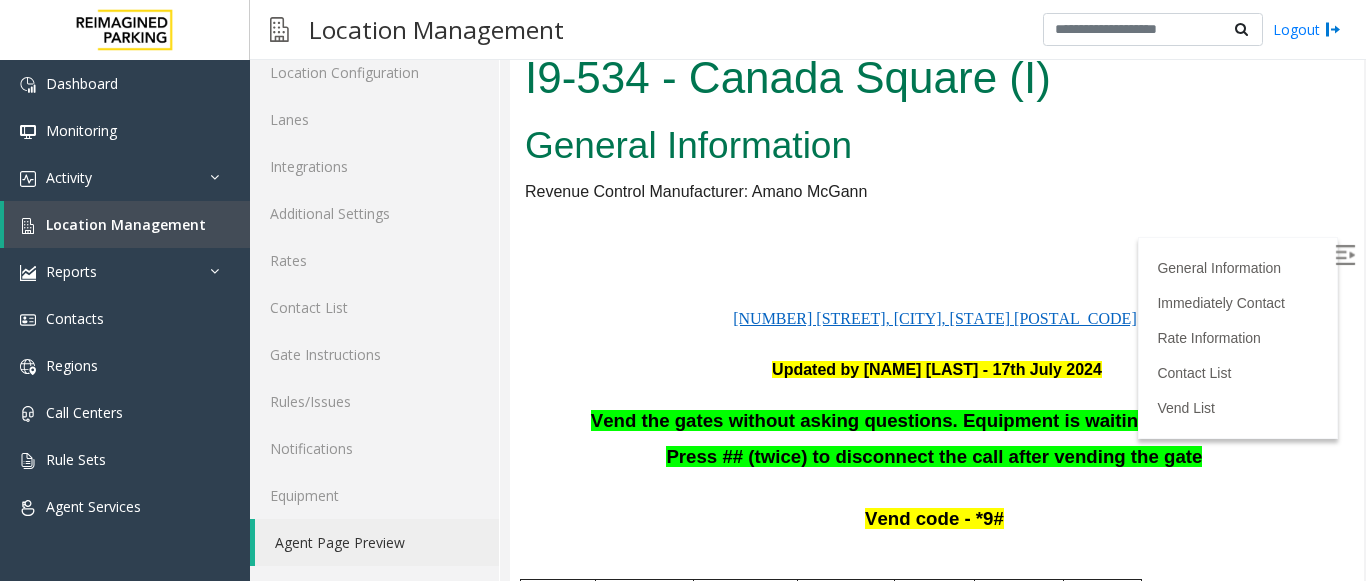scroll, scrollTop: 0, scrollLeft: 0, axis: both 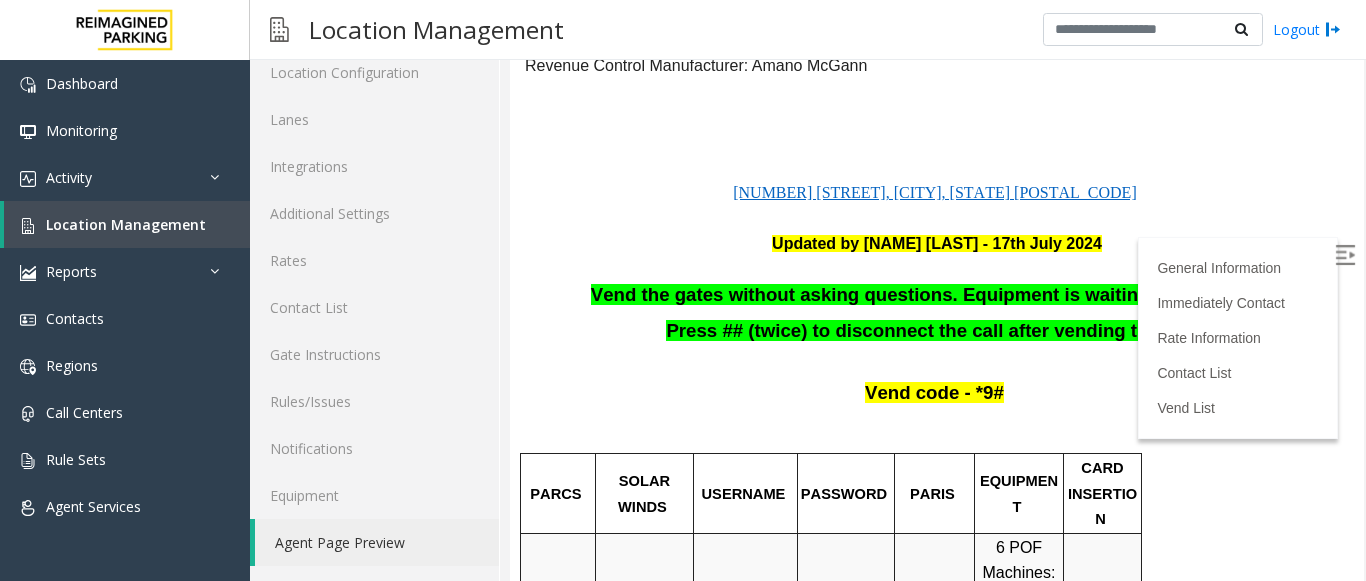 drag, startPoint x: 1340, startPoint y: 124, endPoint x: 1864, endPoint y: 188, distance: 527.8939 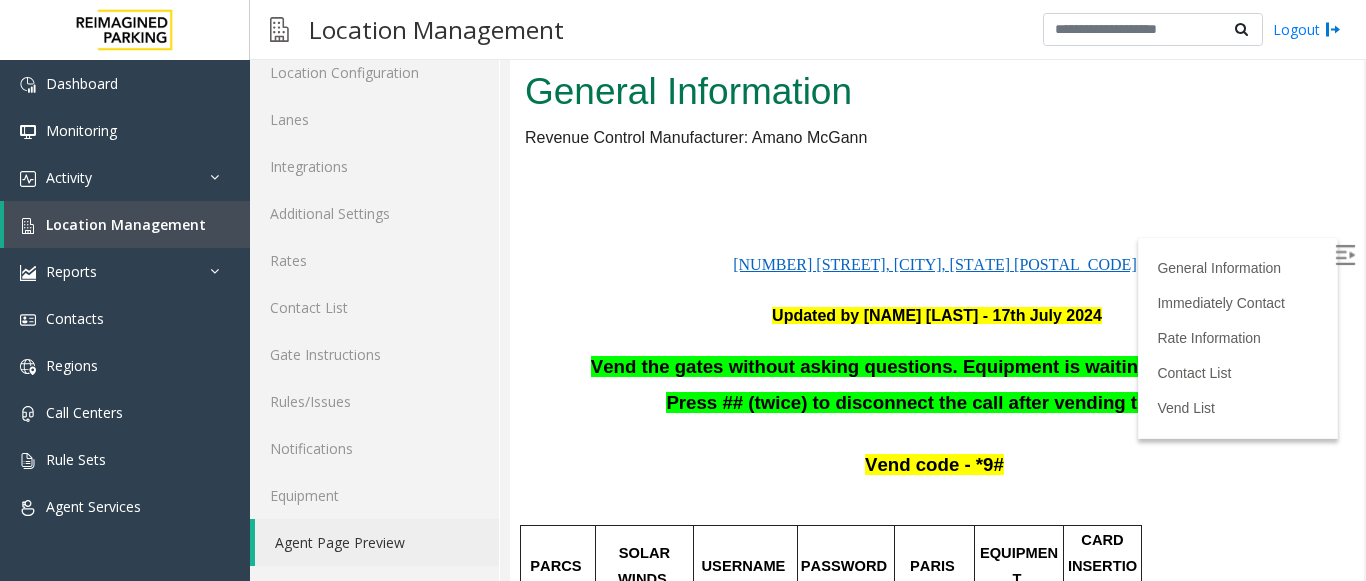 scroll, scrollTop: 30, scrollLeft: 0, axis: vertical 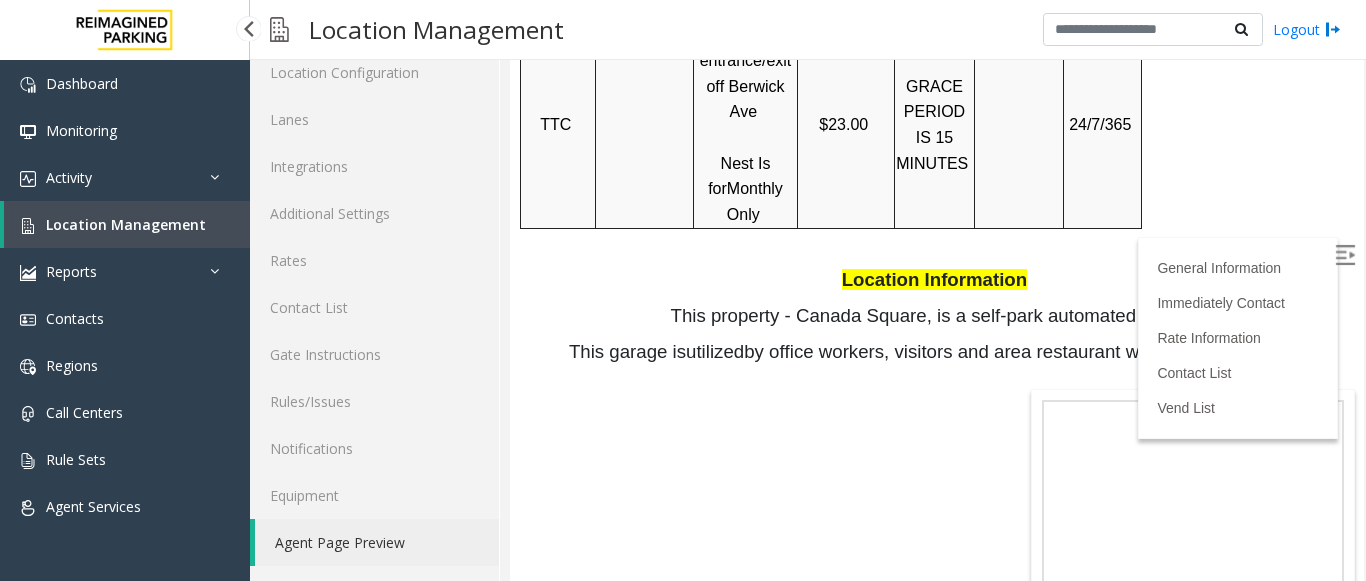 click on "Location Management" at bounding box center (127, 224) 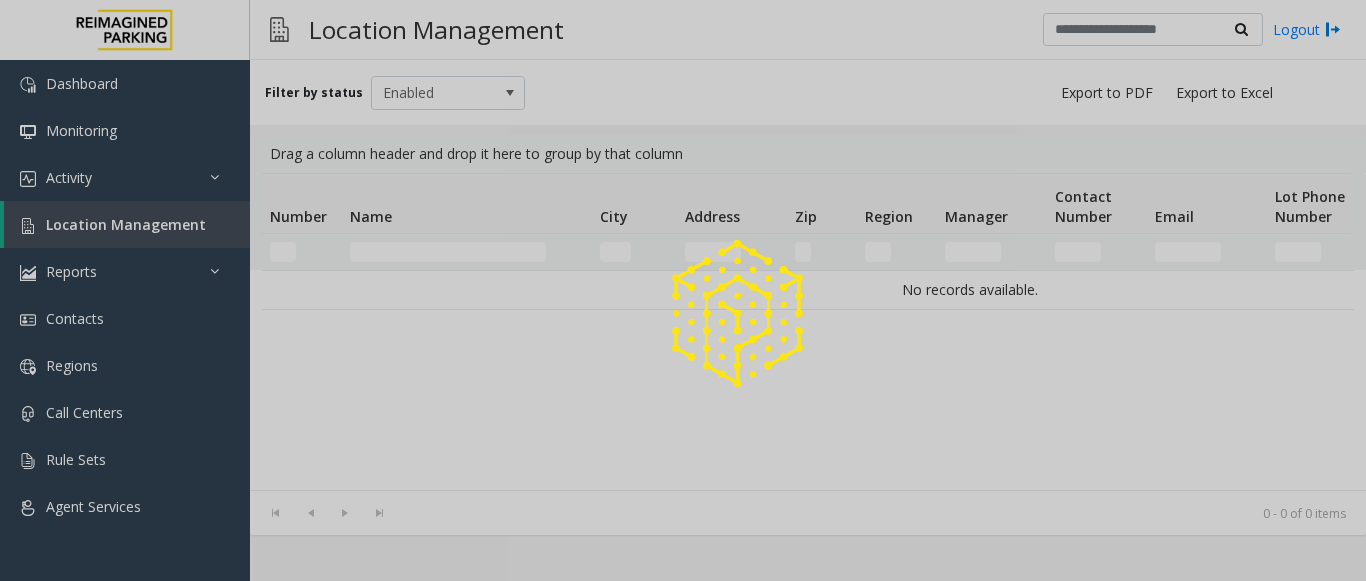 scroll, scrollTop: 0, scrollLeft: 0, axis: both 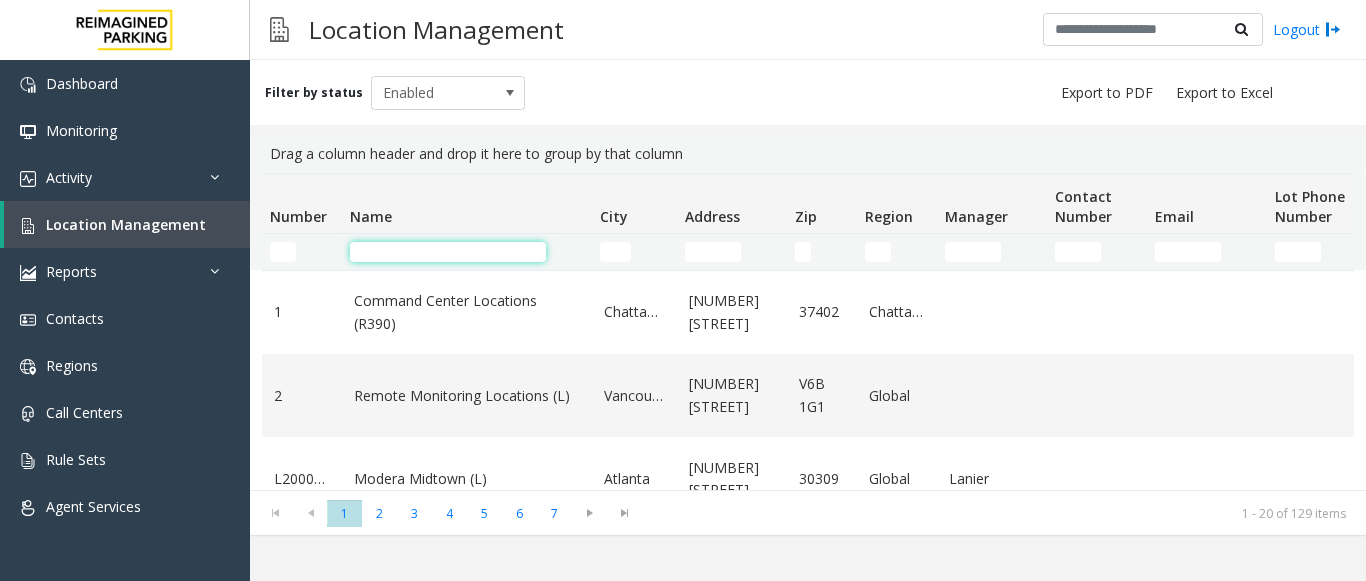 click 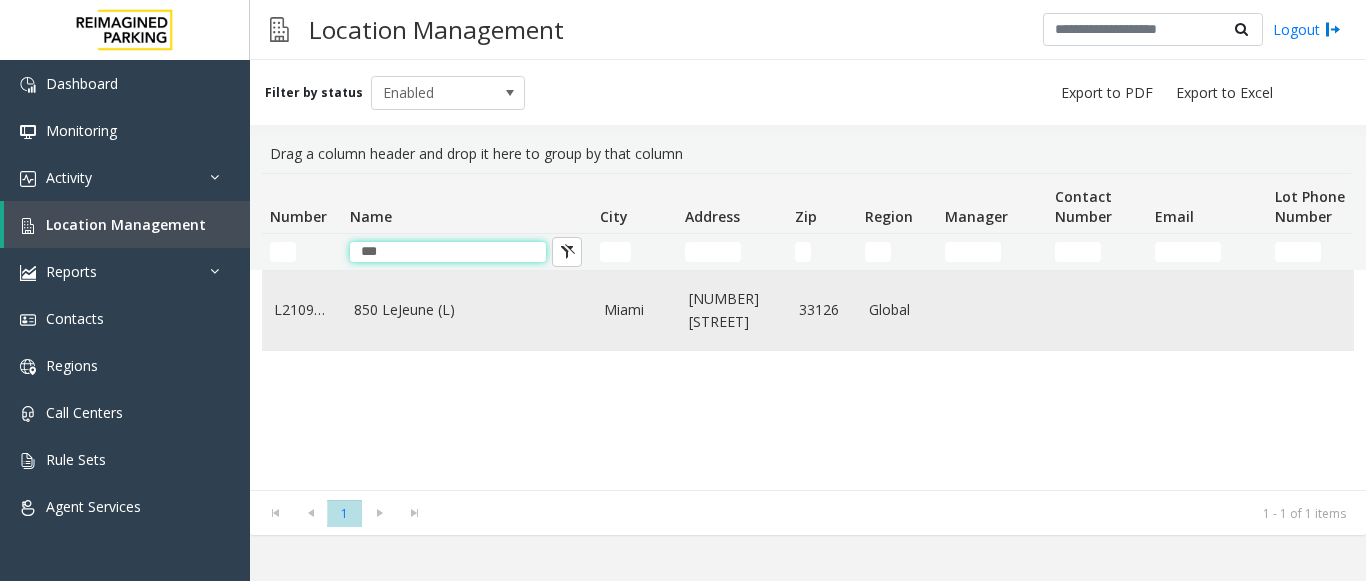 type on "***" 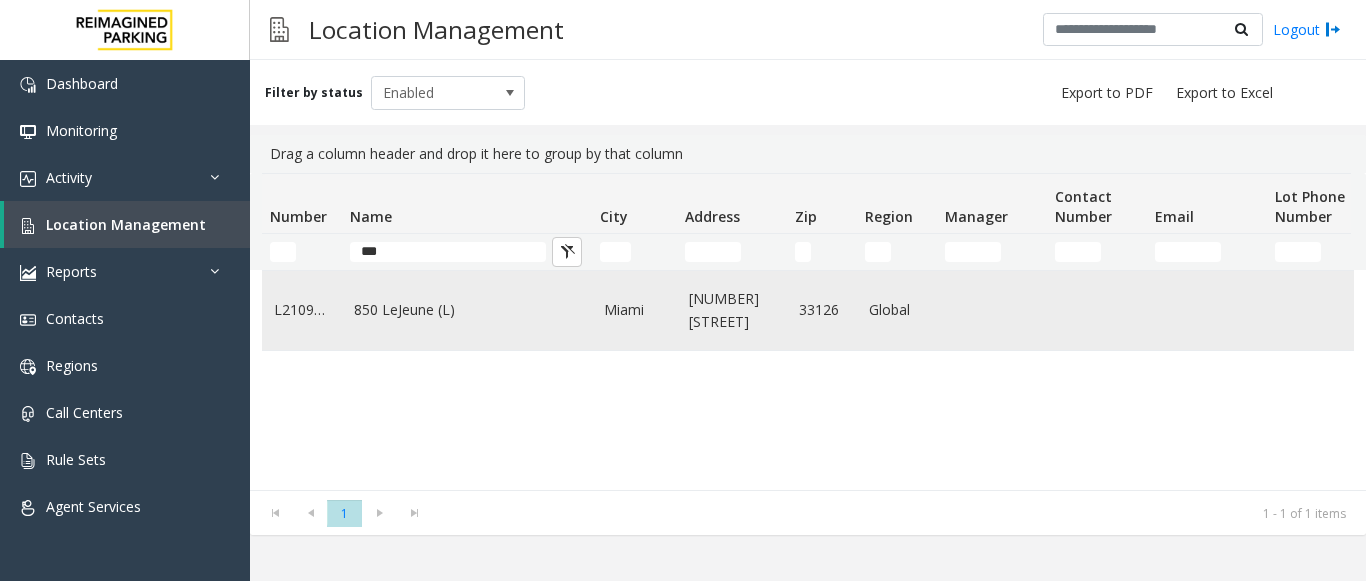 click on "850 LeJeune (L)" 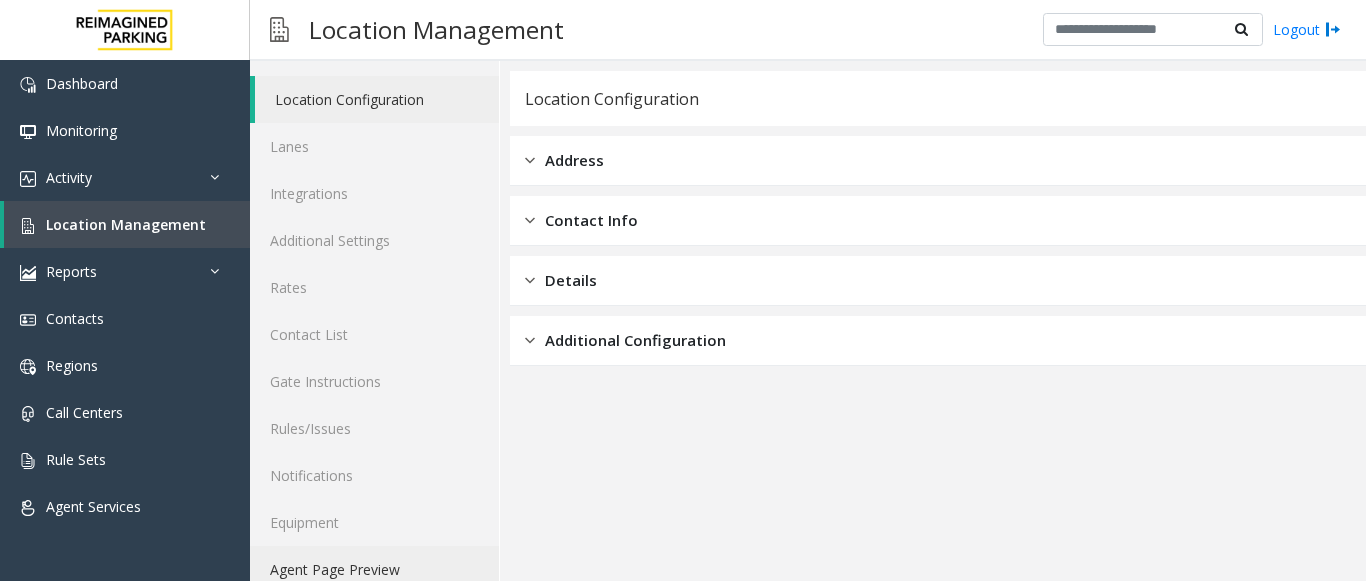 scroll, scrollTop: 78, scrollLeft: 0, axis: vertical 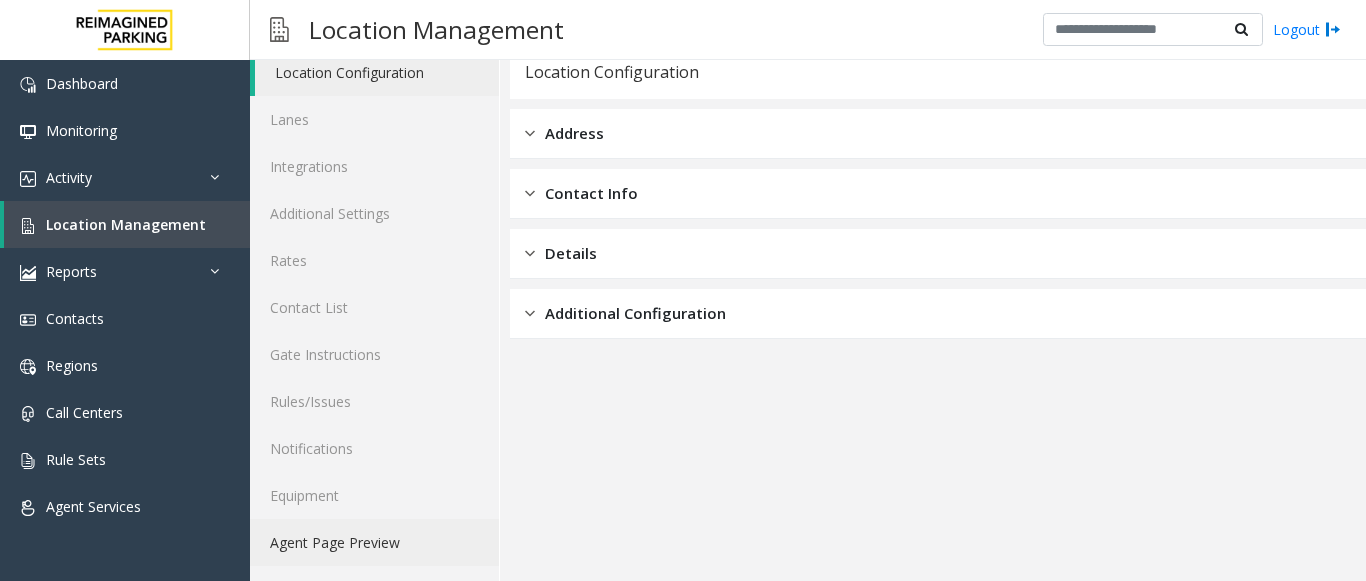 click on "Agent Page Preview" 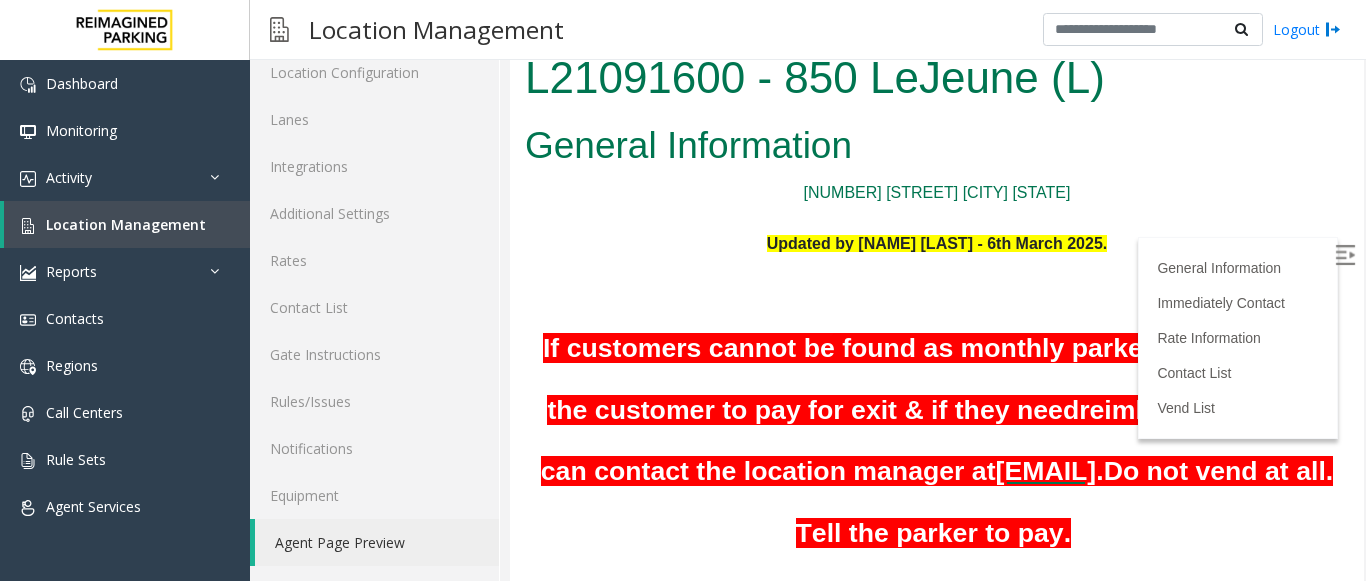 scroll, scrollTop: 0, scrollLeft: 0, axis: both 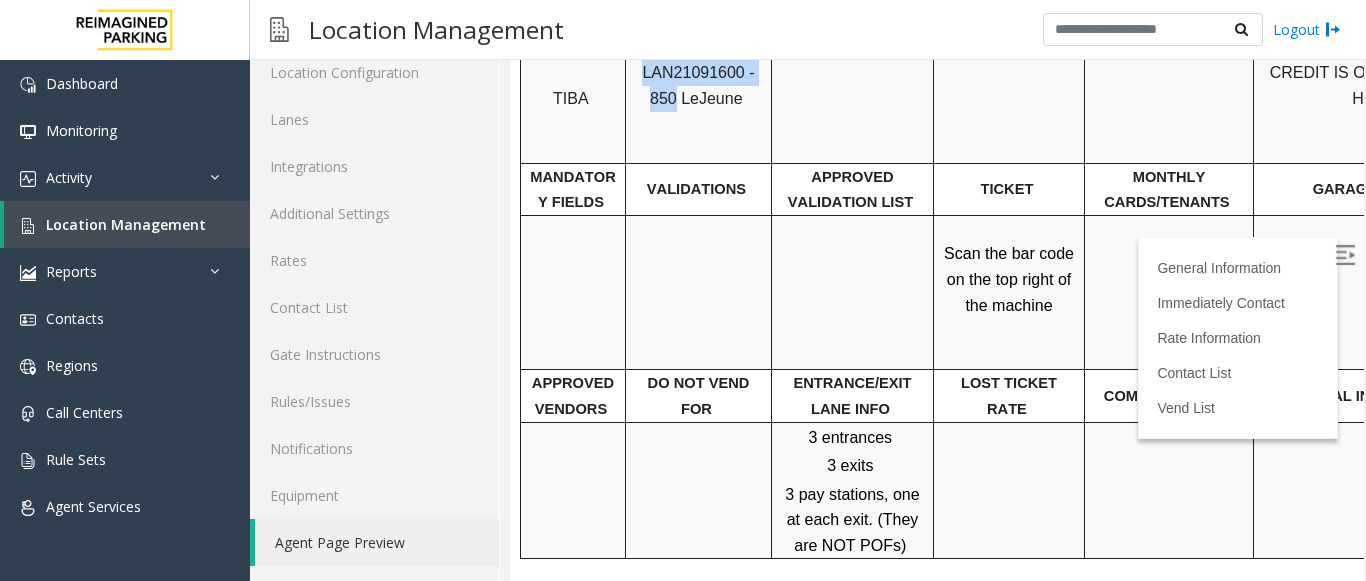 drag, startPoint x: 628, startPoint y: 83, endPoint x: 766, endPoint y: 72, distance: 138.43771 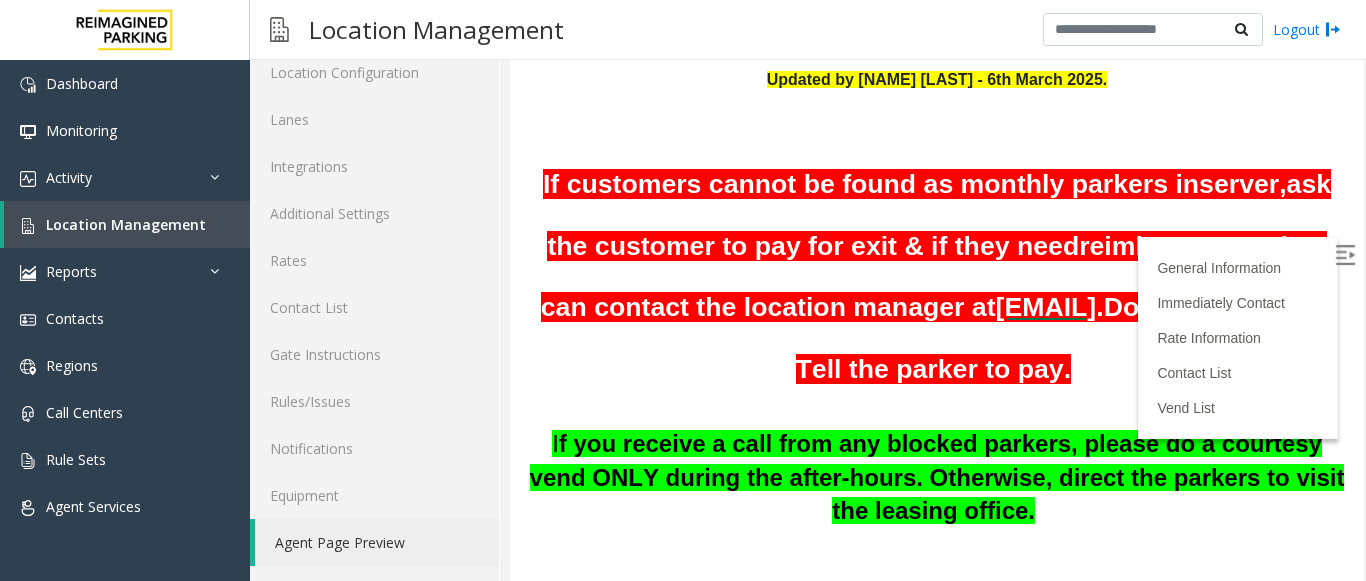 scroll, scrollTop: 41, scrollLeft: 0, axis: vertical 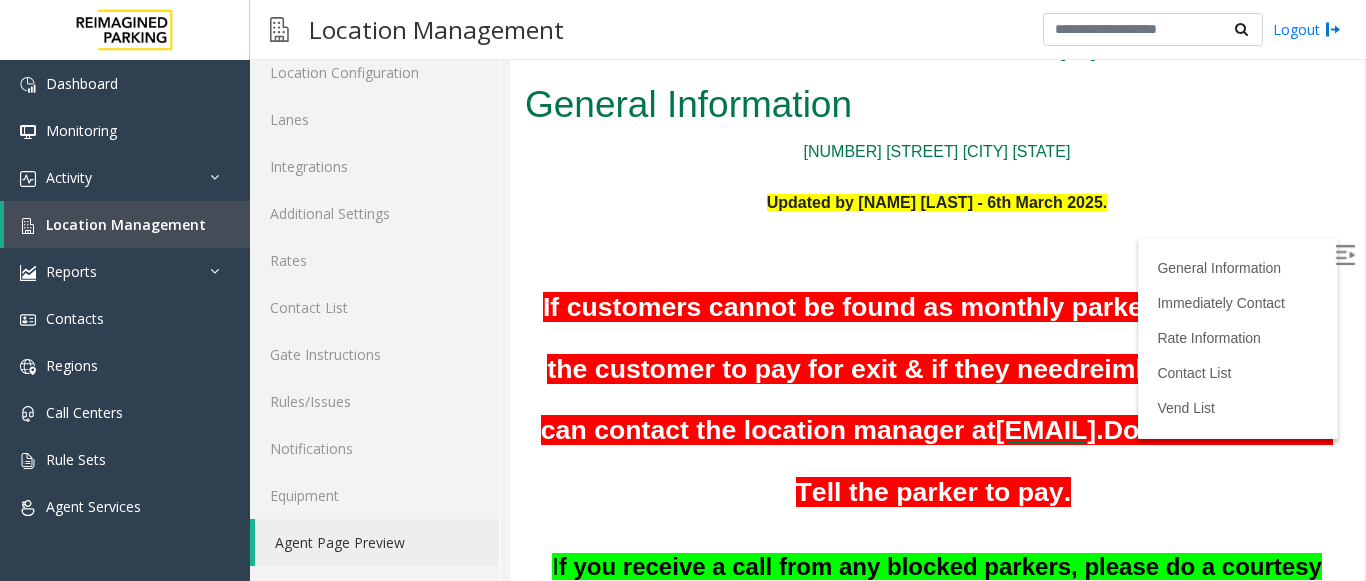 drag, startPoint x: 1342, startPoint y: 304, endPoint x: 1864, endPoint y: 149, distance: 544.5264 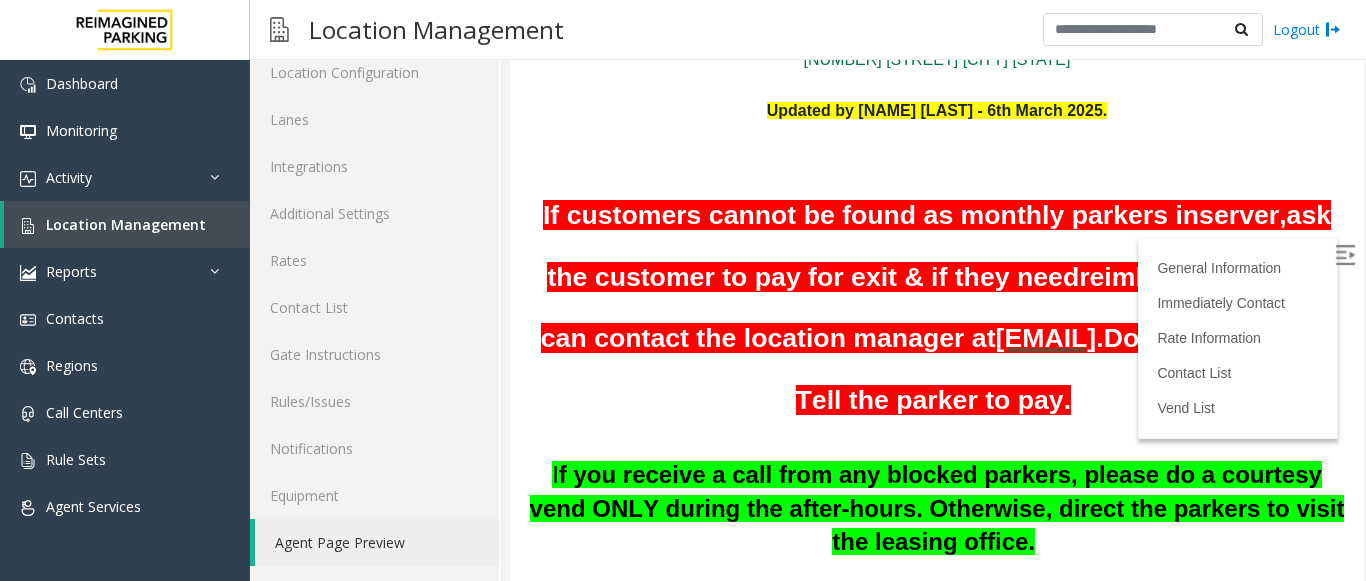 scroll, scrollTop: 118, scrollLeft: 0, axis: vertical 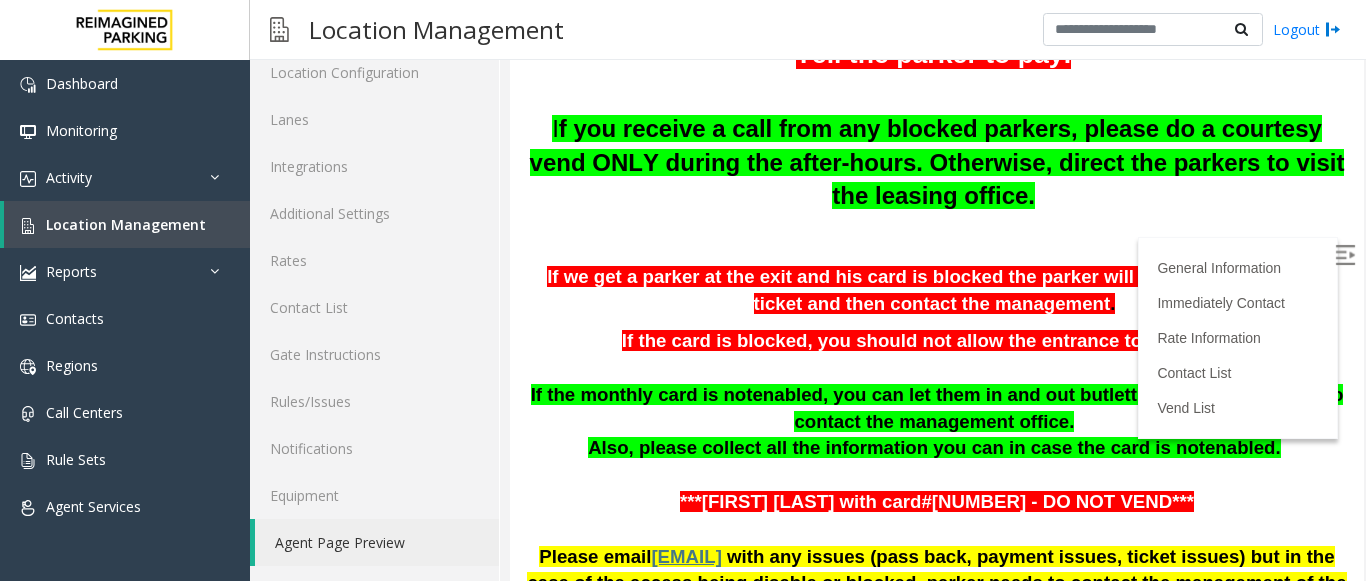 click at bounding box center [937, 475] 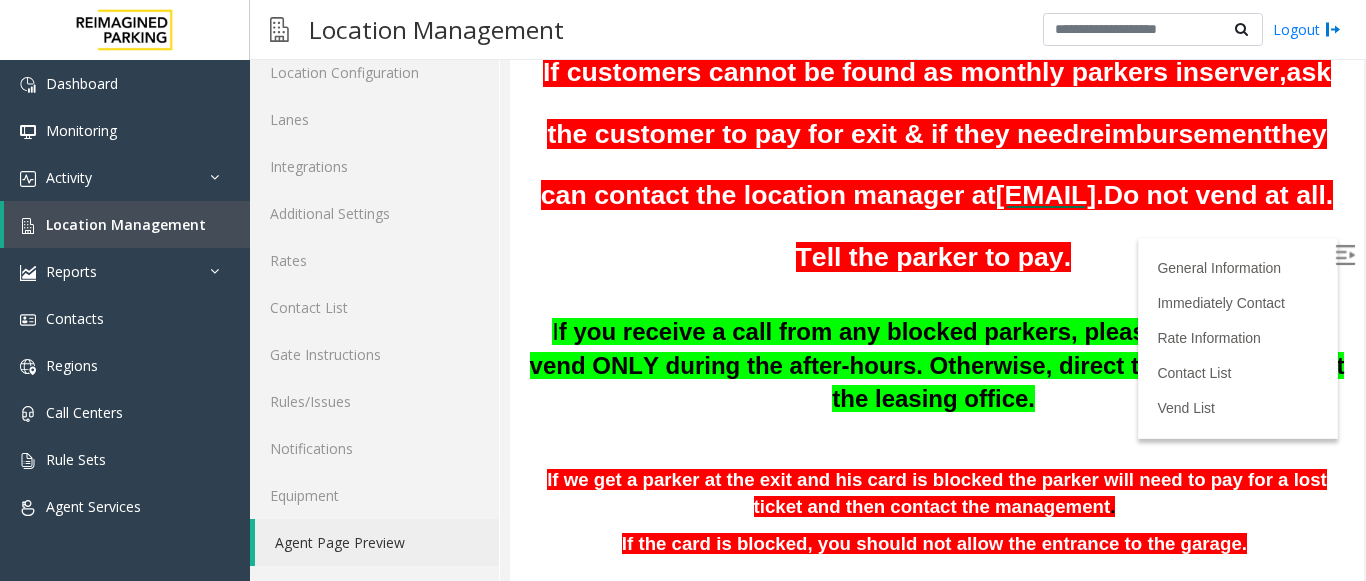 scroll, scrollTop: 176, scrollLeft: 0, axis: vertical 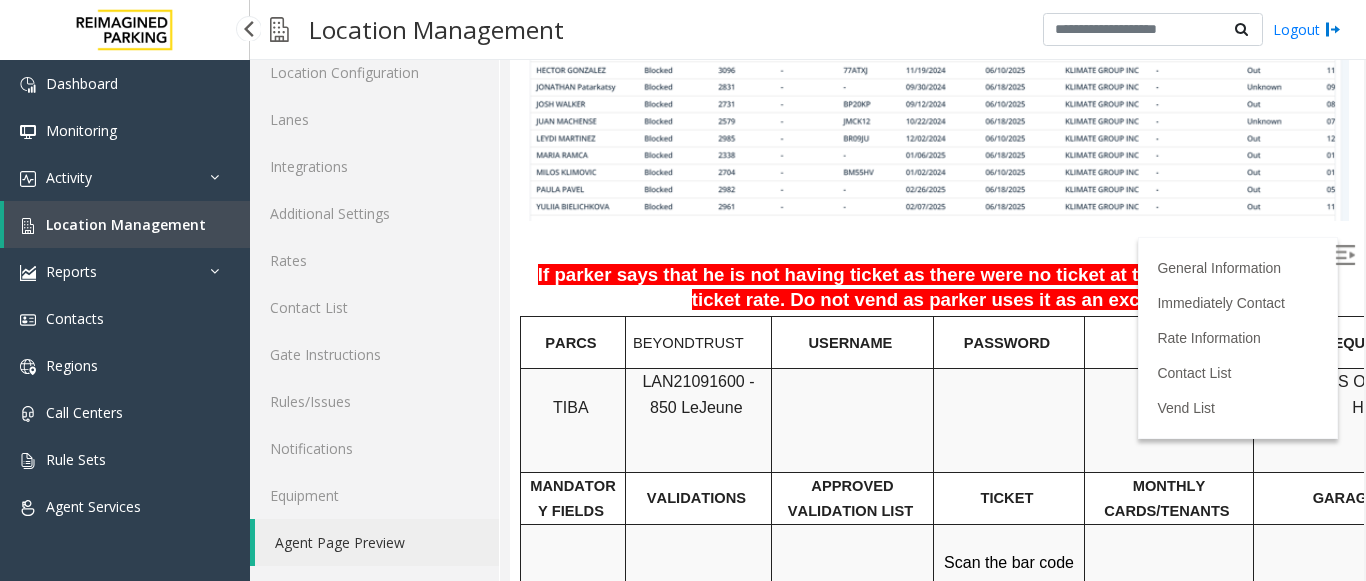 click on "Location Management" at bounding box center [127, 224] 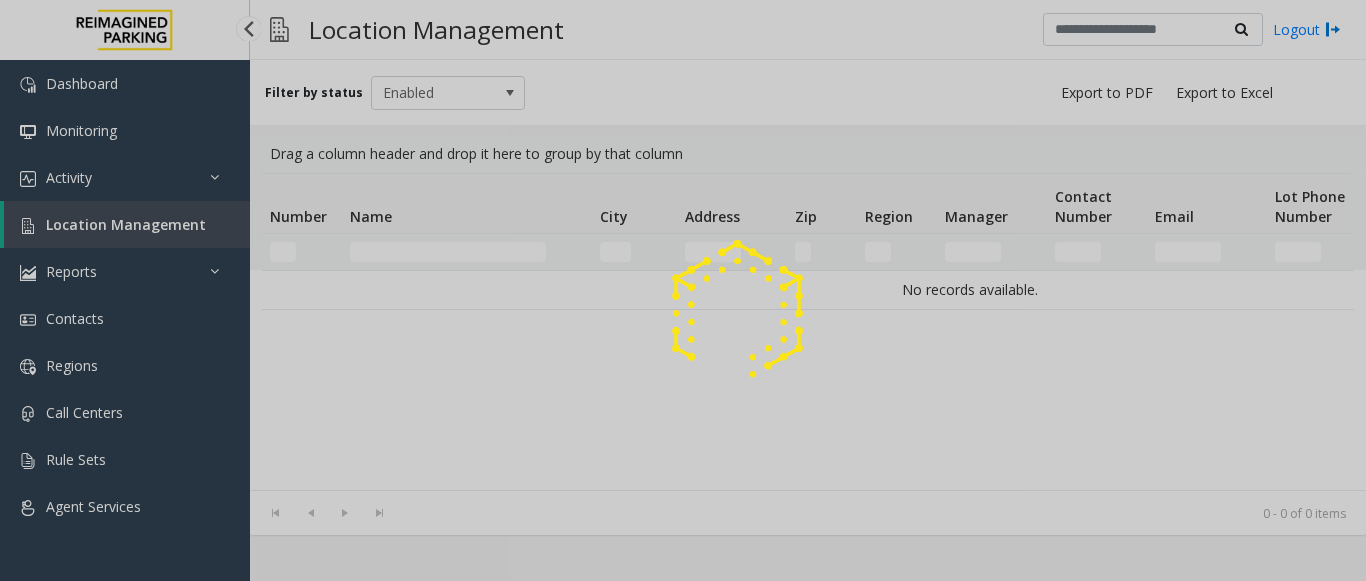 scroll, scrollTop: 0, scrollLeft: 0, axis: both 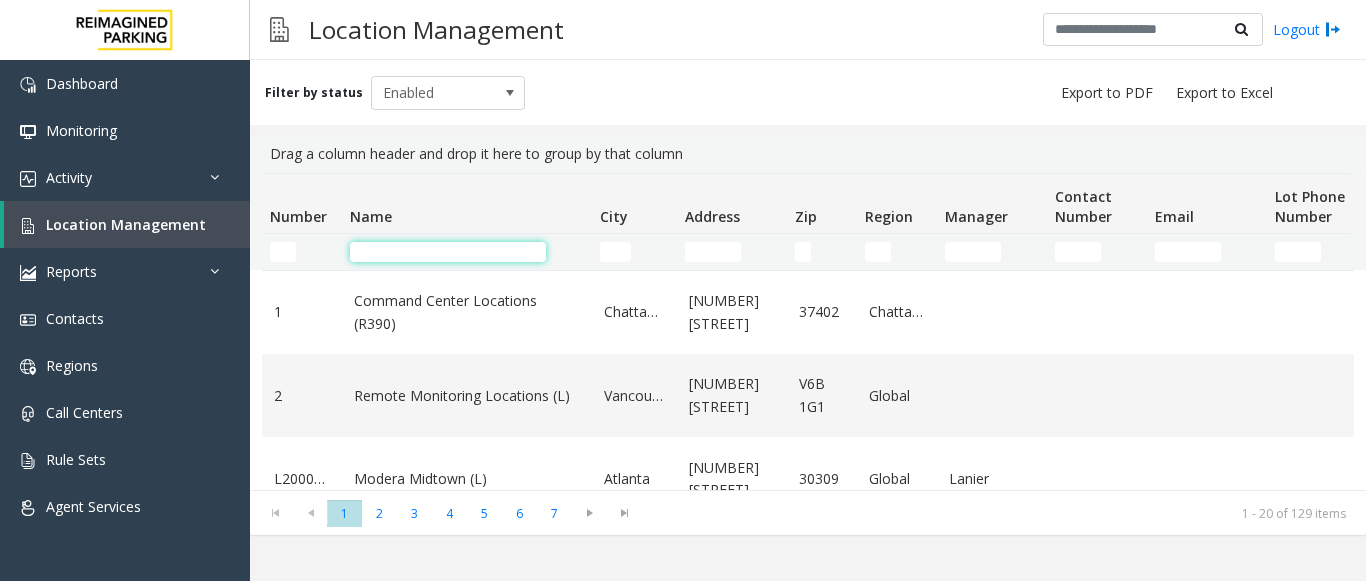 drag, startPoint x: 356, startPoint y: 244, endPoint x: 367, endPoint y: 256, distance: 16.27882 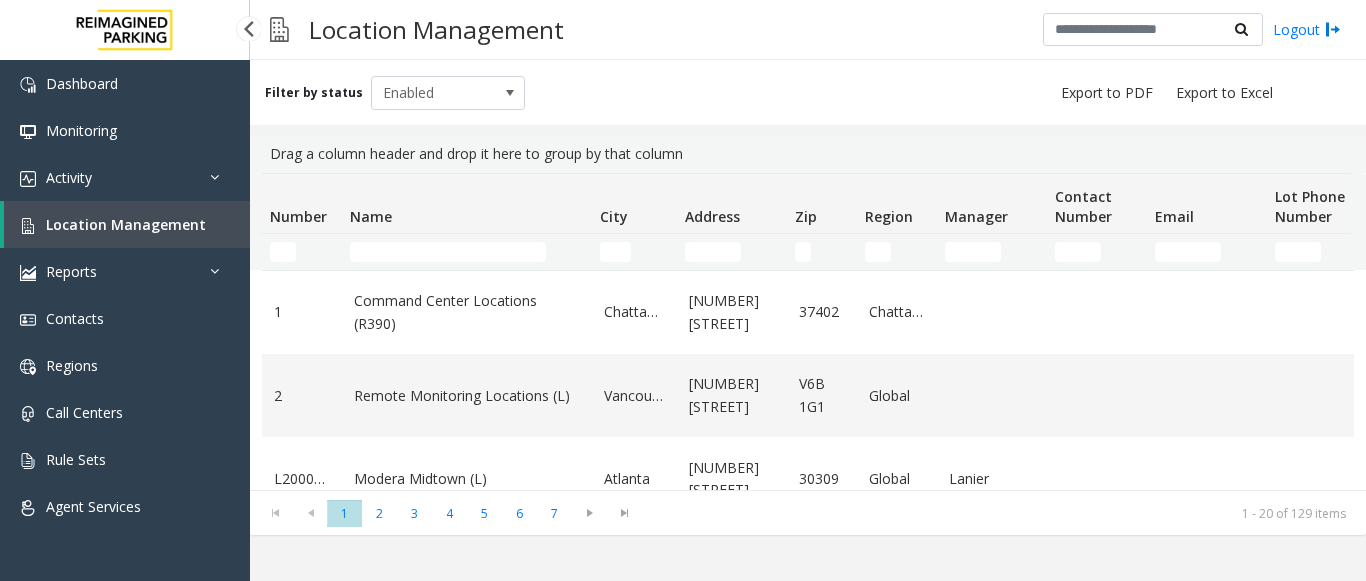 click on "Location Management" at bounding box center (126, 224) 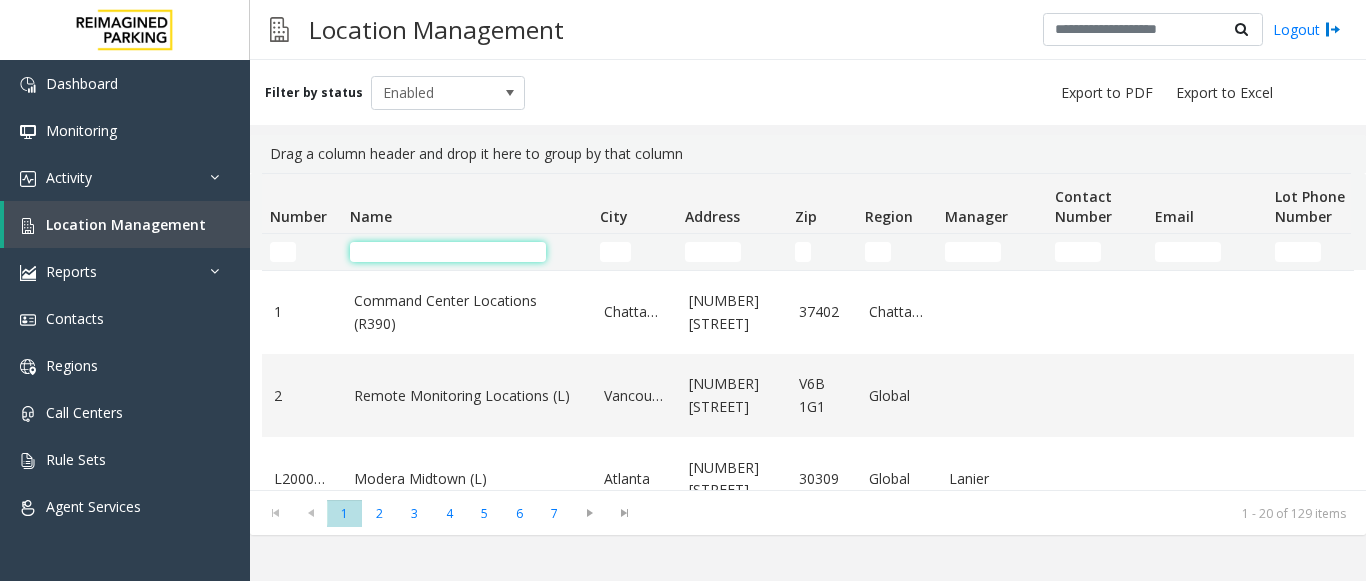 click 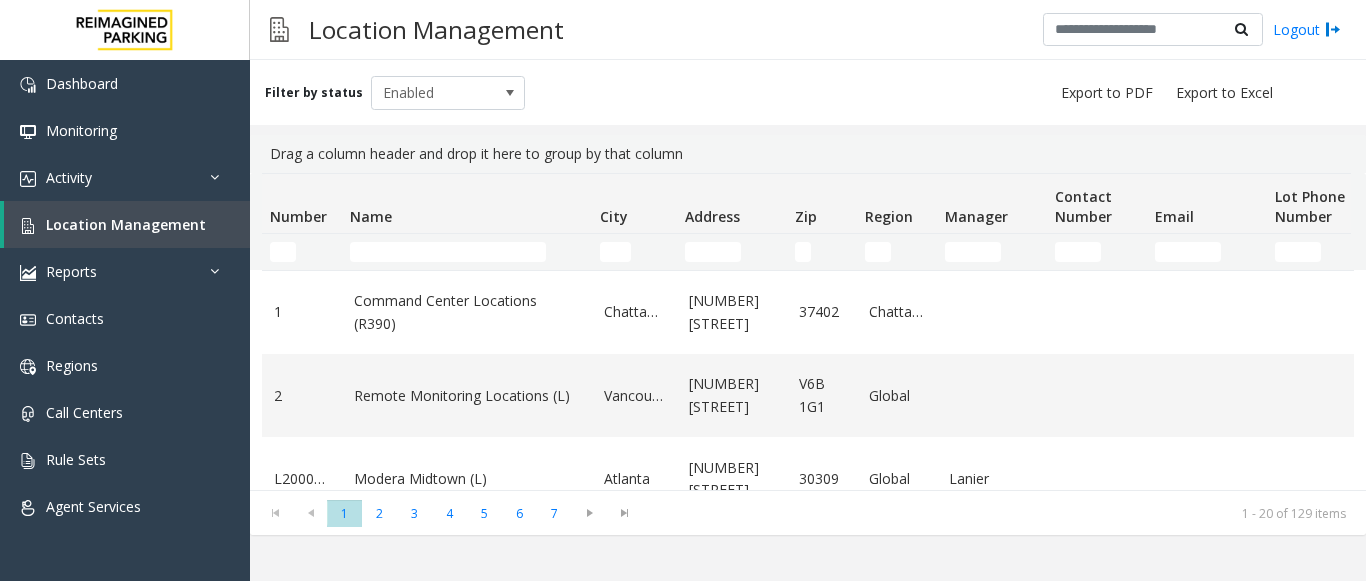 click 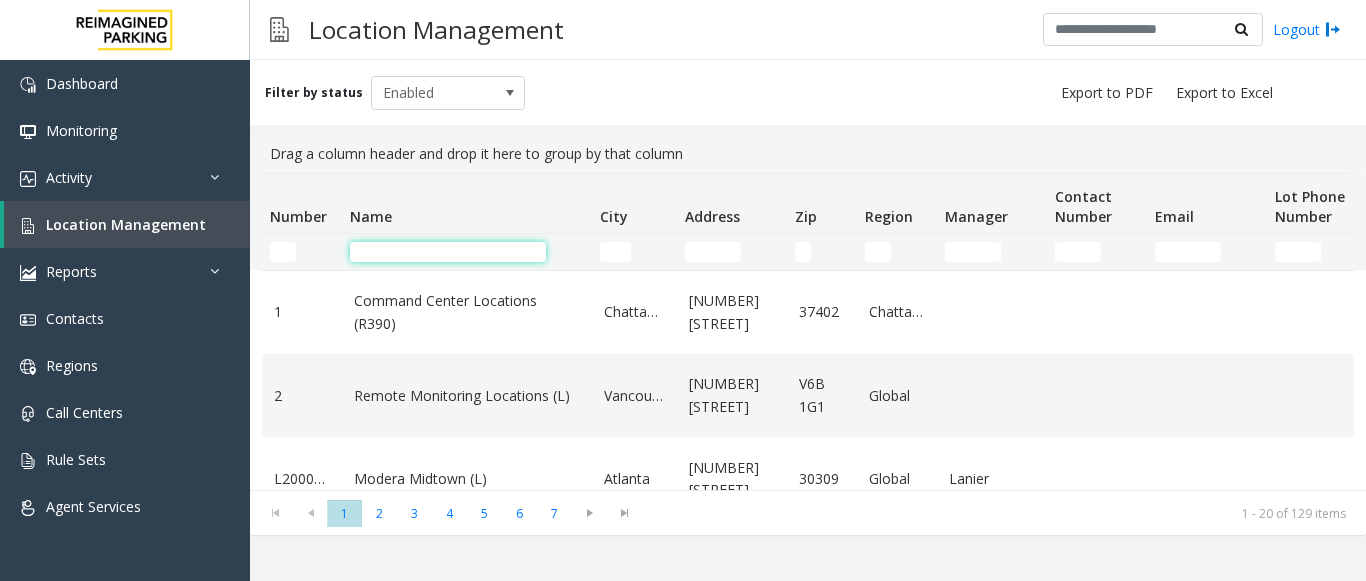 click 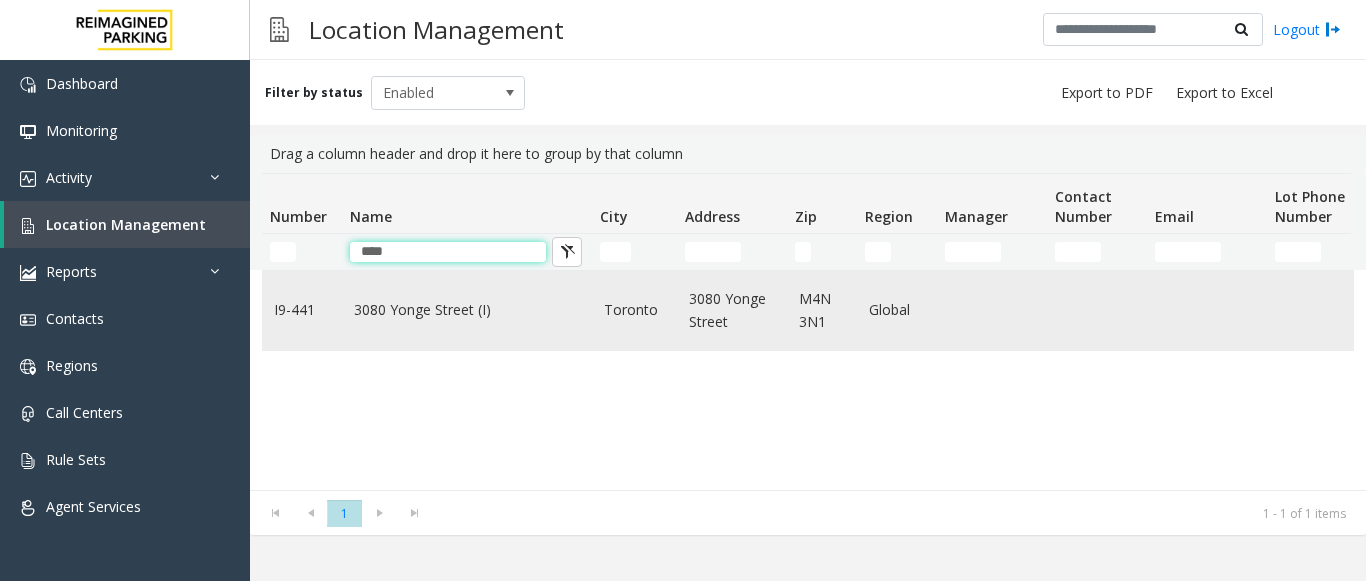 type on "****" 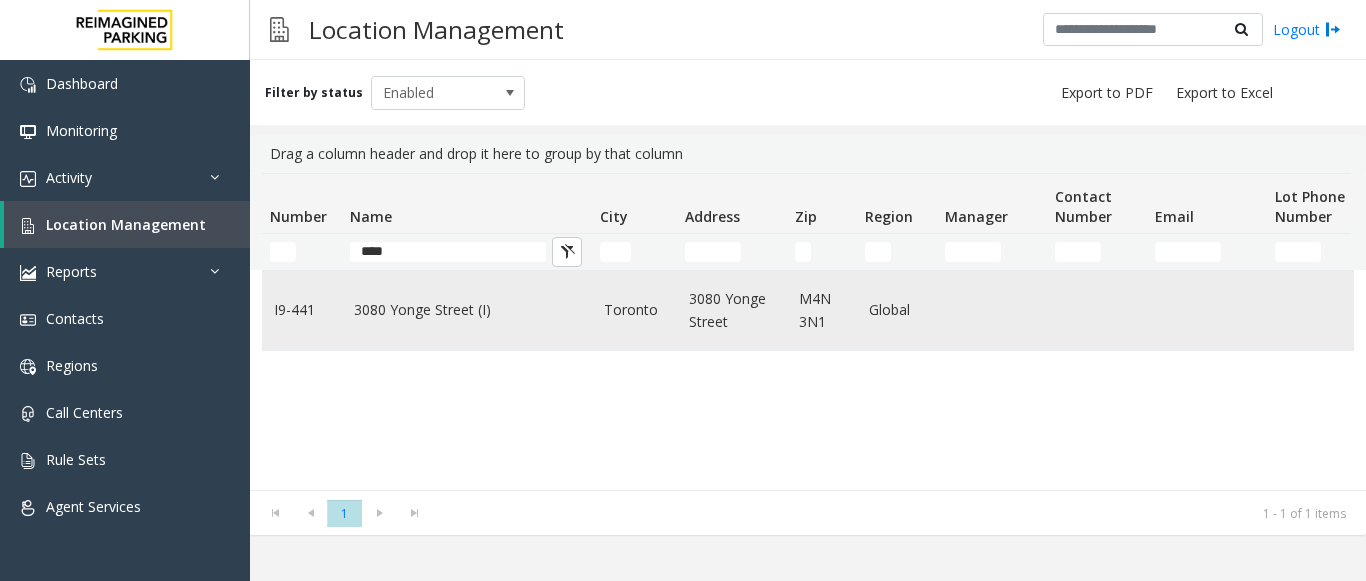 click on "3080 Yonge Street (I)" 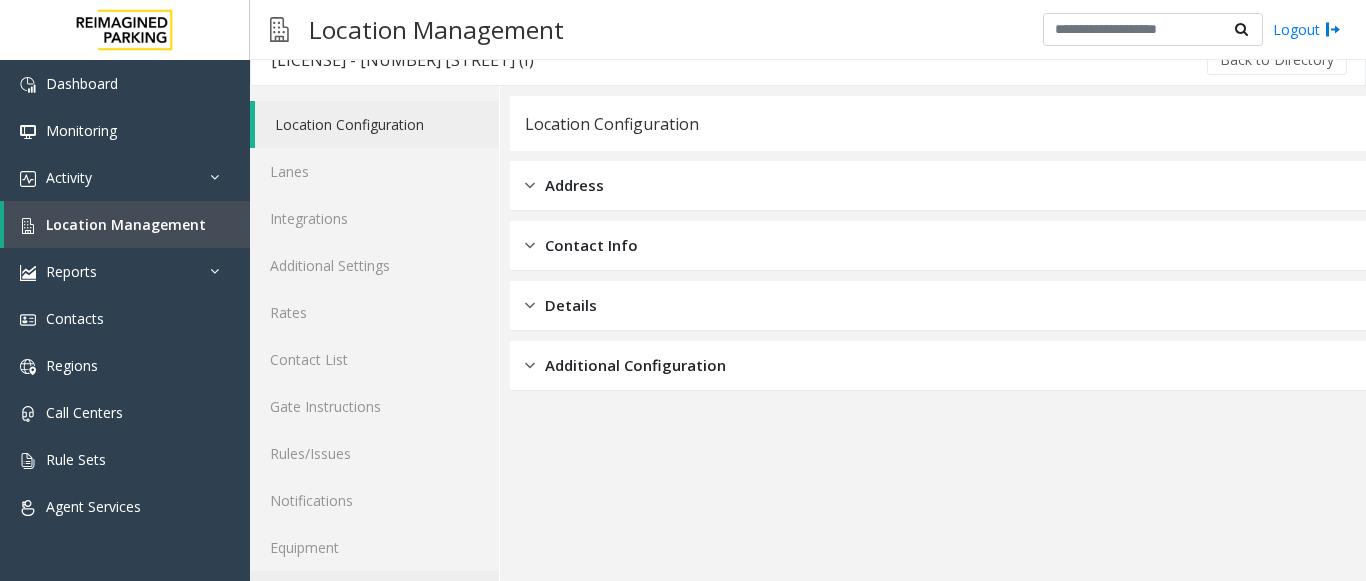 scroll, scrollTop: 78, scrollLeft: 0, axis: vertical 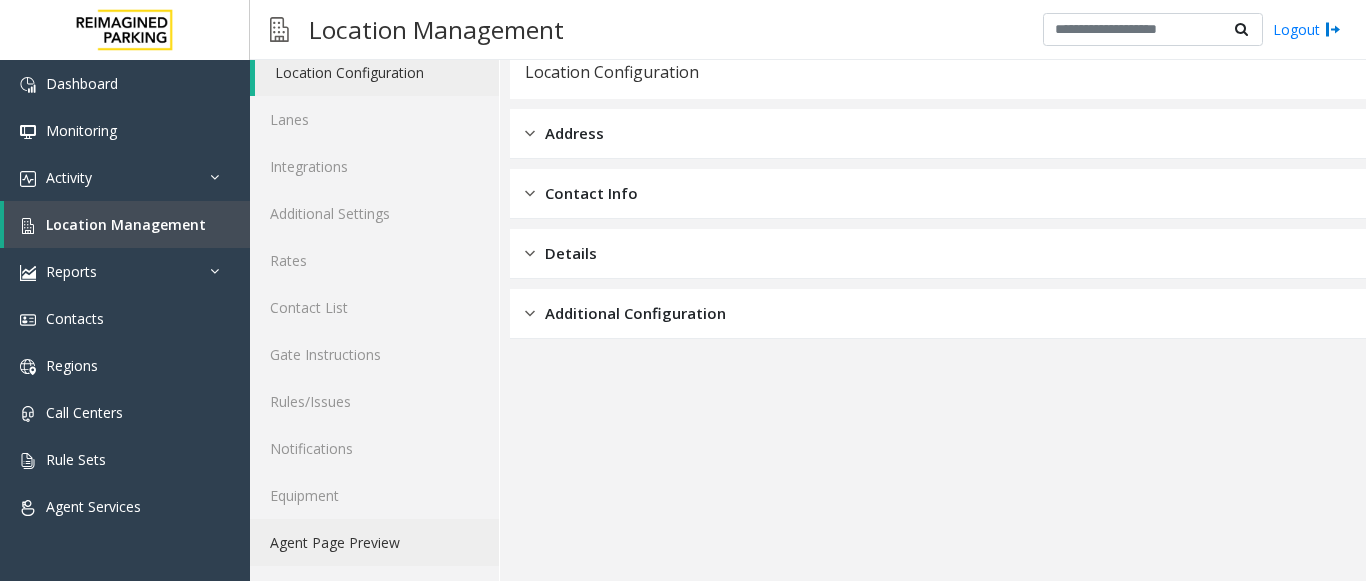 click on "Agent Page Preview" 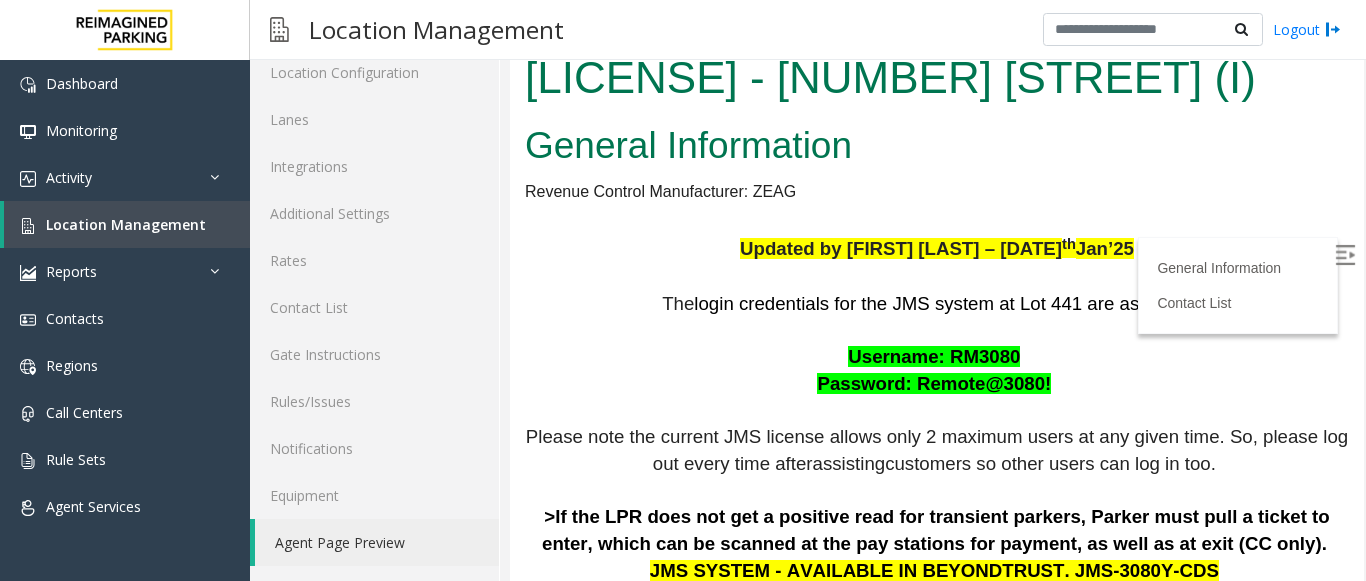 scroll, scrollTop: 0, scrollLeft: 0, axis: both 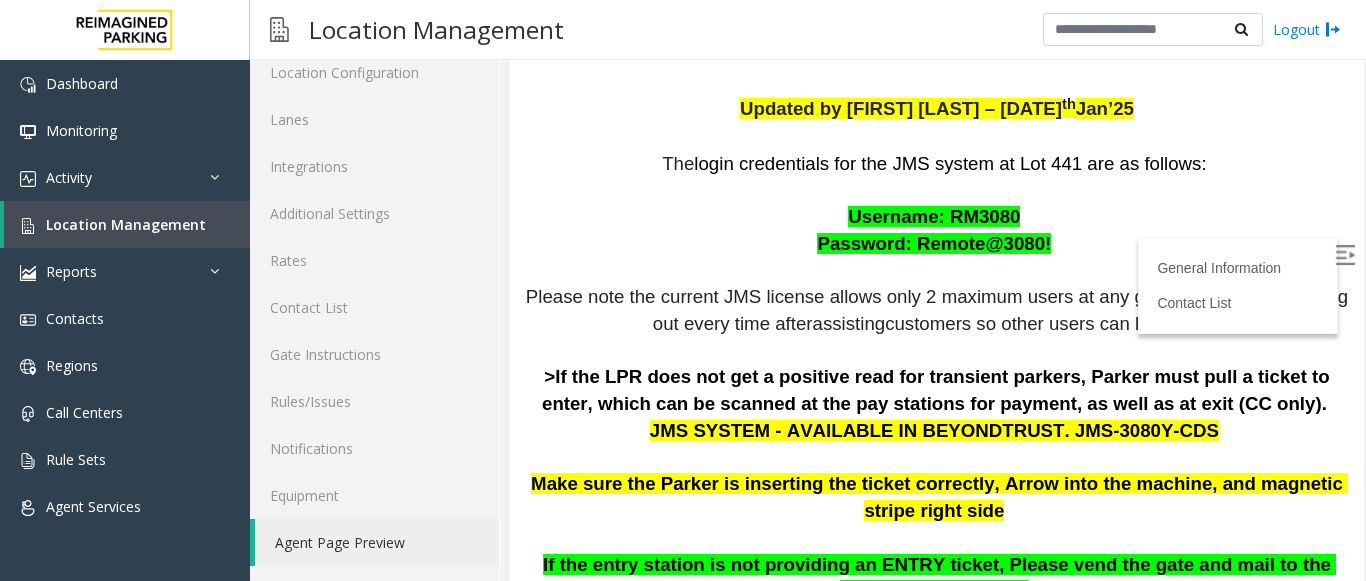drag, startPoint x: 1342, startPoint y: 238, endPoint x: 1865, endPoint y: 256, distance: 523.30963 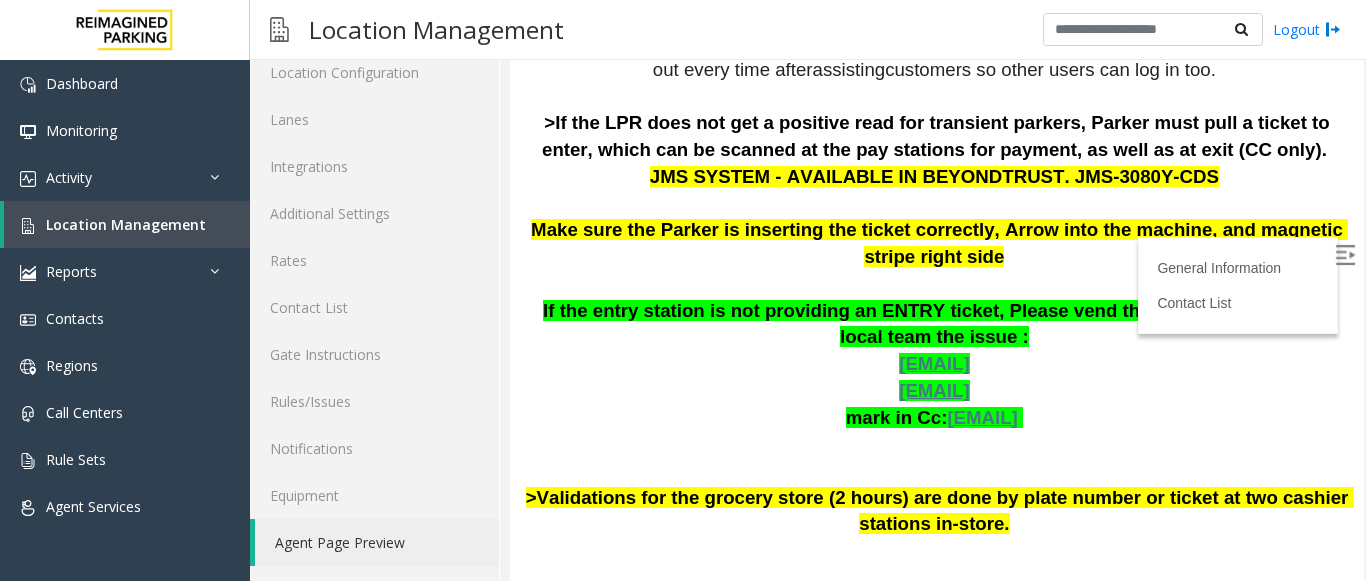 scroll, scrollTop: 348, scrollLeft: 0, axis: vertical 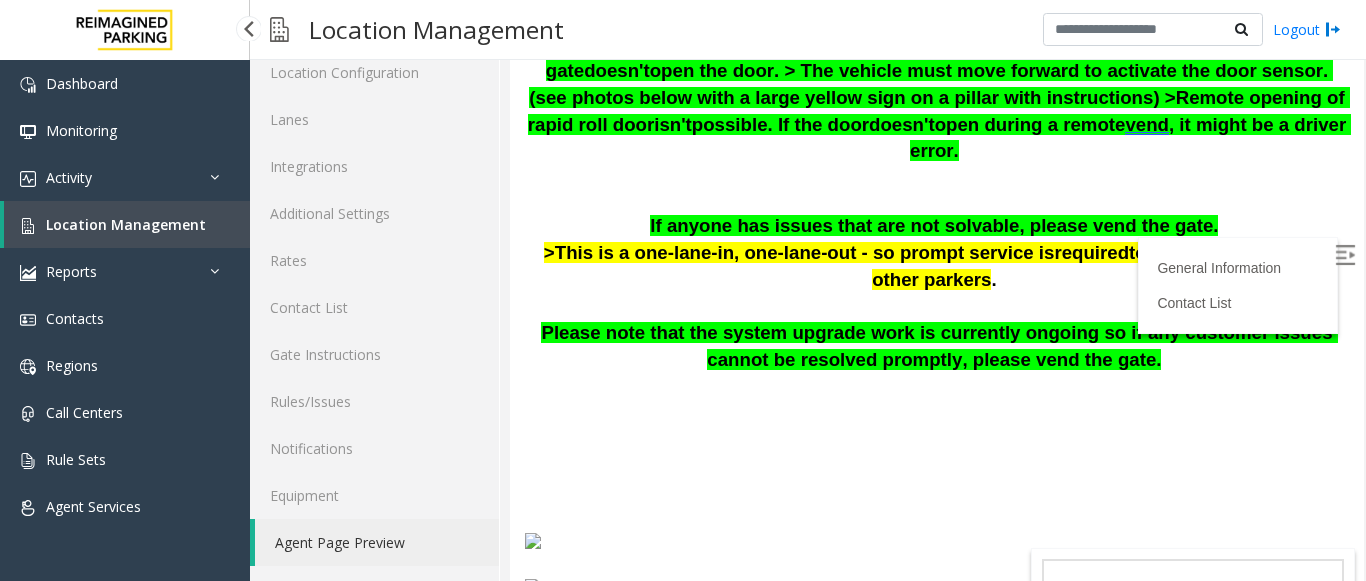 click on "Location Management" at bounding box center [126, 224] 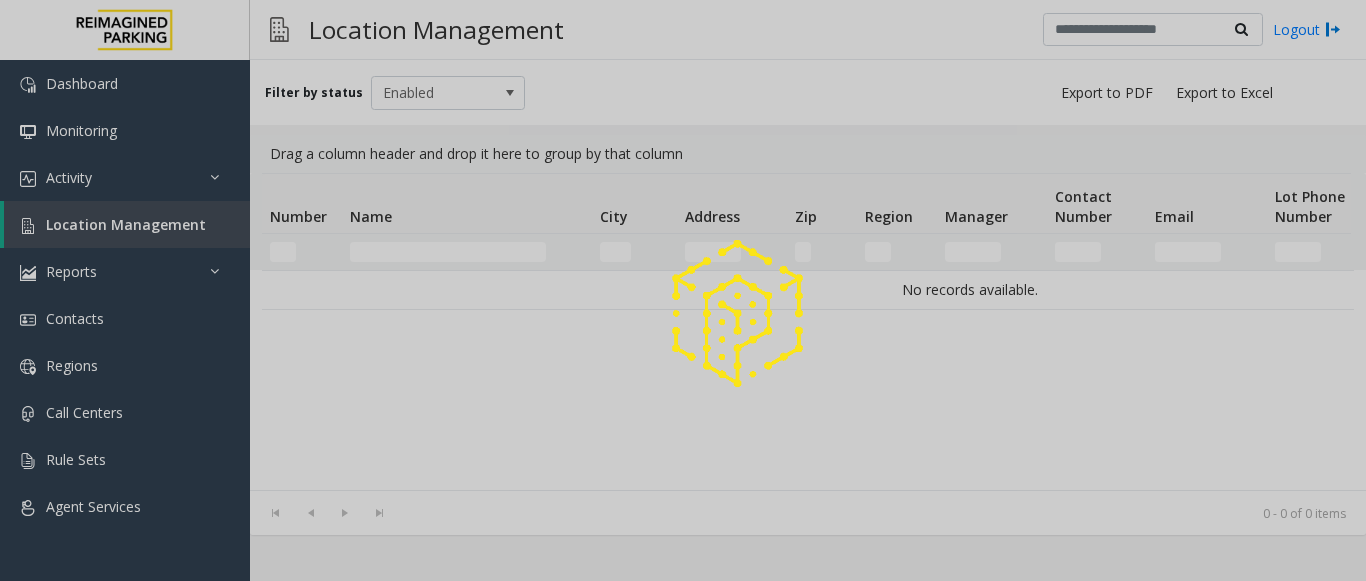 scroll, scrollTop: 0, scrollLeft: 0, axis: both 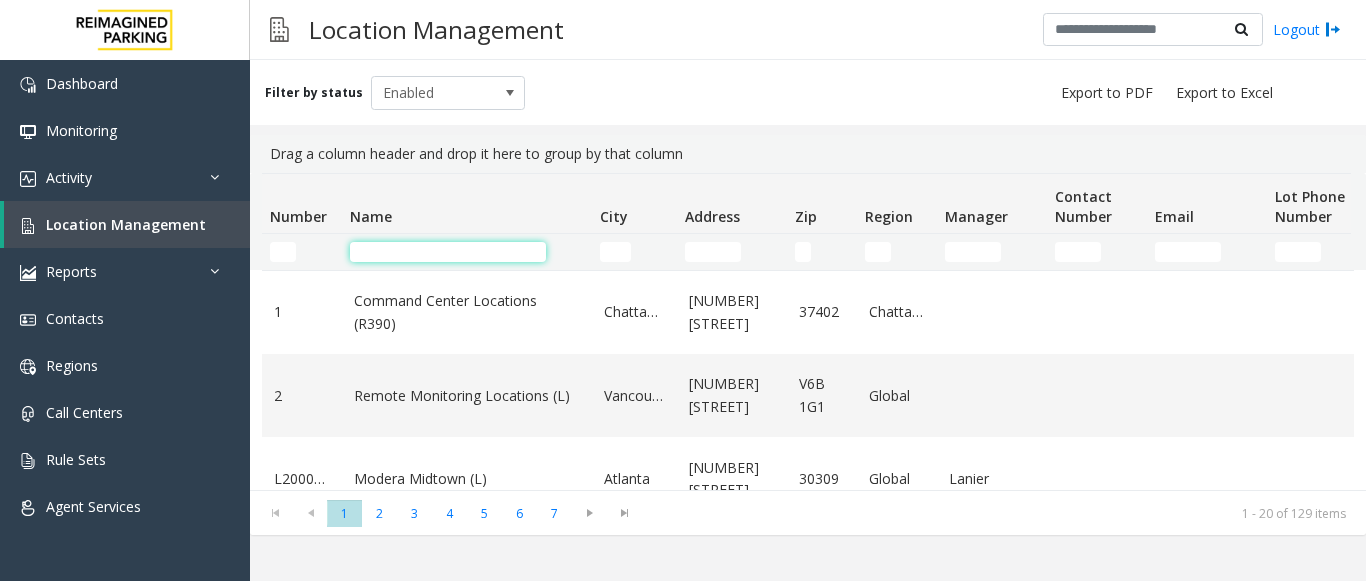 click 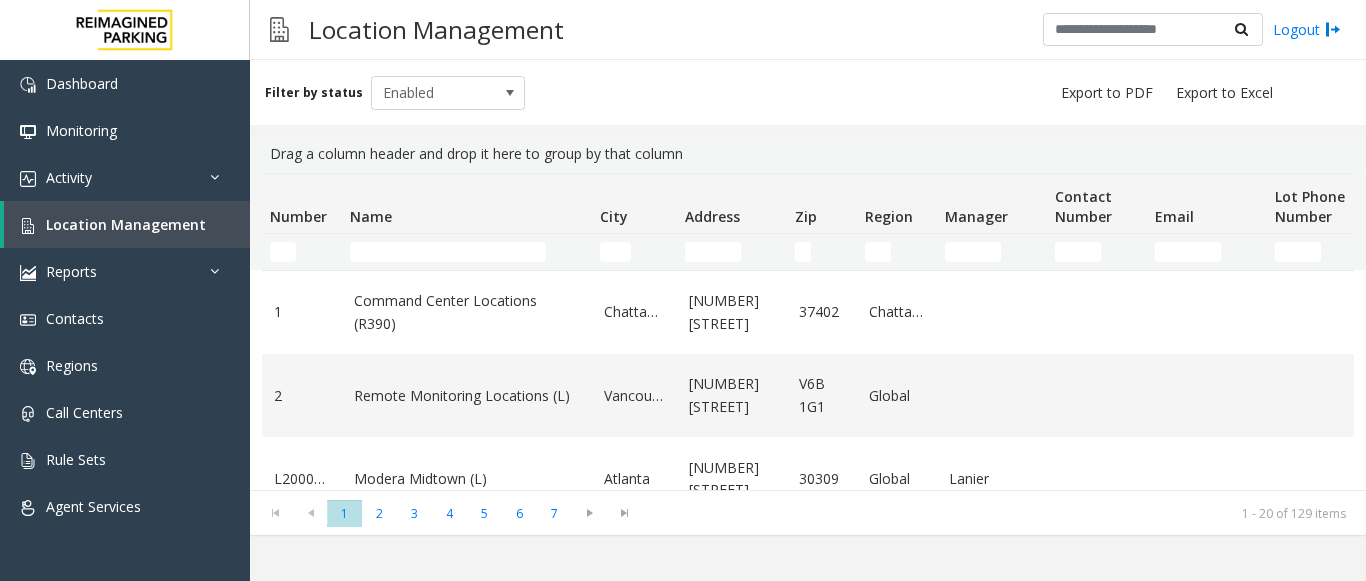click 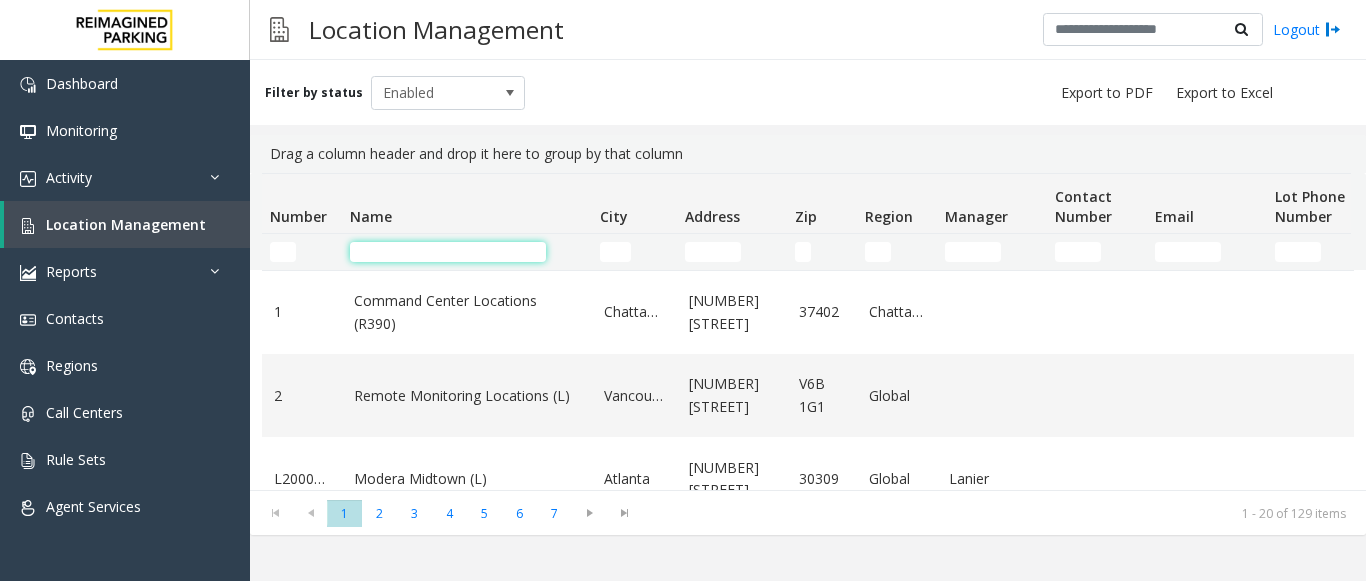 click 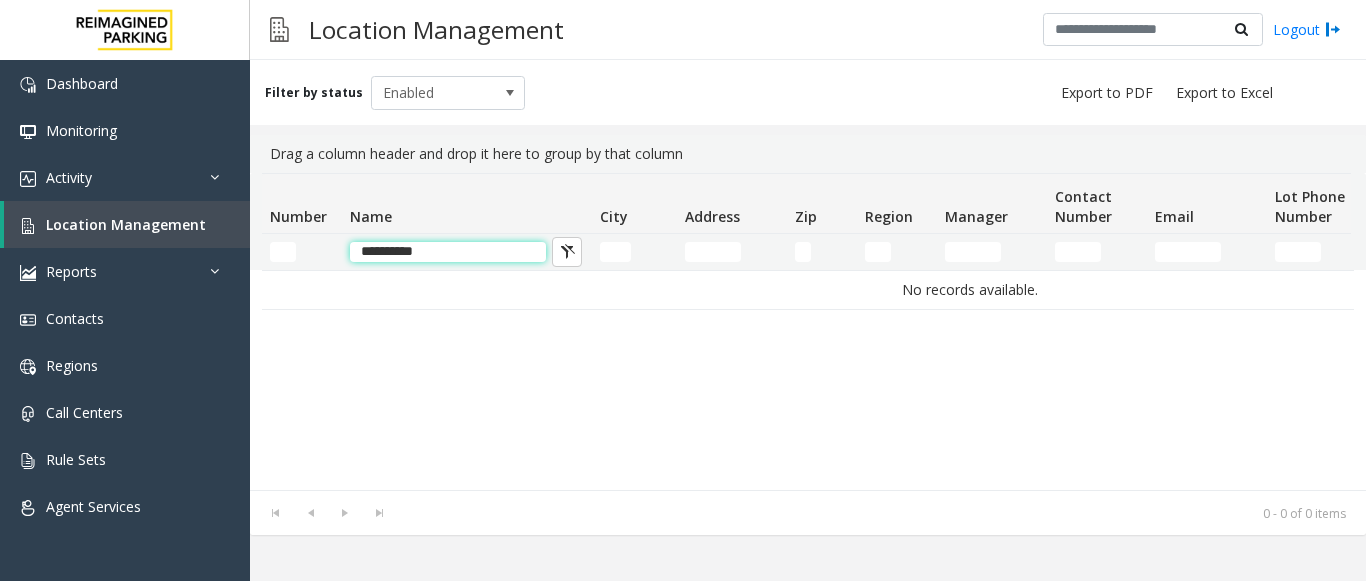 click on "**********" 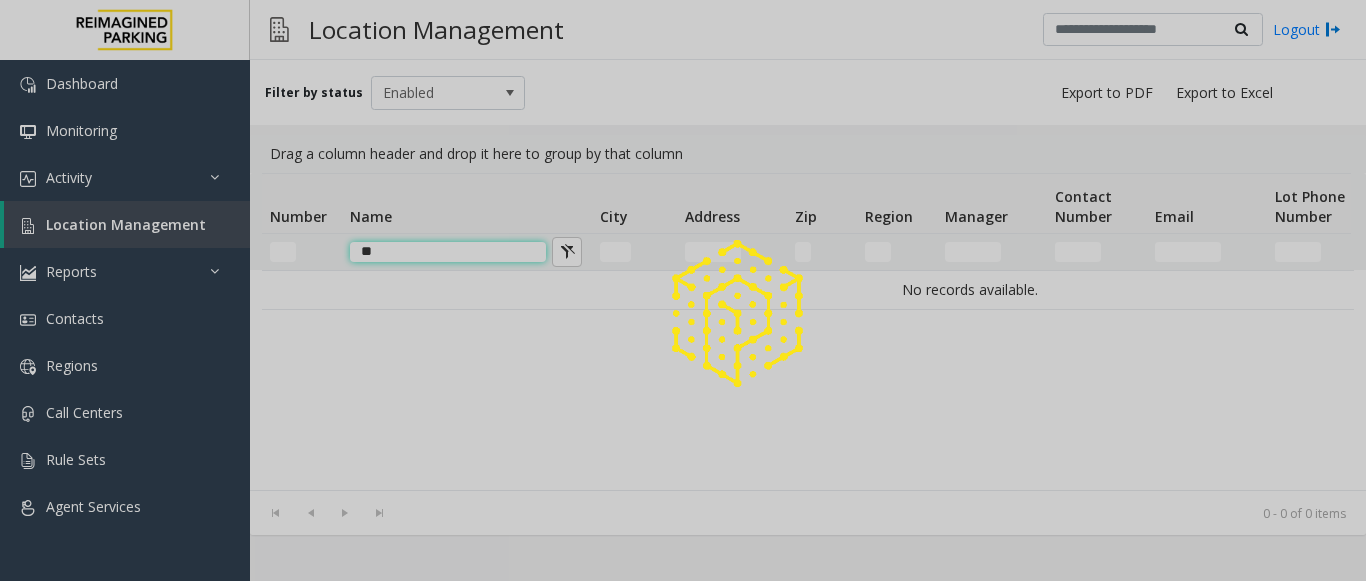 type on "*" 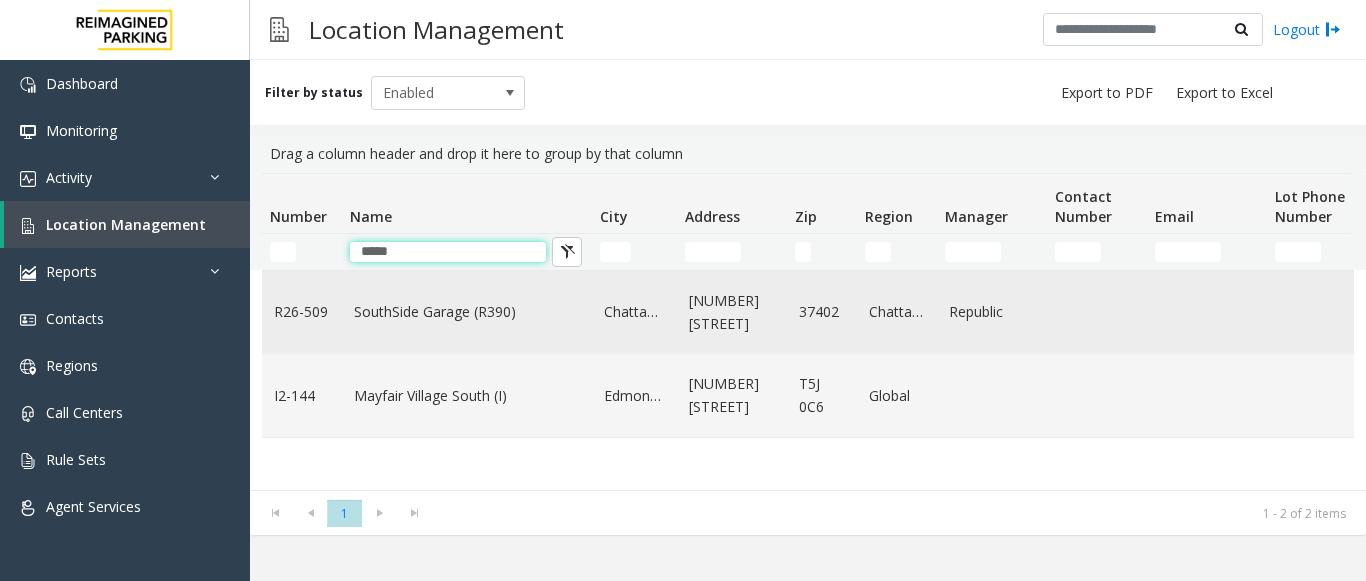 type on "*****" 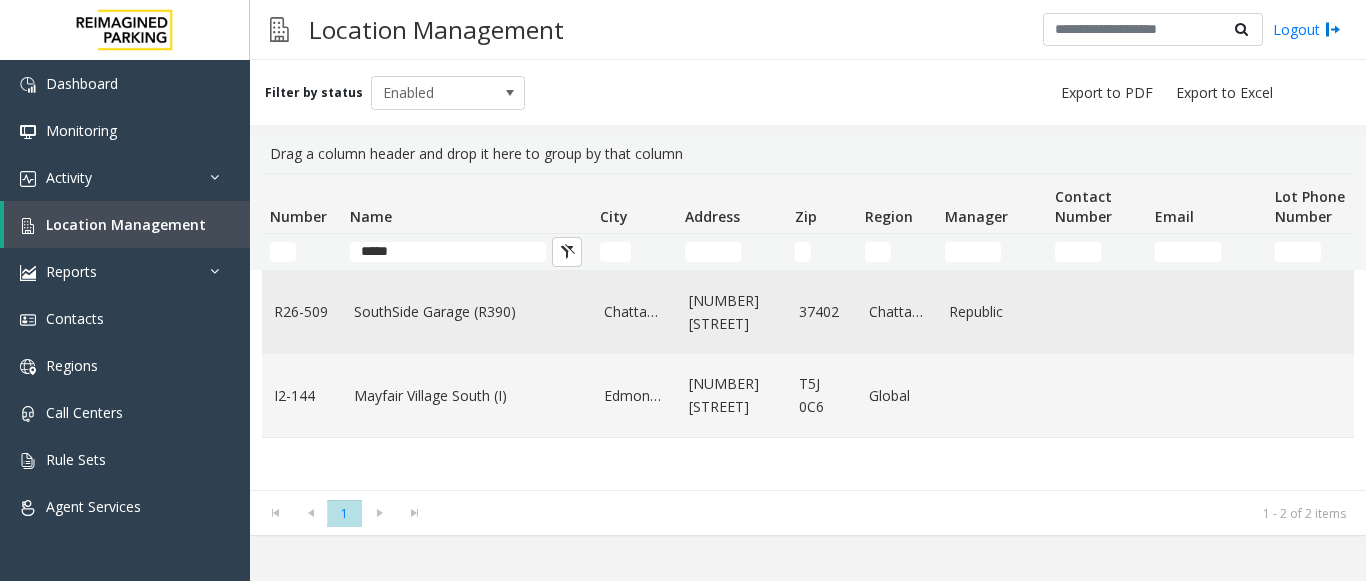 click on "SouthSide Garage (R390)" 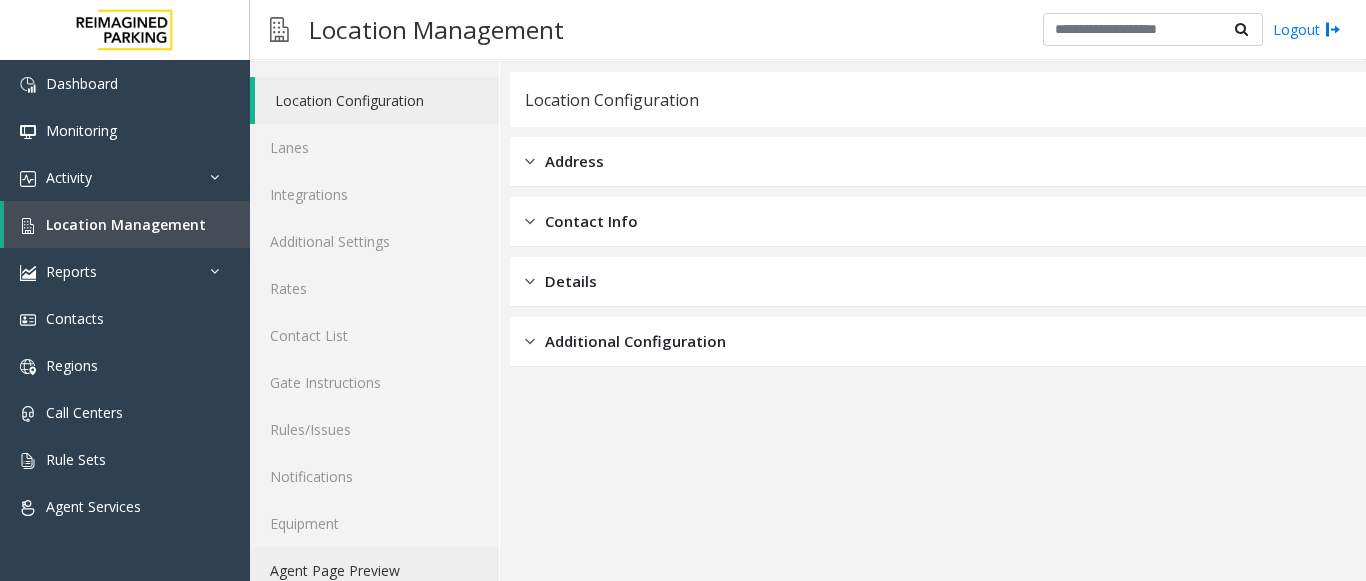 scroll, scrollTop: 78, scrollLeft: 0, axis: vertical 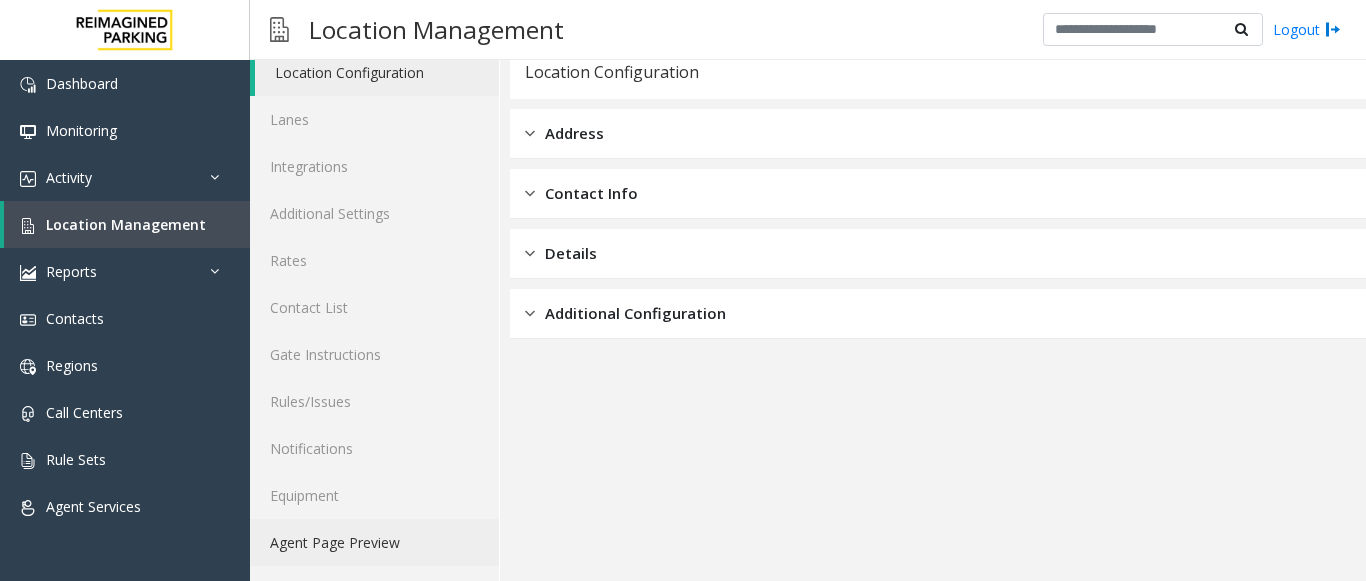 click on "Agent Page Preview" 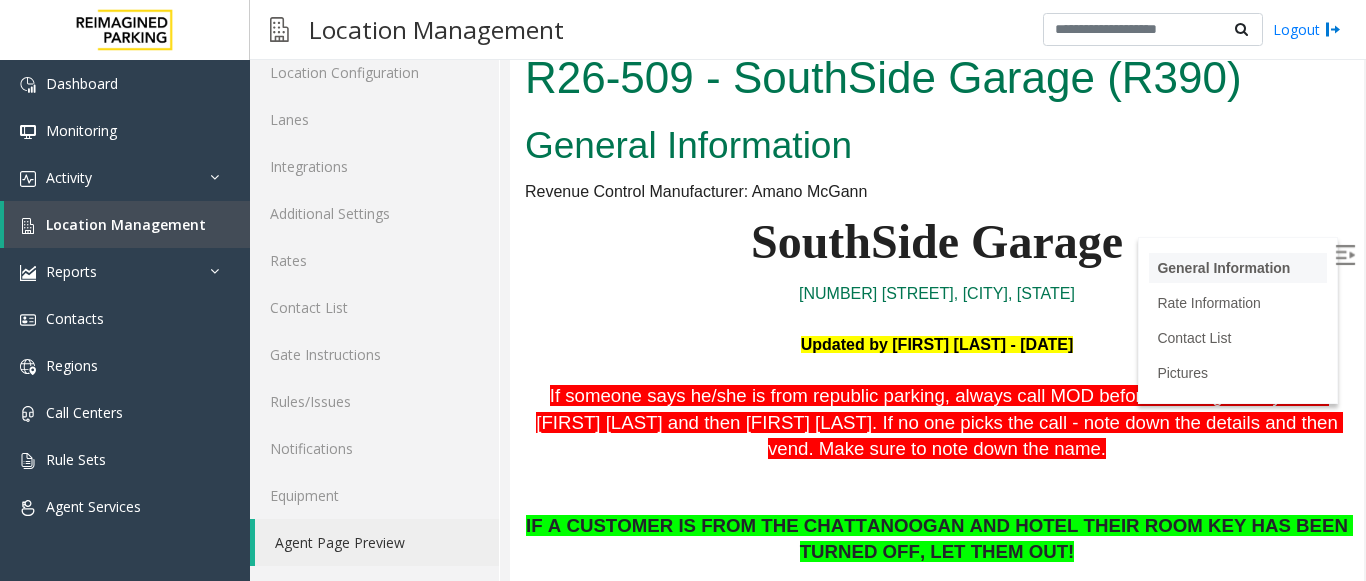 scroll, scrollTop: 801, scrollLeft: 0, axis: vertical 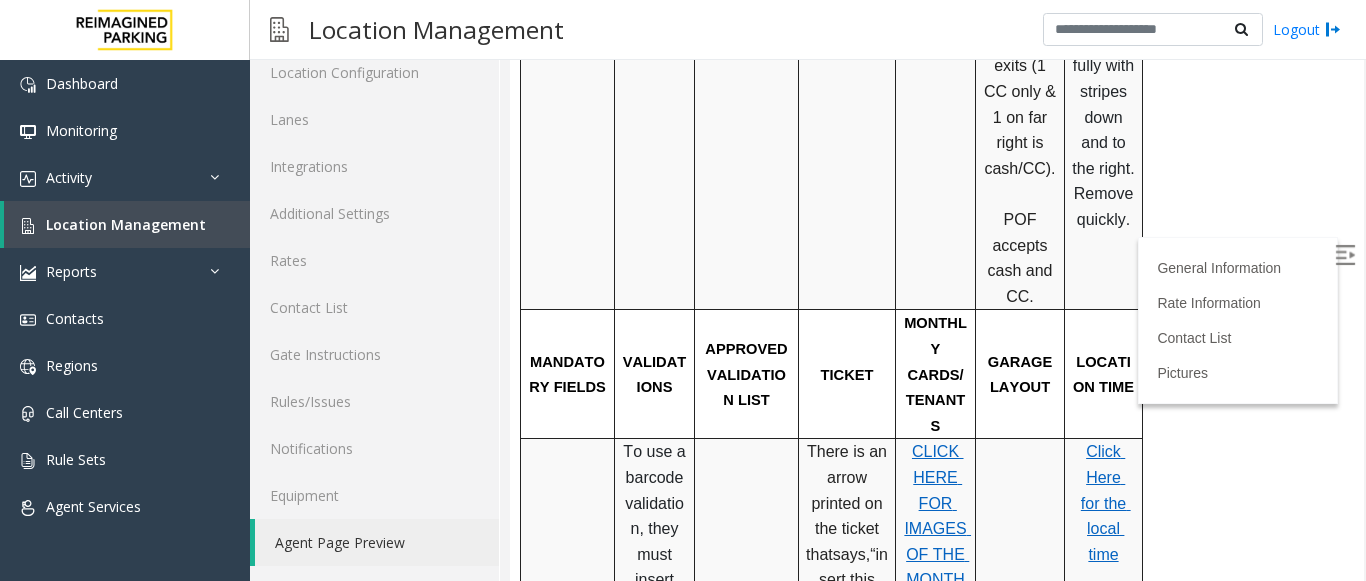 click at bounding box center [1345, 255] 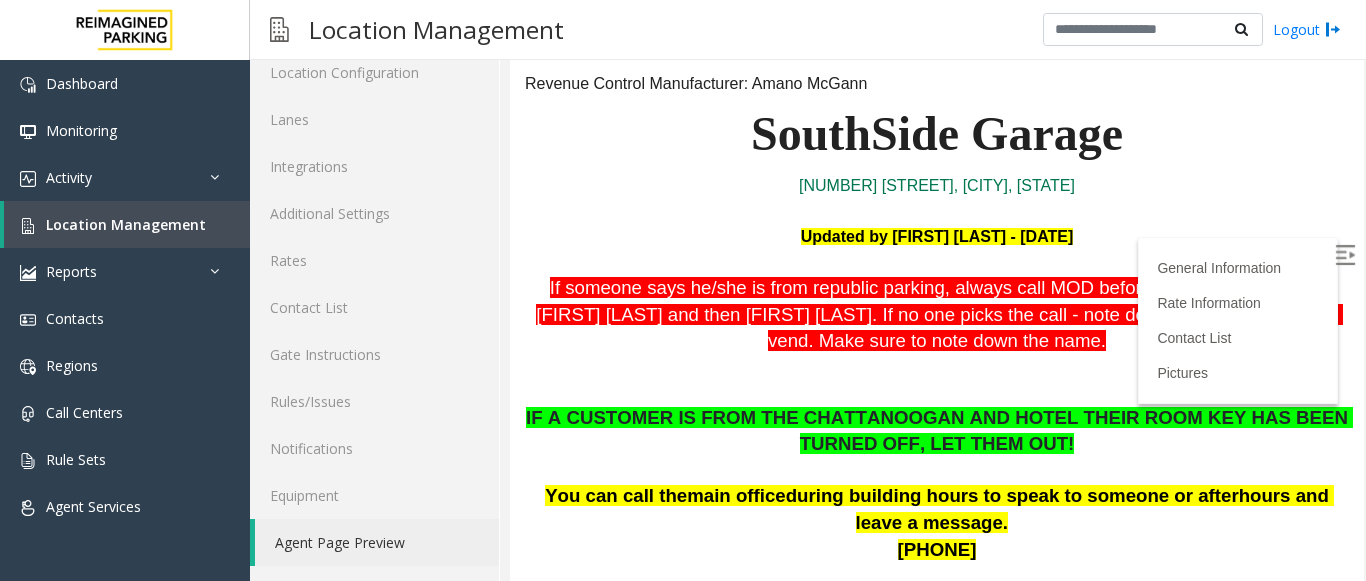 scroll, scrollTop: 100, scrollLeft: 0, axis: vertical 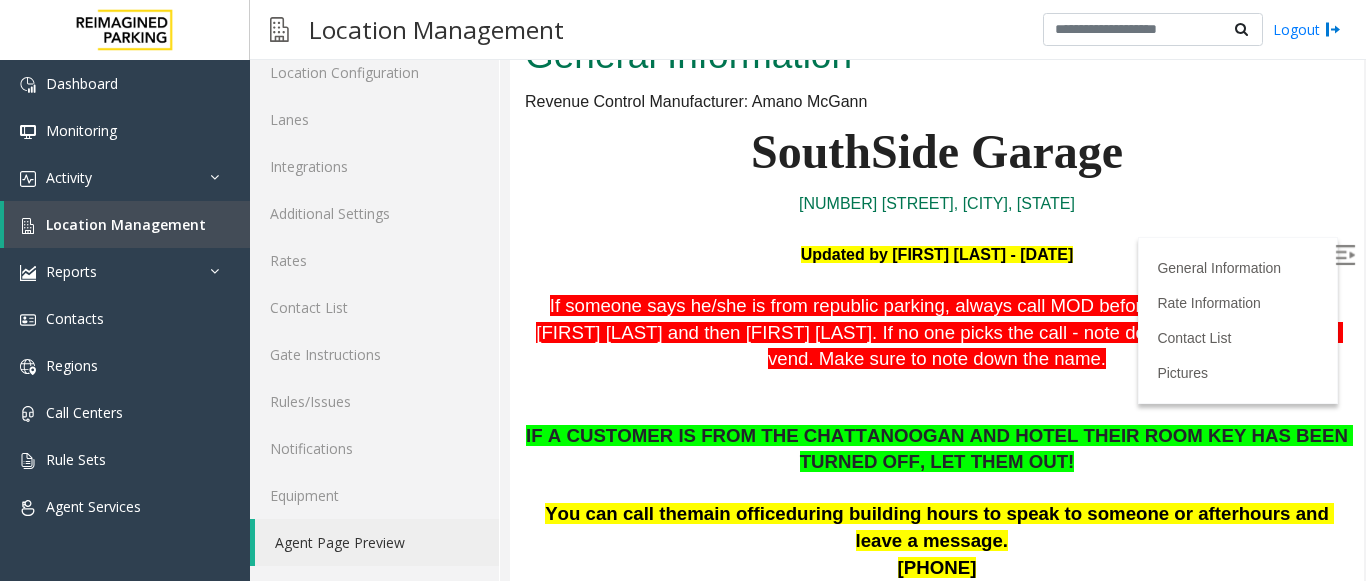 click at bounding box center [937, 229] 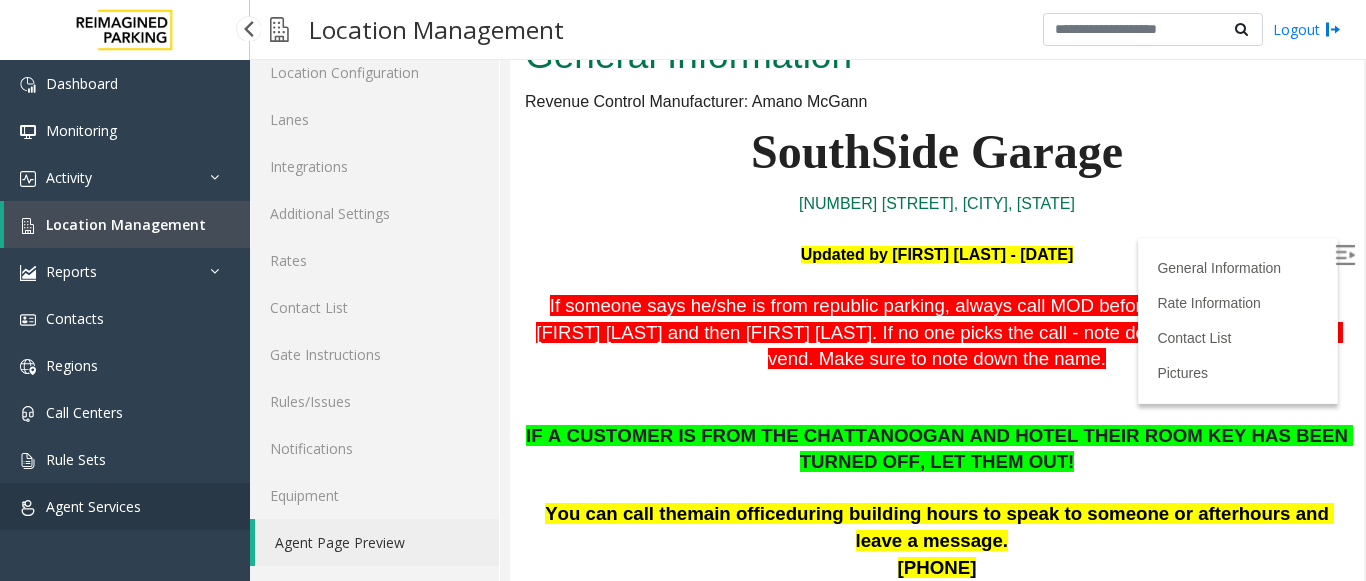click on "Agent Services" at bounding box center [93, 506] 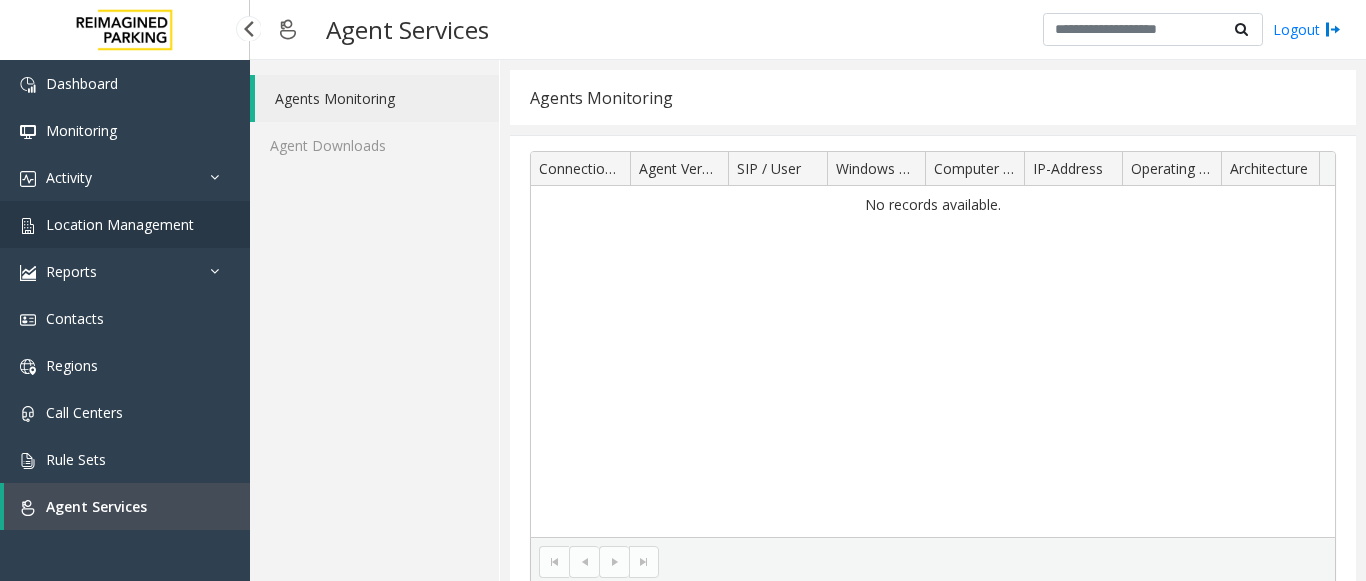 click on "Location Management" at bounding box center [125, 224] 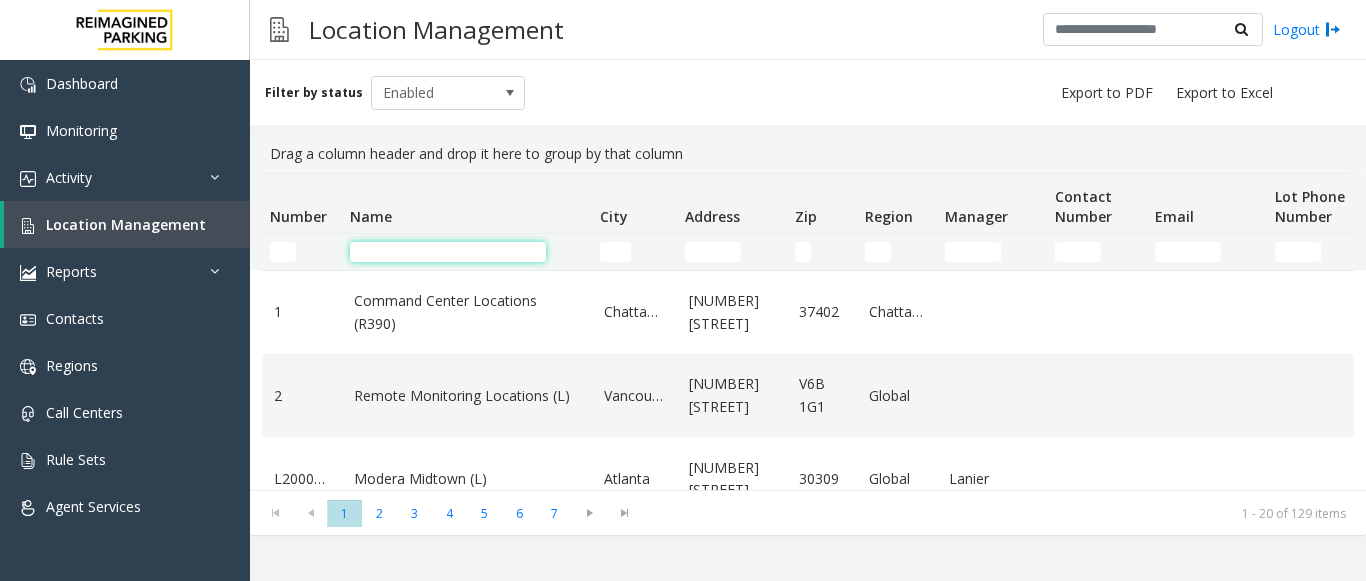 click 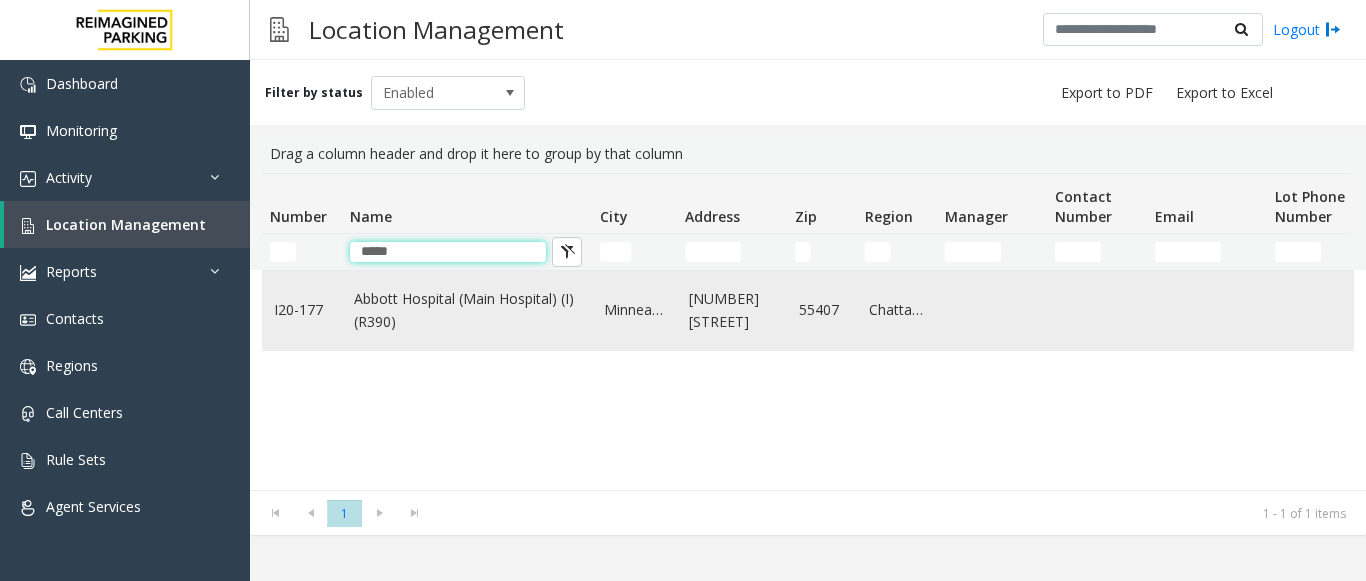 type on "*****" 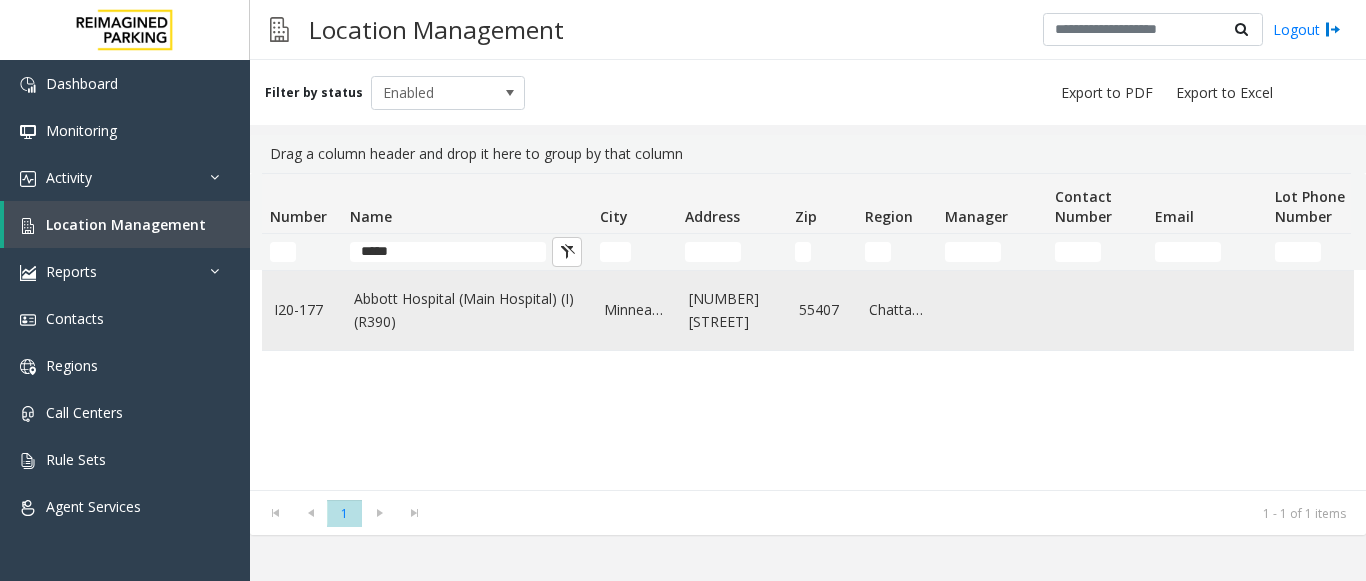 click on "Abbott Hospital (Main Hospital) (I) (R390)" 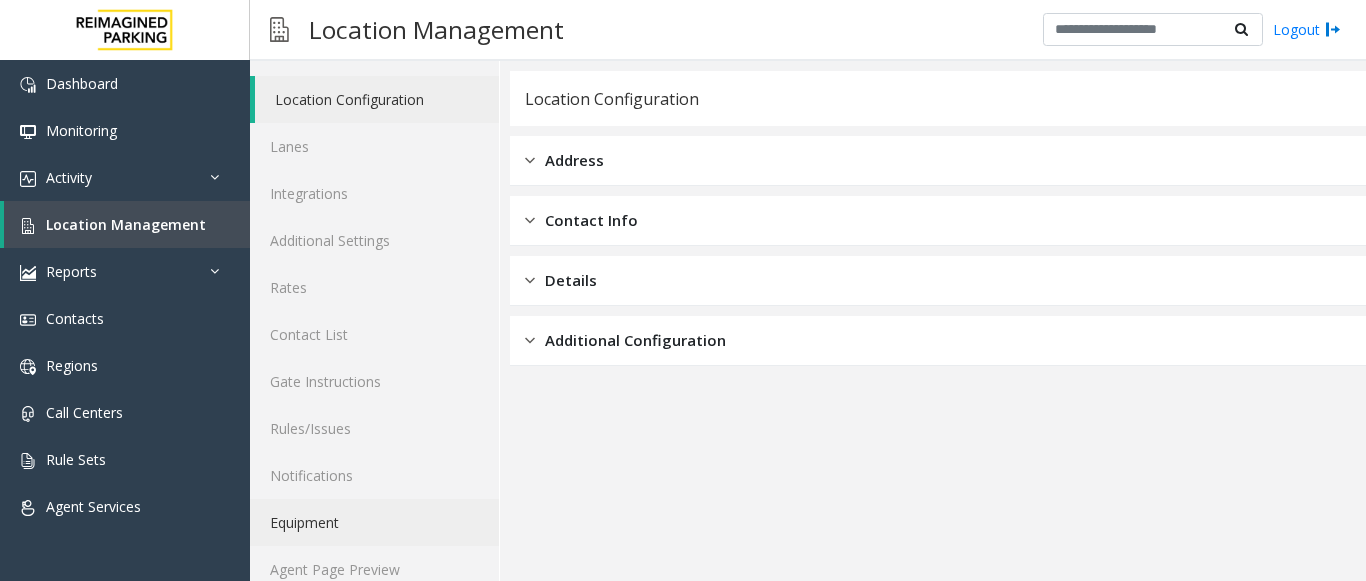 scroll, scrollTop: 78, scrollLeft: 0, axis: vertical 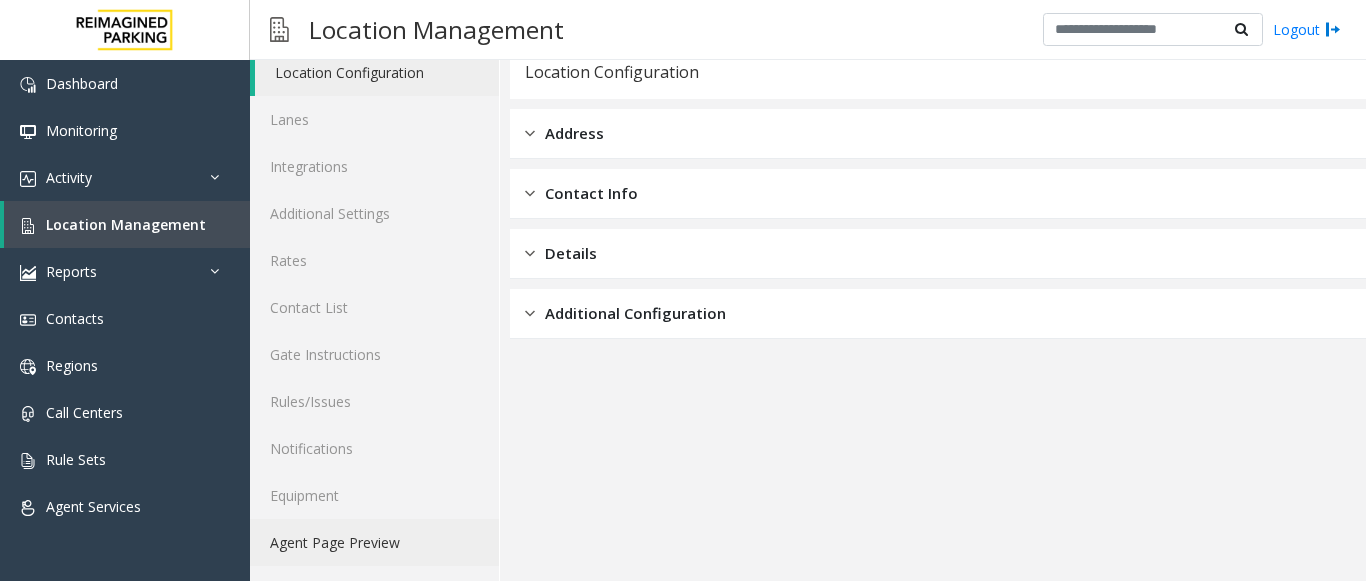click on "Agent Page Preview" 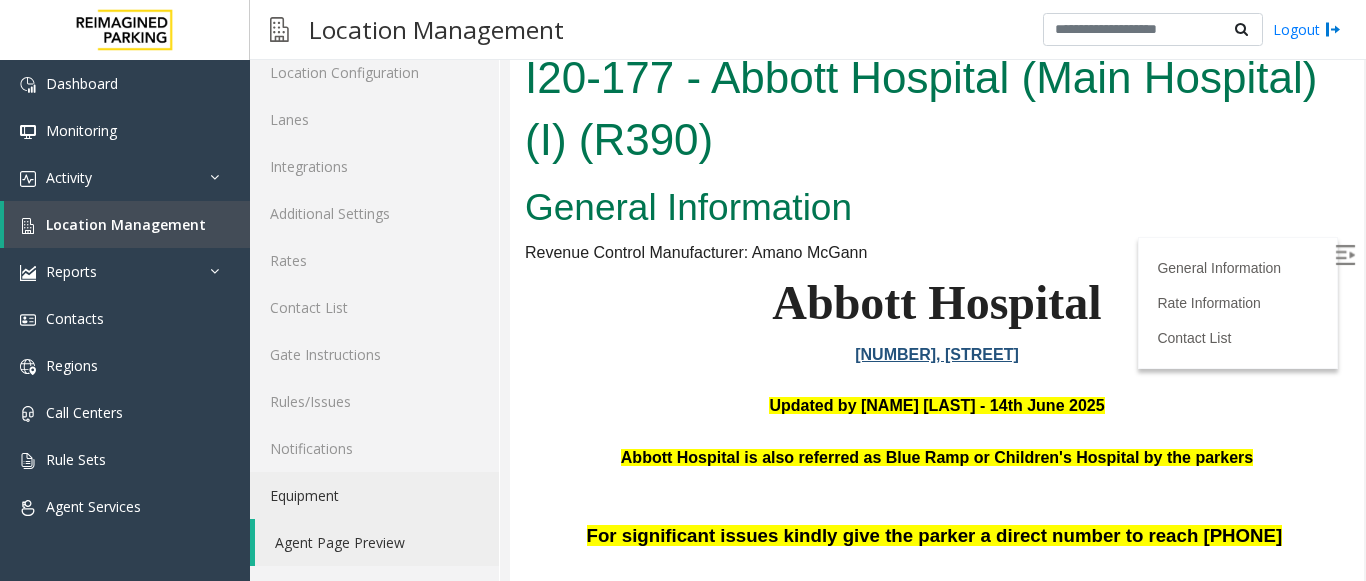 scroll, scrollTop: 750, scrollLeft: 0, axis: vertical 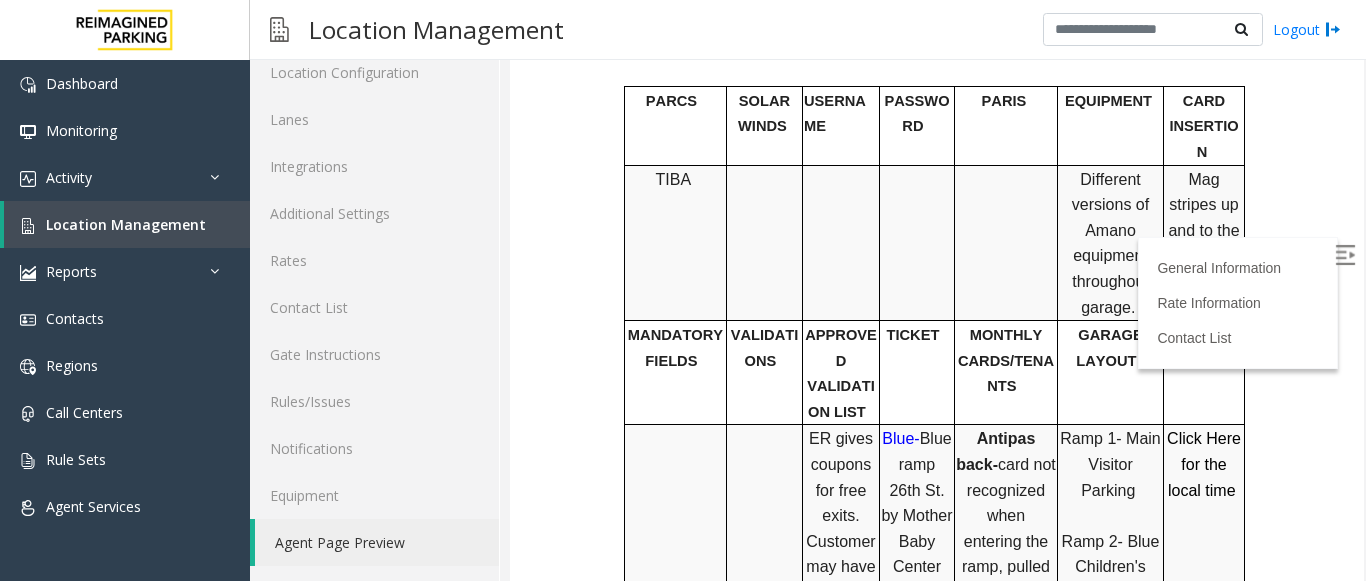 click at bounding box center [1345, 255] 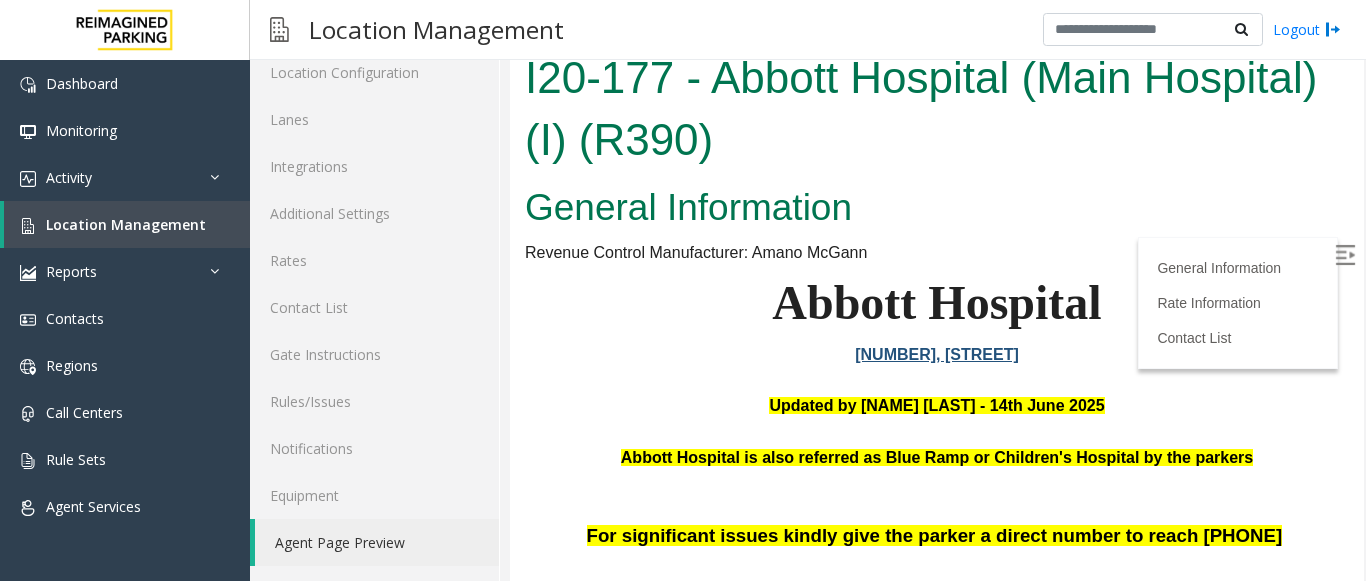 drag, startPoint x: 1337, startPoint y: 90, endPoint x: 1859, endPoint y: 103, distance: 522.16187 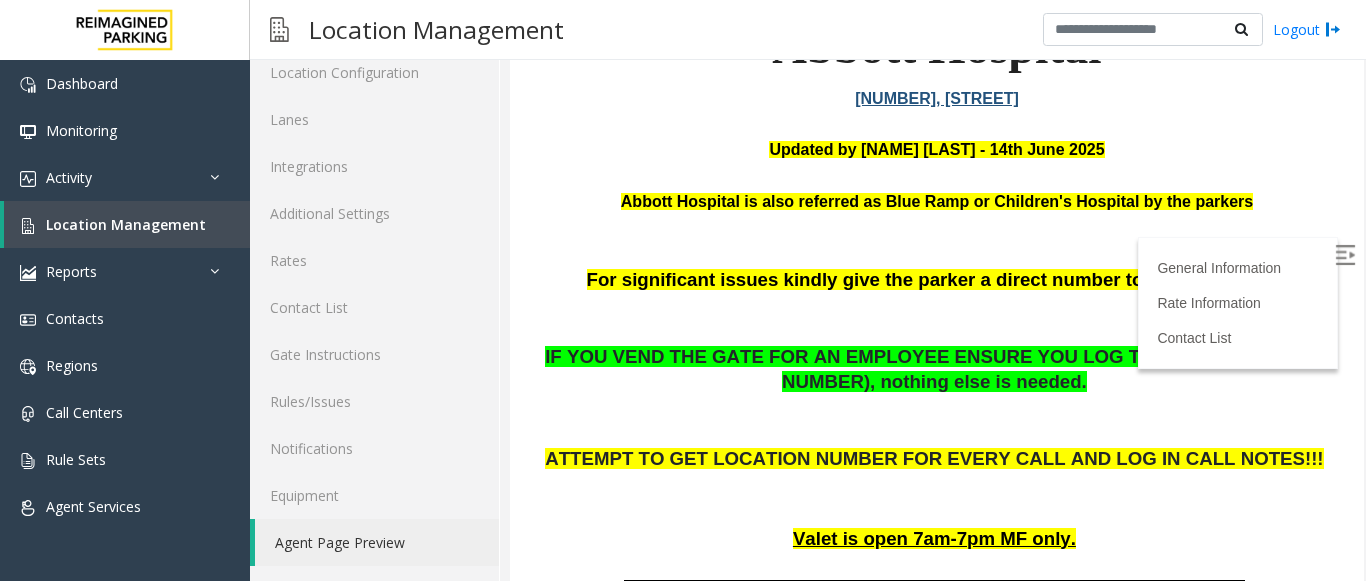 scroll, scrollTop: 300, scrollLeft: 0, axis: vertical 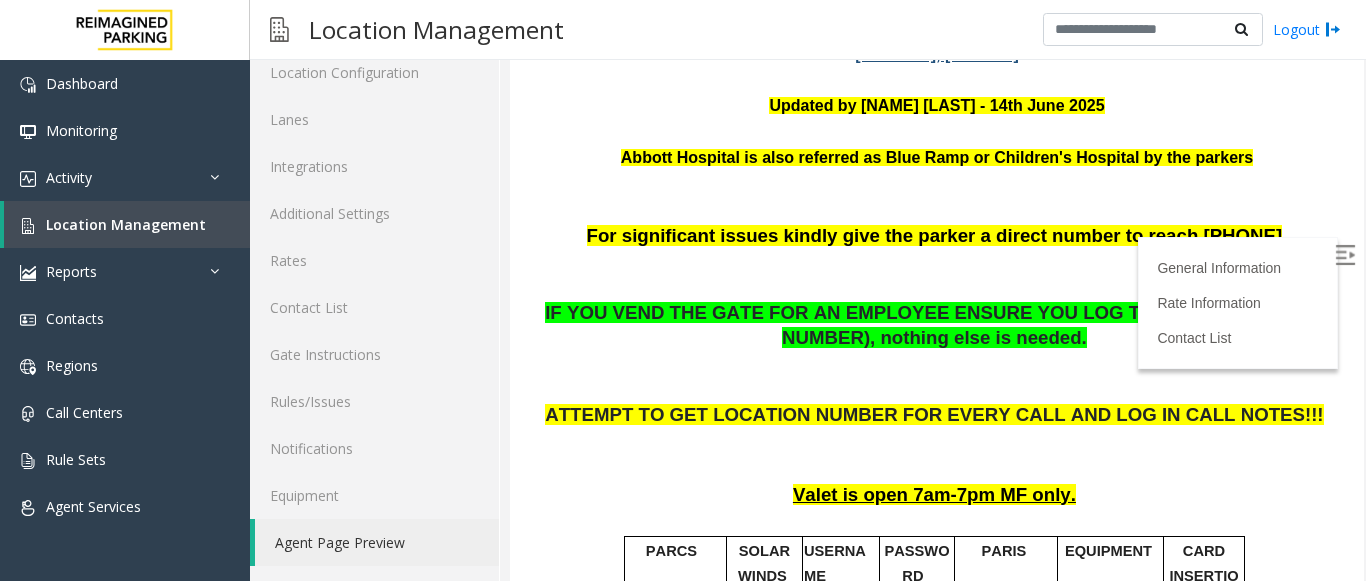click on "Agent Page Preview" 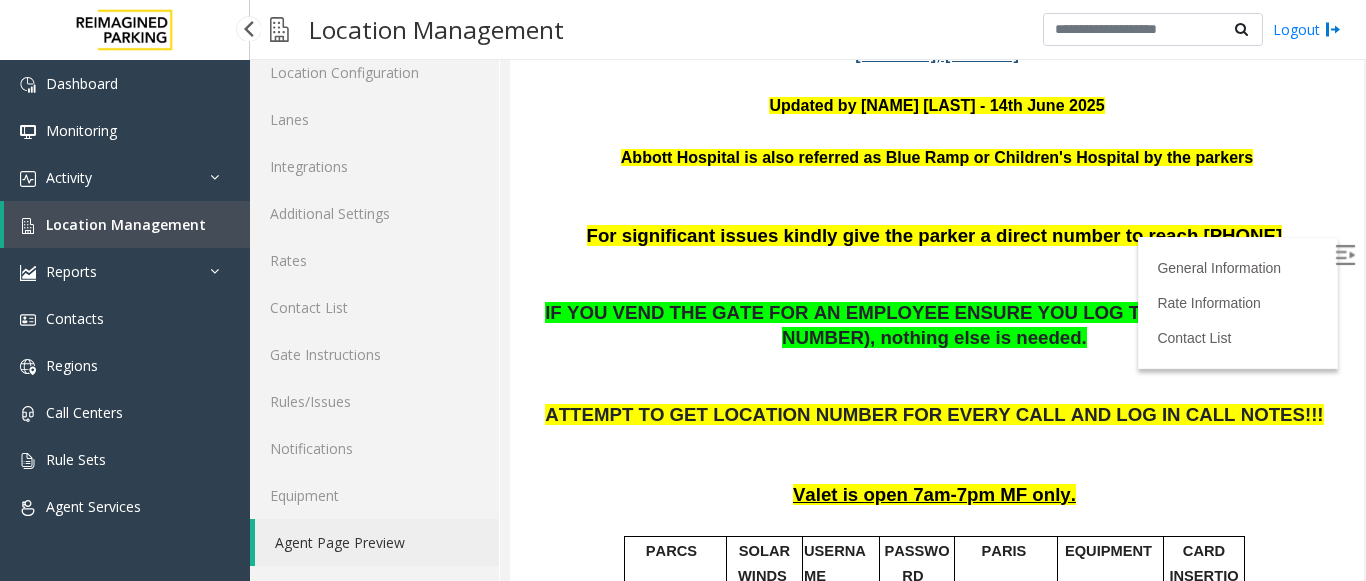 click on "Location Management" at bounding box center [127, 224] 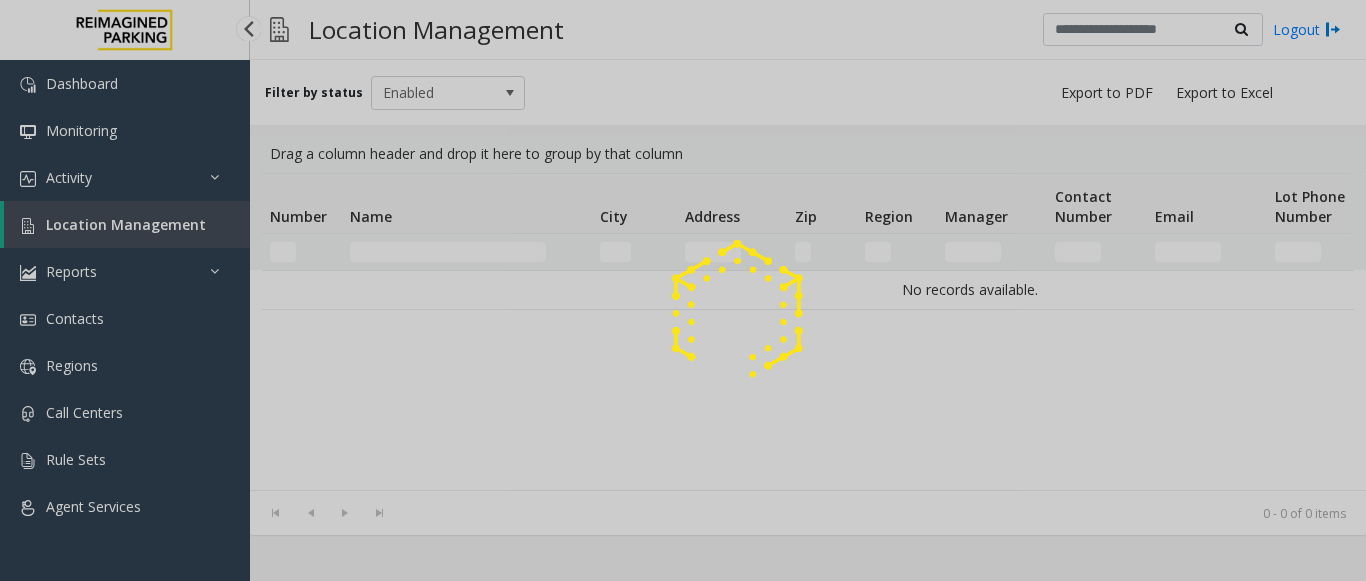 scroll, scrollTop: 0, scrollLeft: 0, axis: both 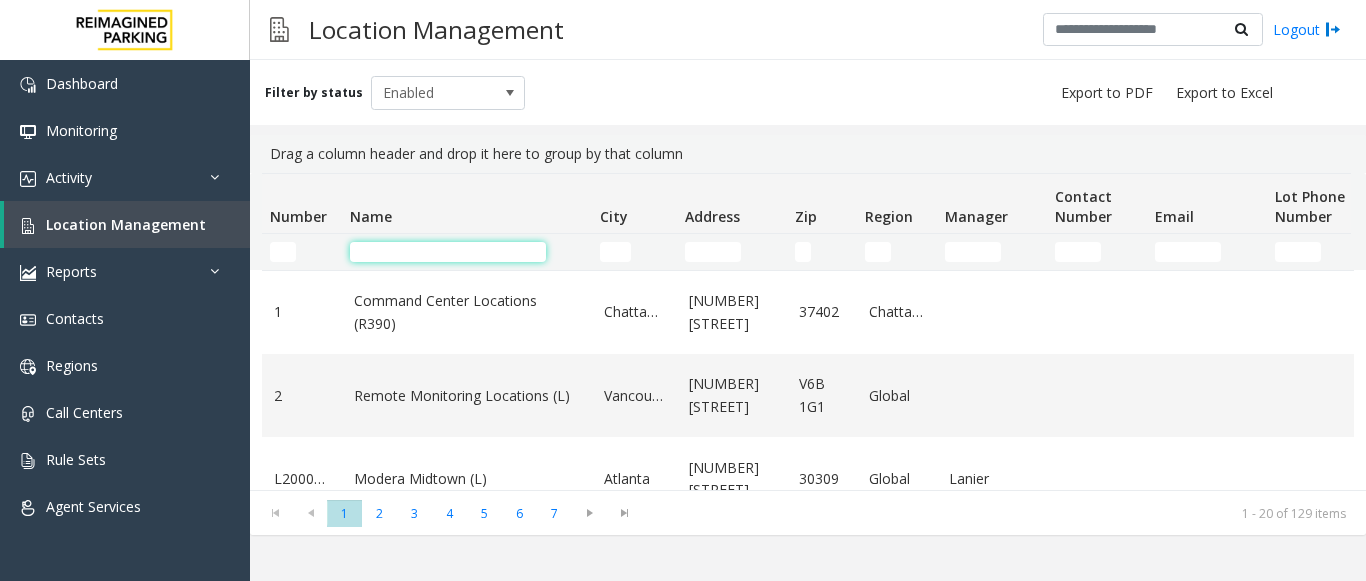 click 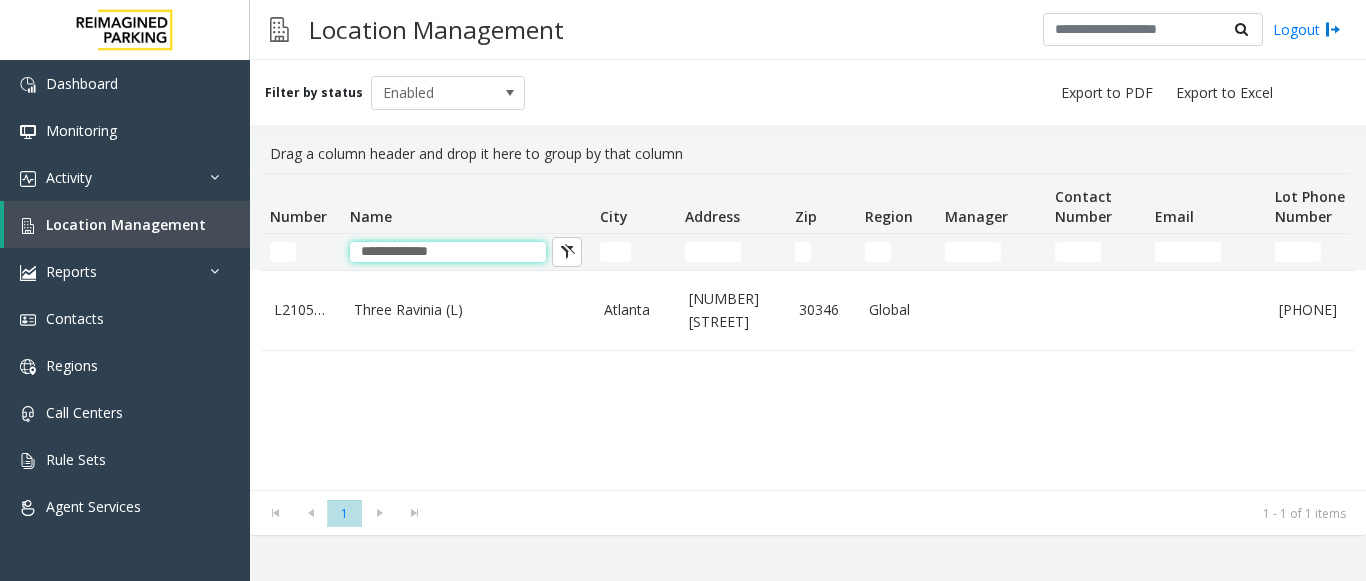 type on "**********" 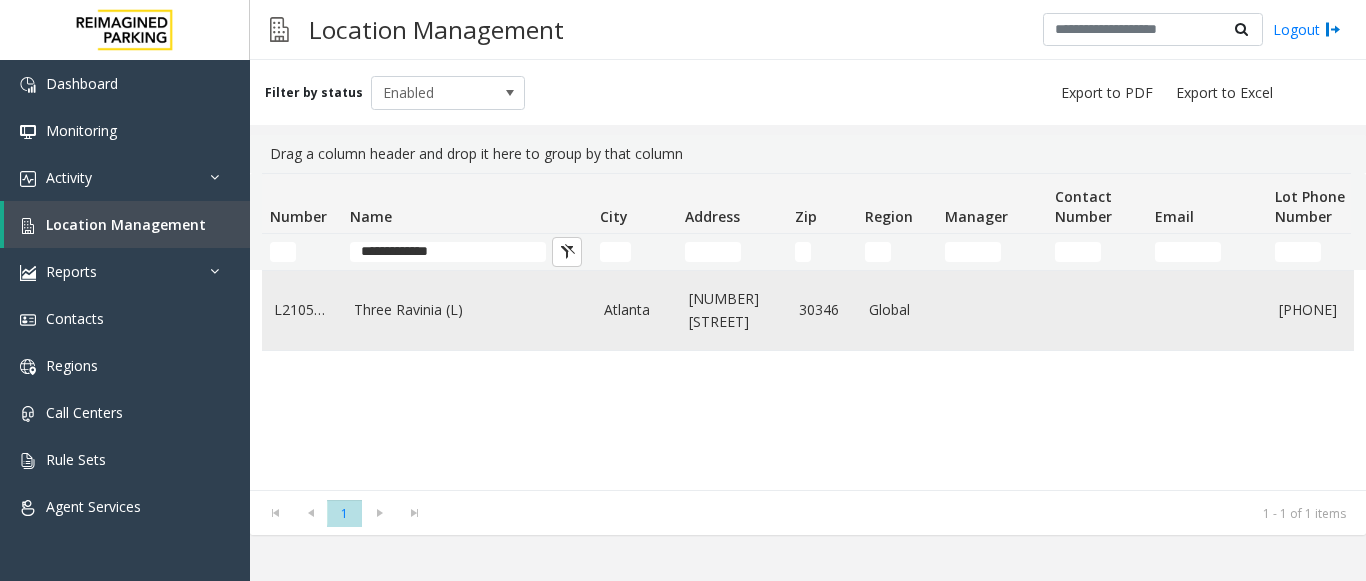 click on "Three Ravinia (L)" 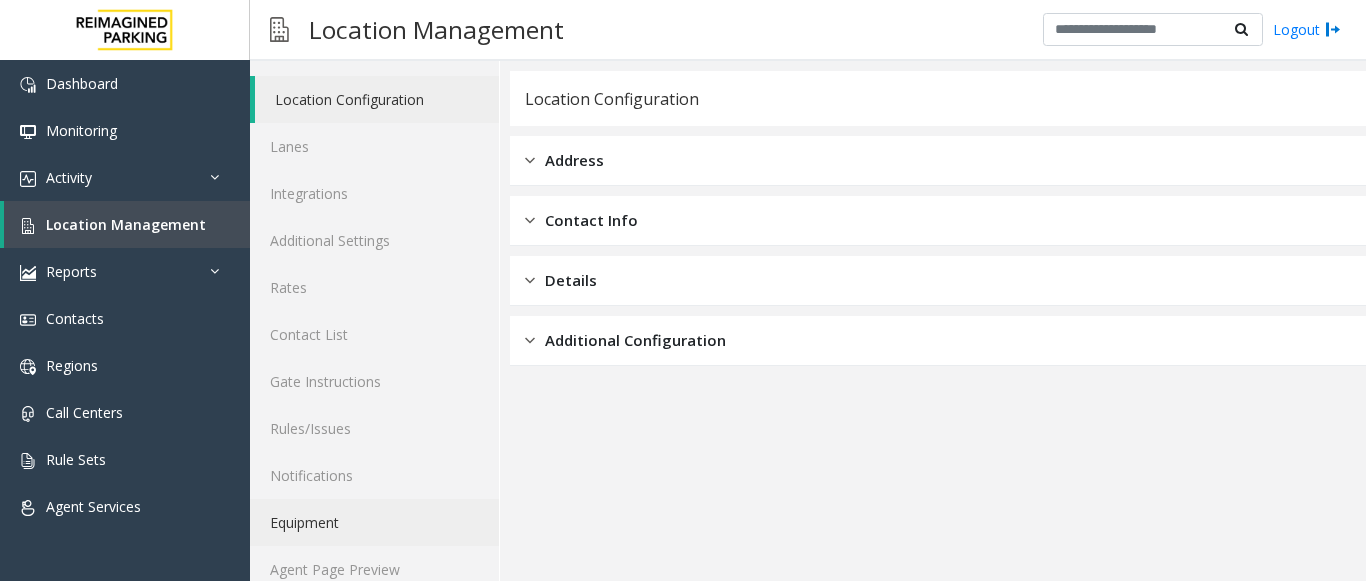 scroll, scrollTop: 78, scrollLeft: 0, axis: vertical 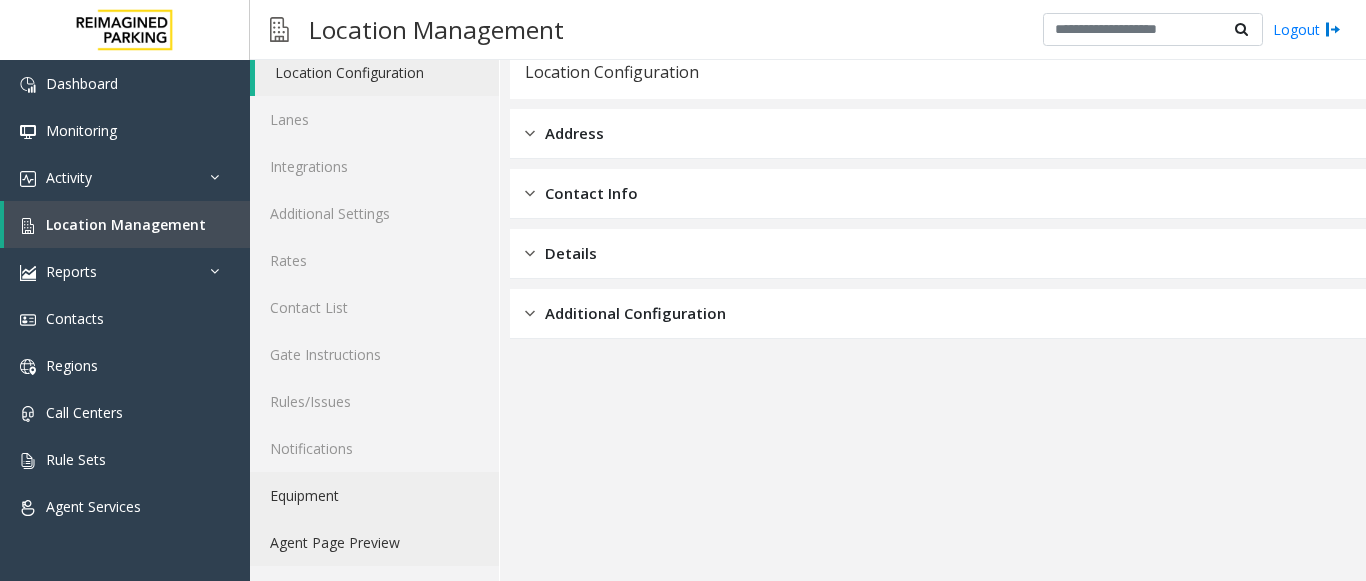 click on "Agent Page Preview" 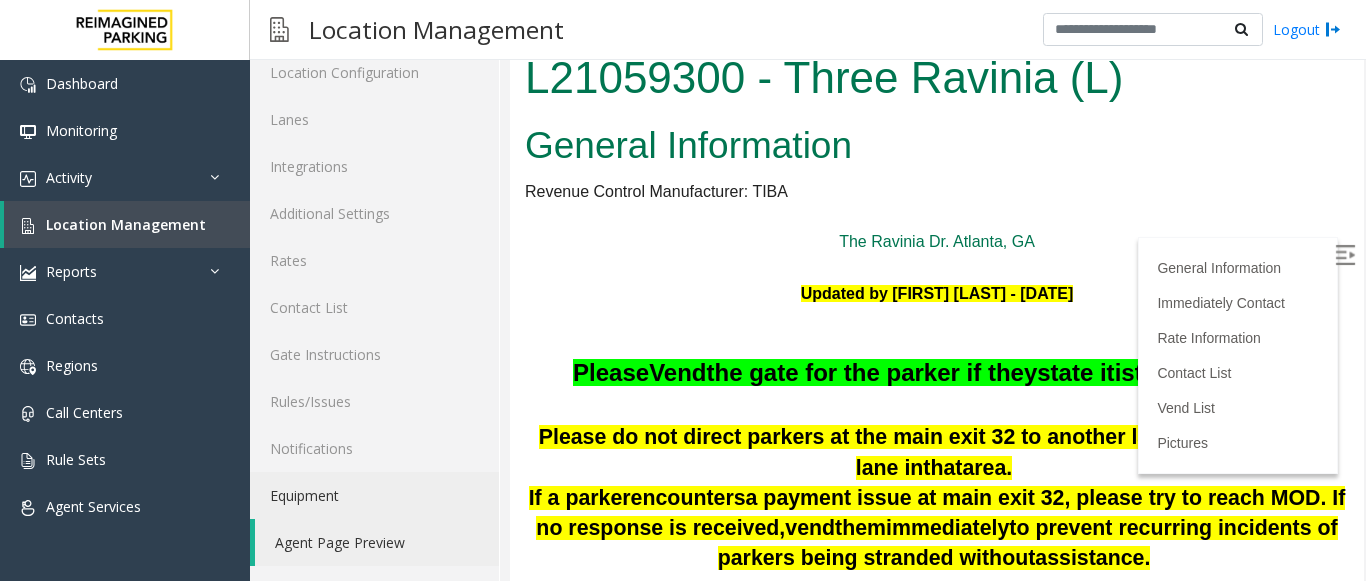 scroll, scrollTop: 1704, scrollLeft: 0, axis: vertical 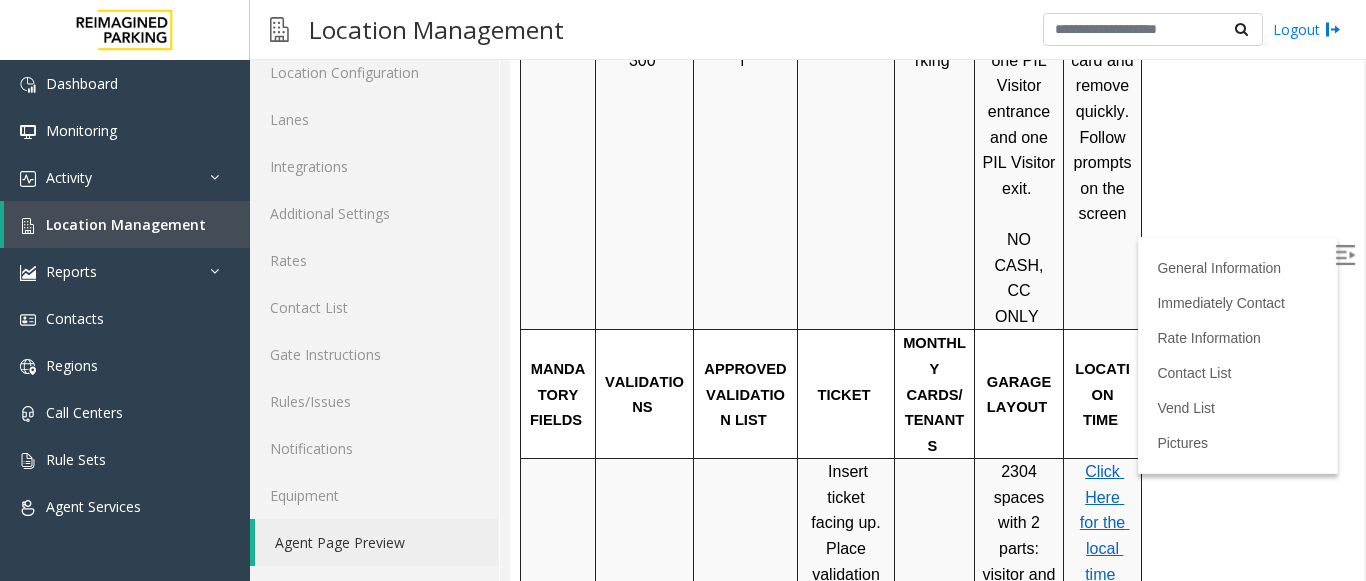 click at bounding box center (1345, 255) 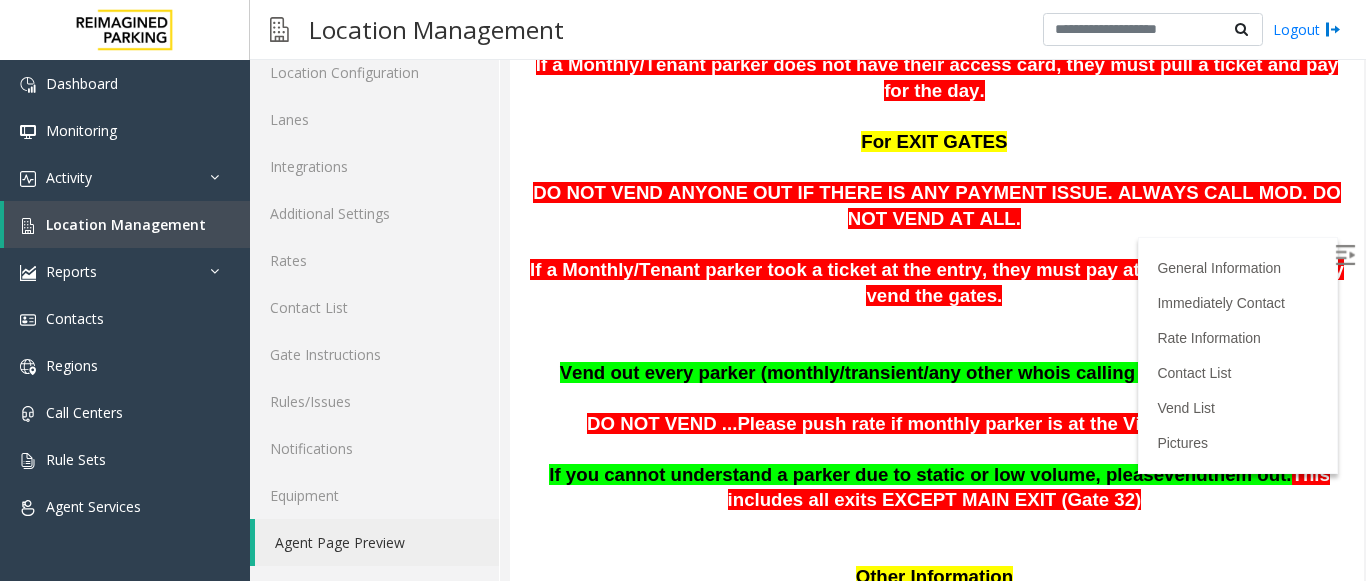 scroll, scrollTop: 834, scrollLeft: 0, axis: vertical 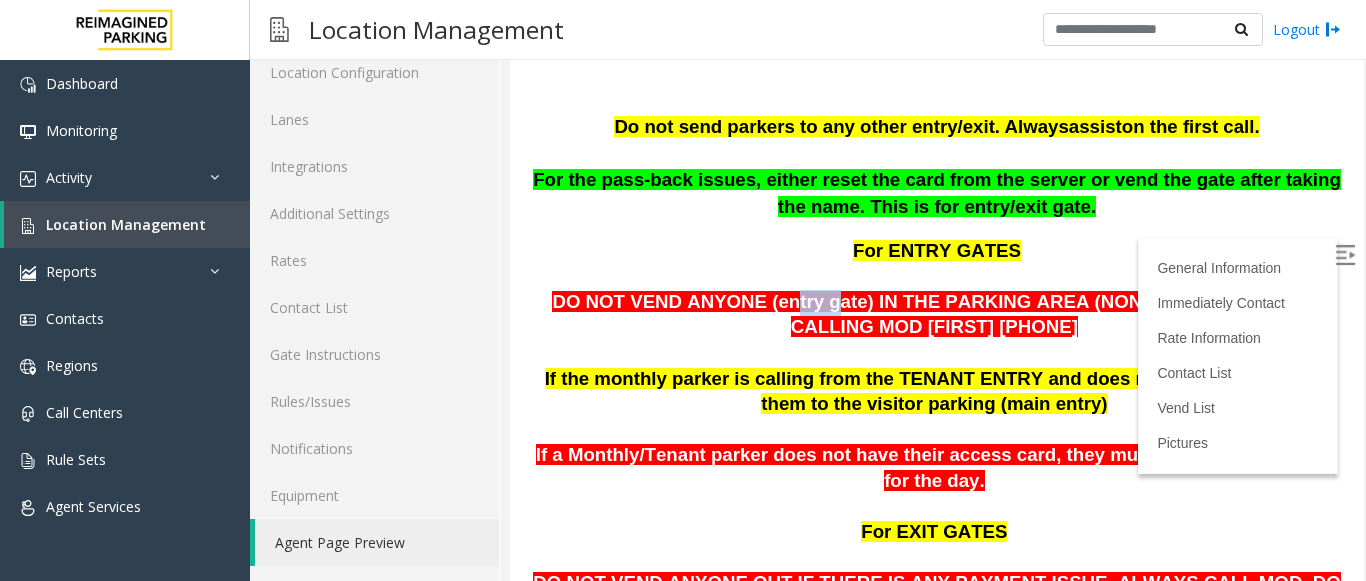 drag, startPoint x: 748, startPoint y: 309, endPoint x: 785, endPoint y: 305, distance: 37.215588 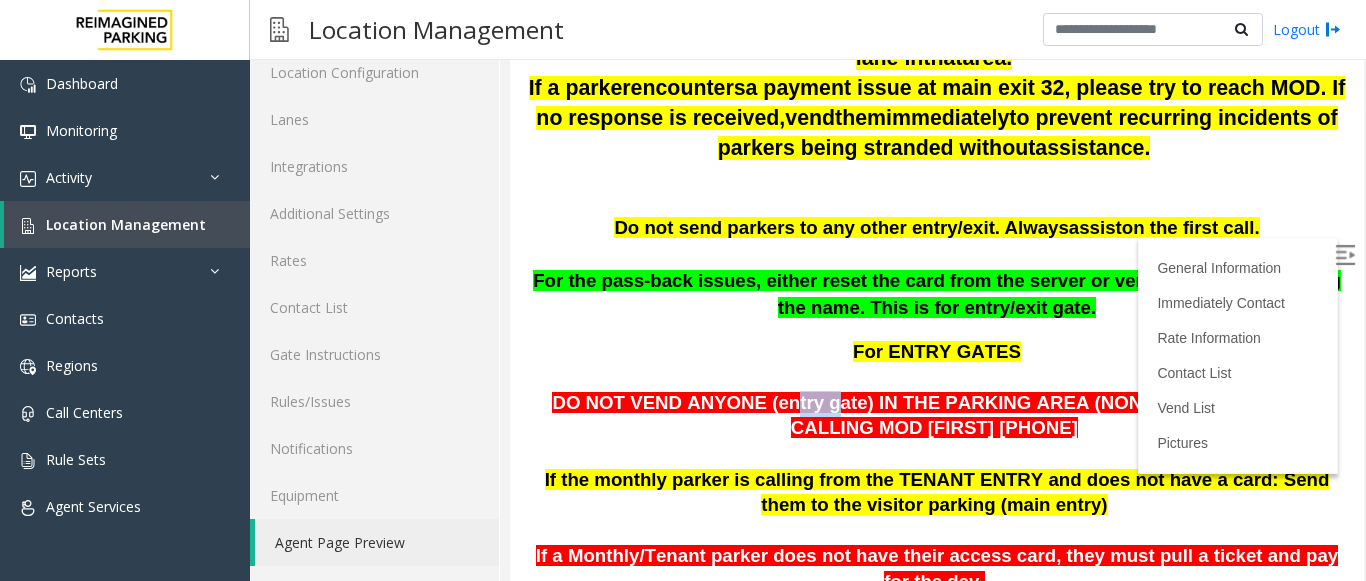 scroll, scrollTop: 555, scrollLeft: 0, axis: vertical 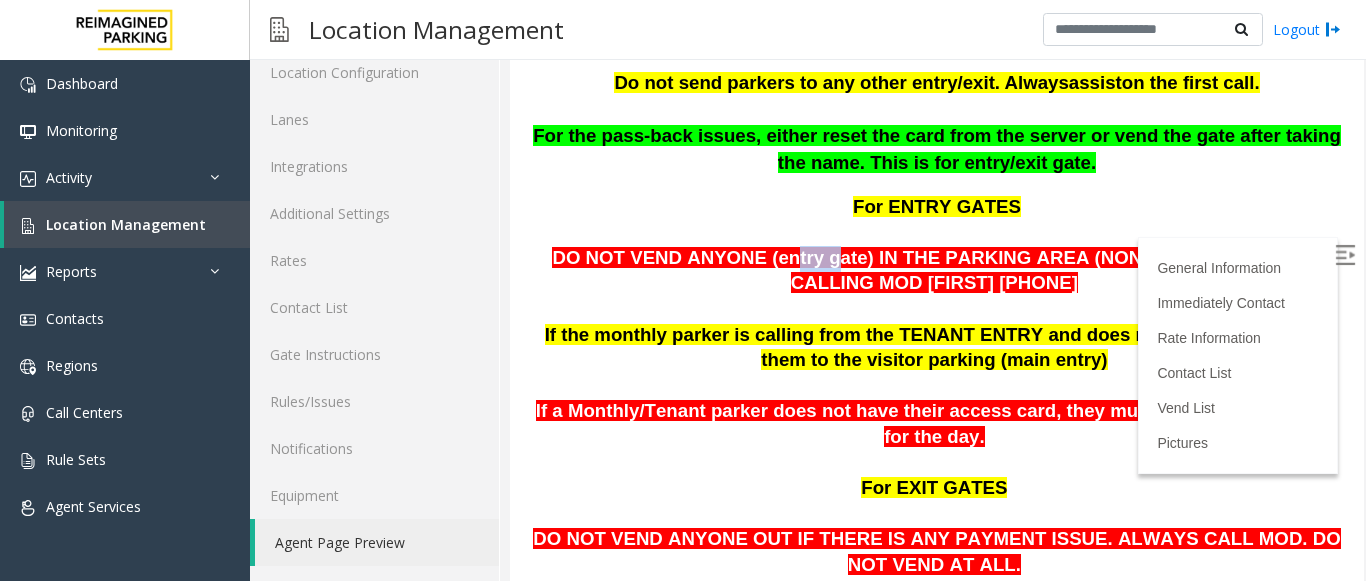 drag, startPoint x: 1336, startPoint y: 142, endPoint x: 1861, endPoint y: 190, distance: 527.1897 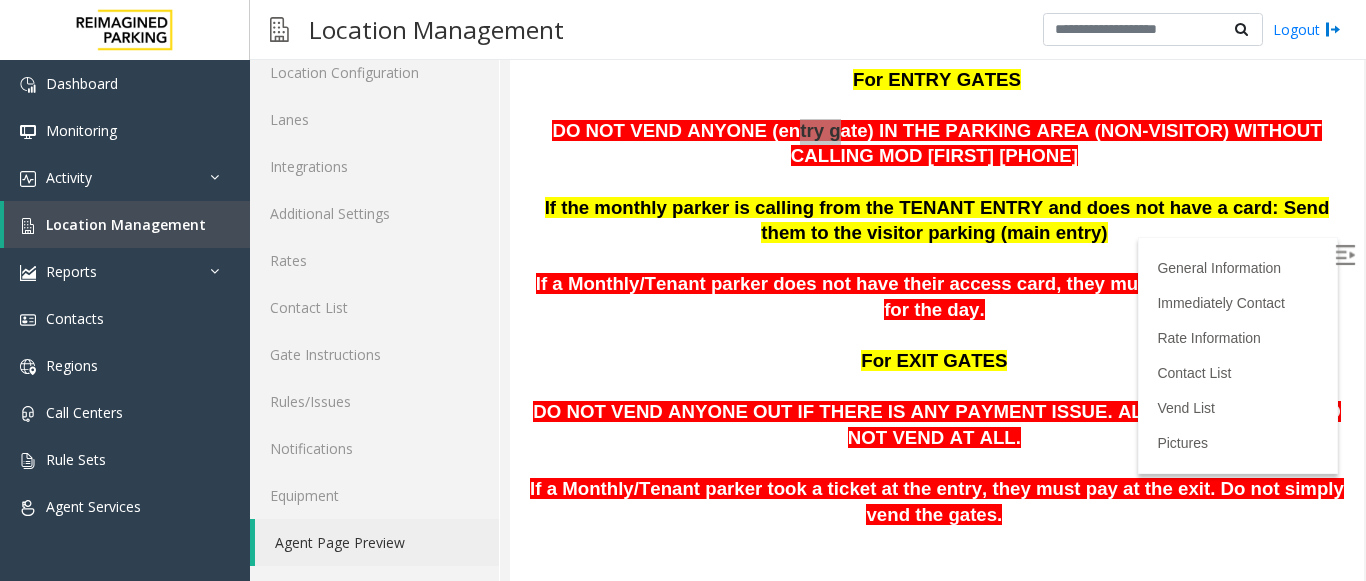 scroll, scrollTop: 655, scrollLeft: 0, axis: vertical 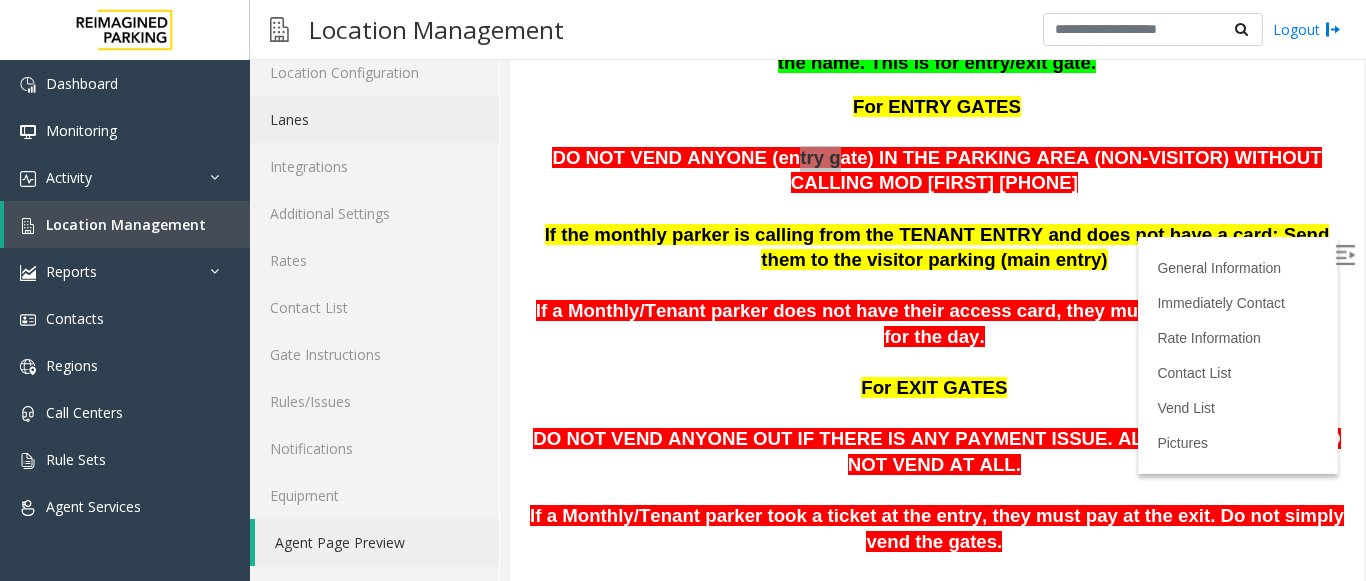 click on "Lanes" 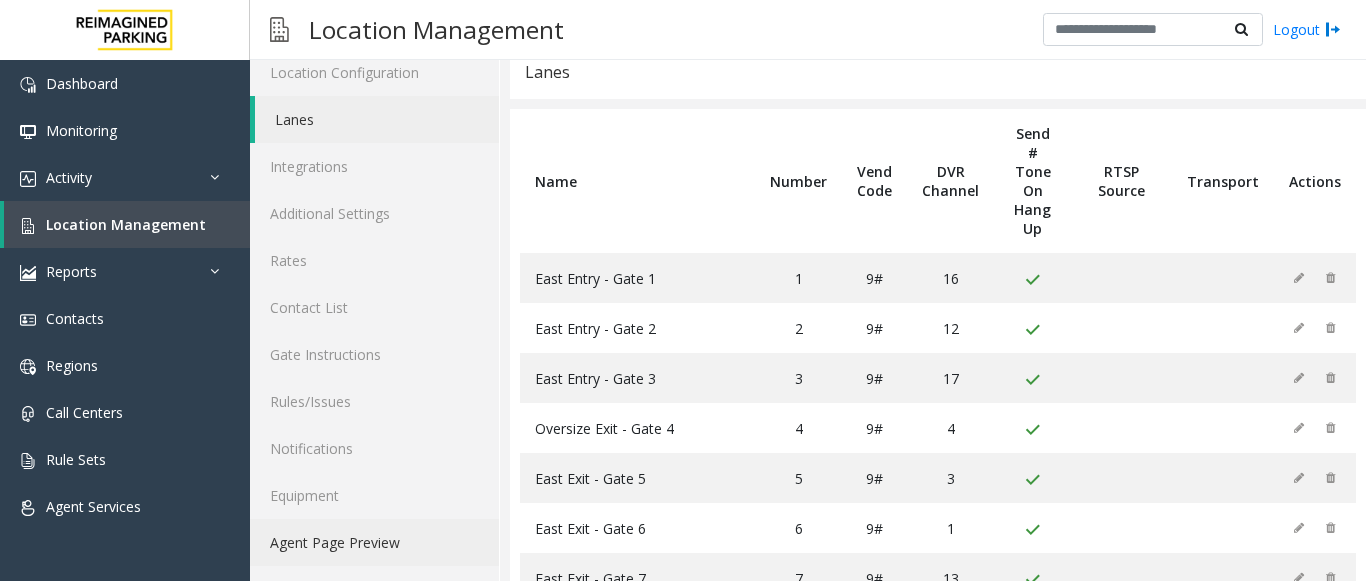 click on "Agent Page Preview" 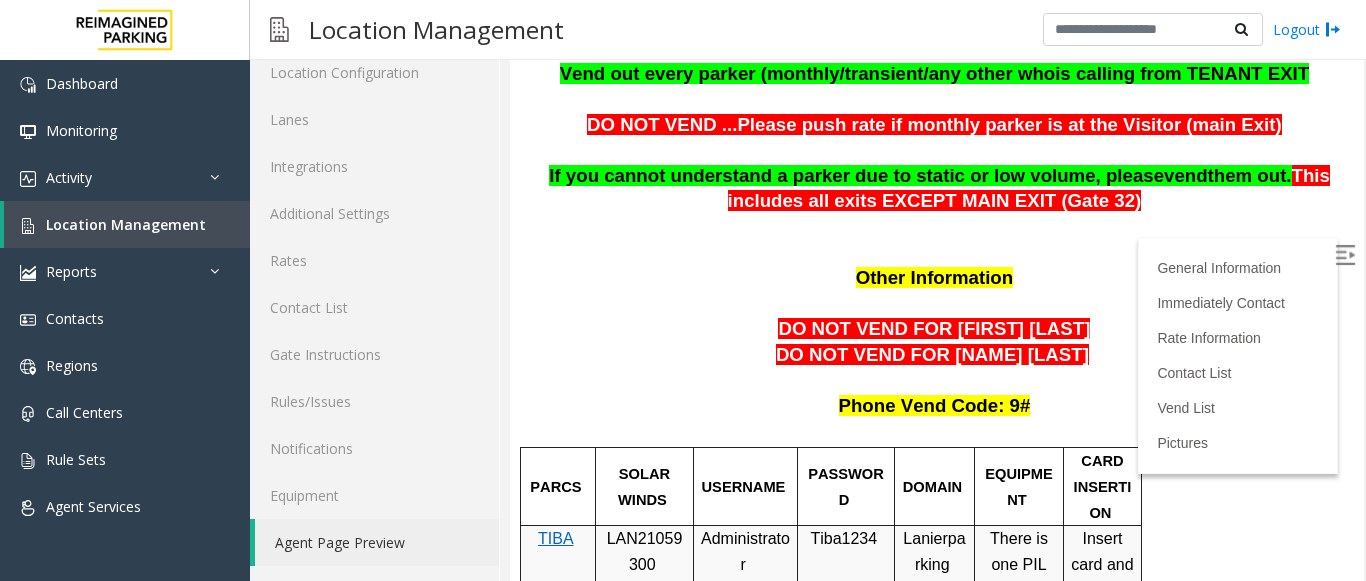 scroll, scrollTop: 1400, scrollLeft: 0, axis: vertical 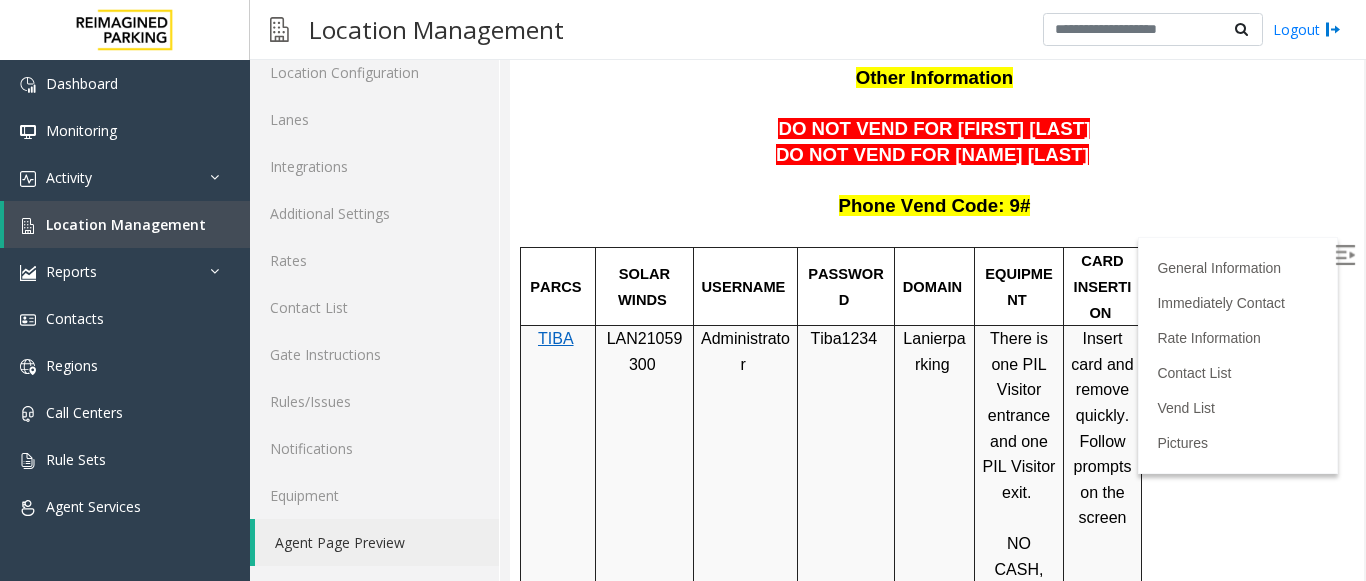 drag, startPoint x: 606, startPoint y: 345, endPoint x: 690, endPoint y: 372, distance: 88.23265 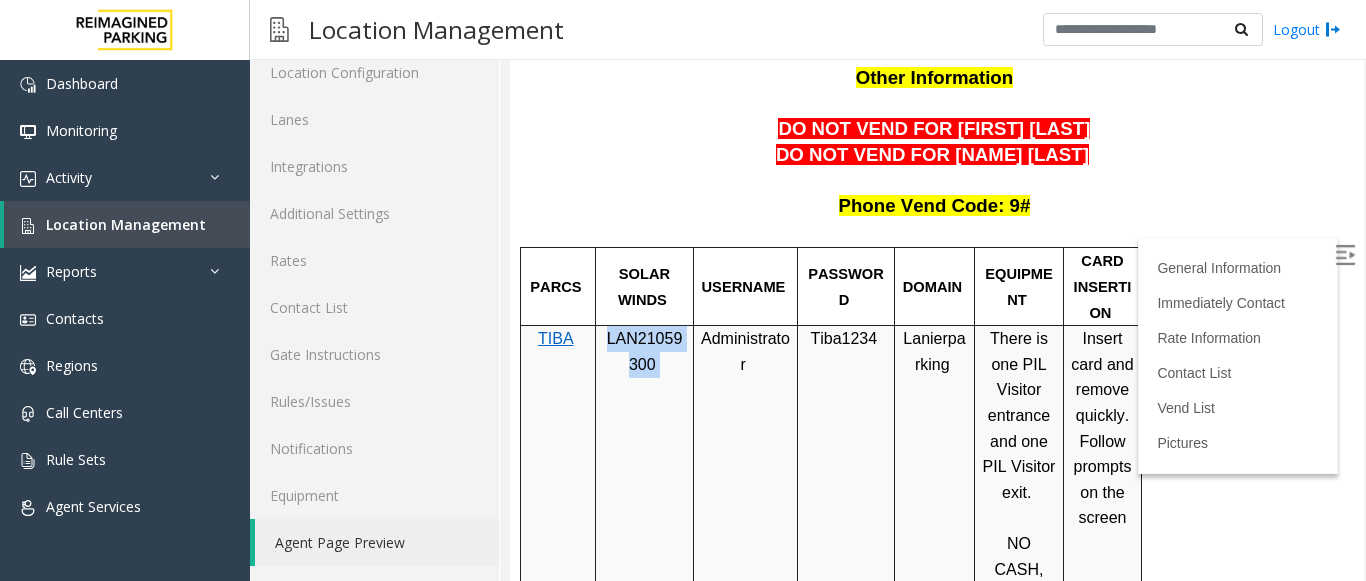 drag, startPoint x: 677, startPoint y: 371, endPoint x: 609, endPoint y: 342, distance: 73.92564 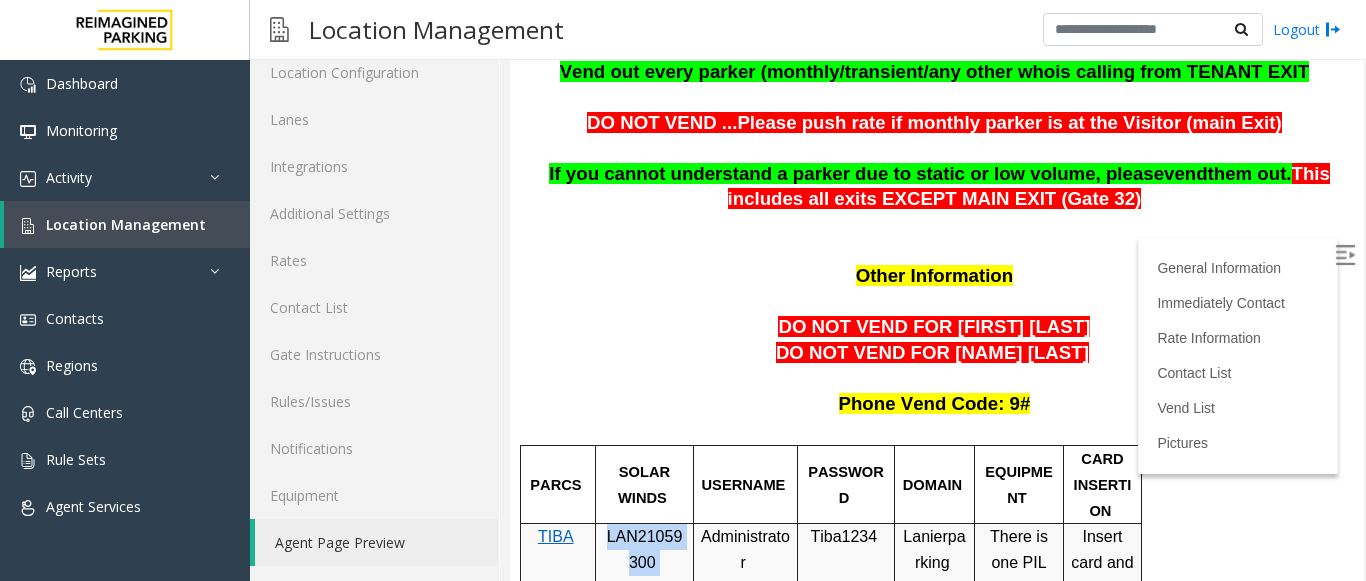 scroll, scrollTop: 1200, scrollLeft: 0, axis: vertical 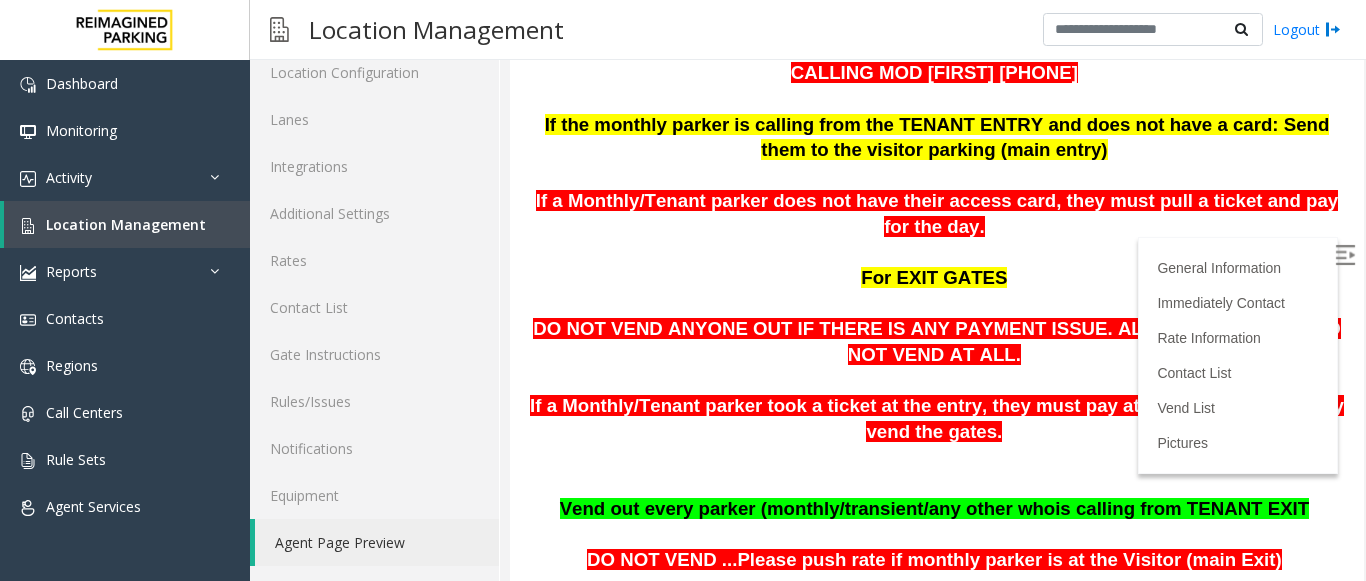 click at bounding box center (1345, 255) 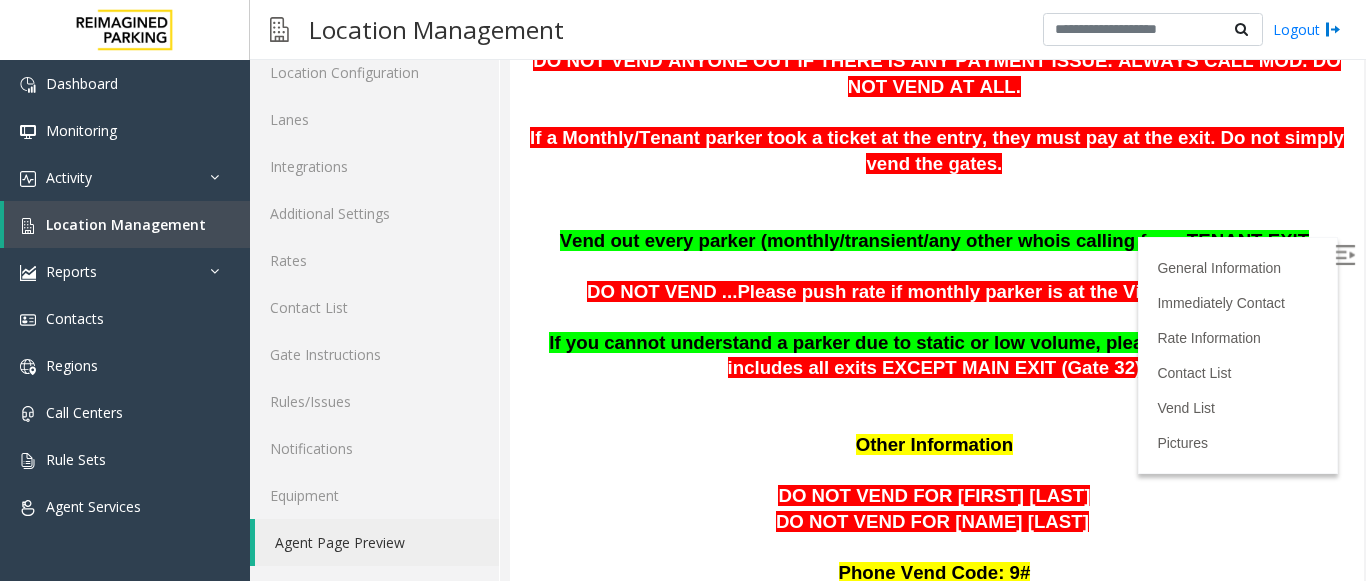 scroll, scrollTop: 1022, scrollLeft: 0, axis: vertical 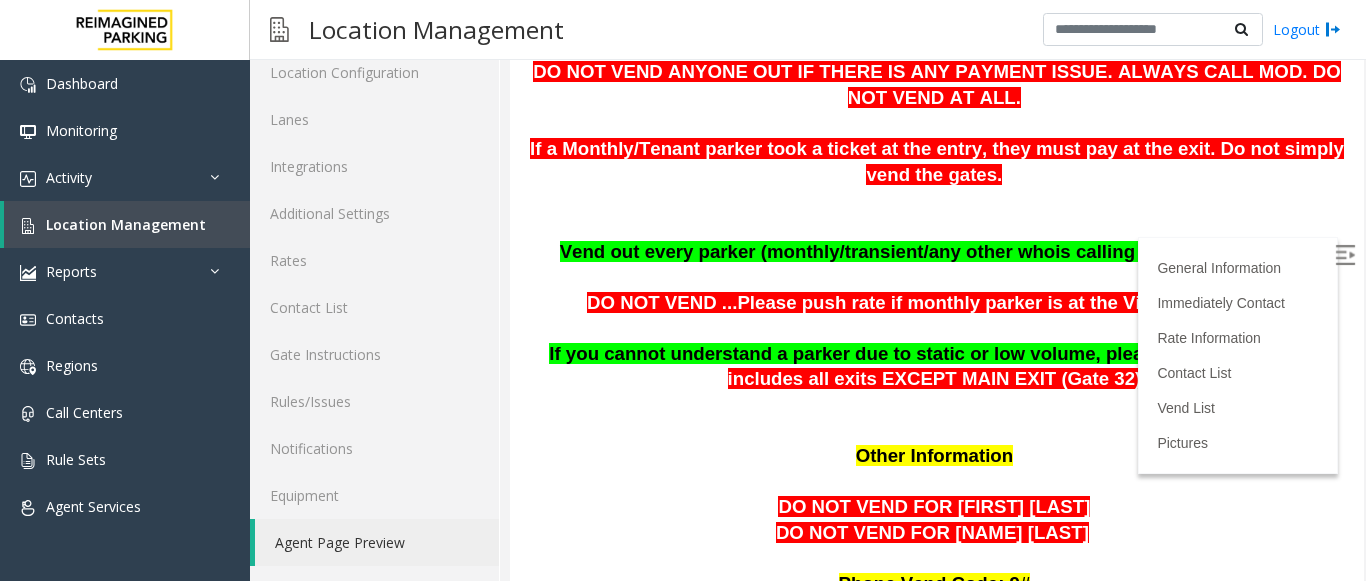 drag, startPoint x: 1343, startPoint y: 164, endPoint x: 1861, endPoint y: 231, distance: 522.31506 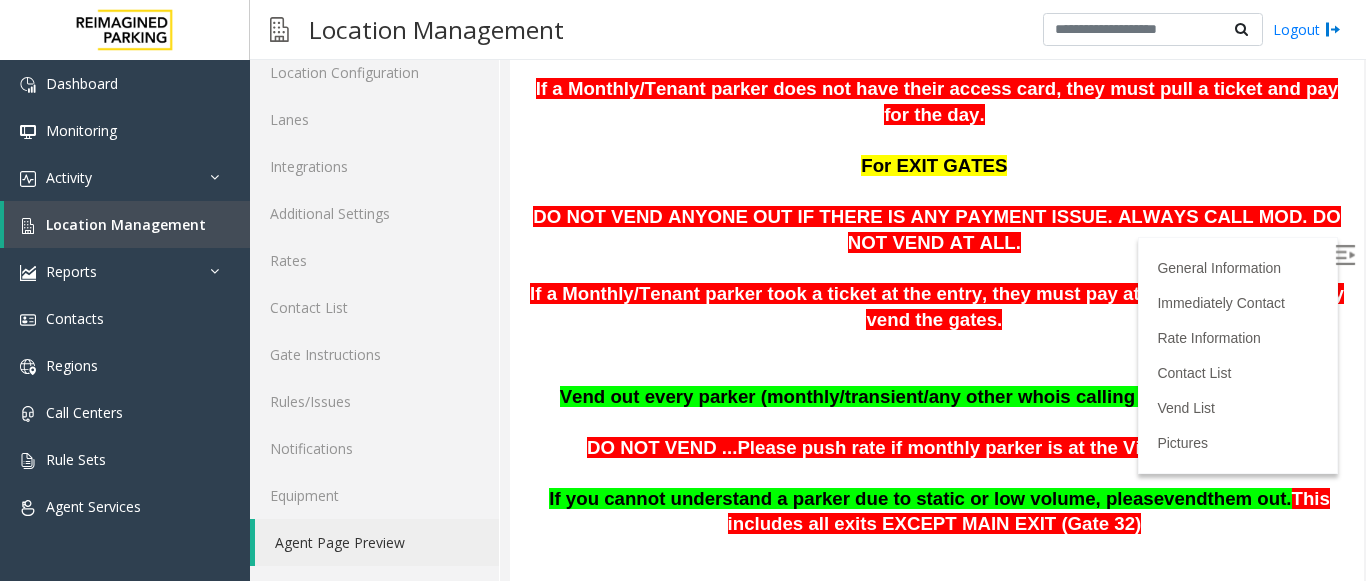 scroll, scrollTop: 1022, scrollLeft: 0, axis: vertical 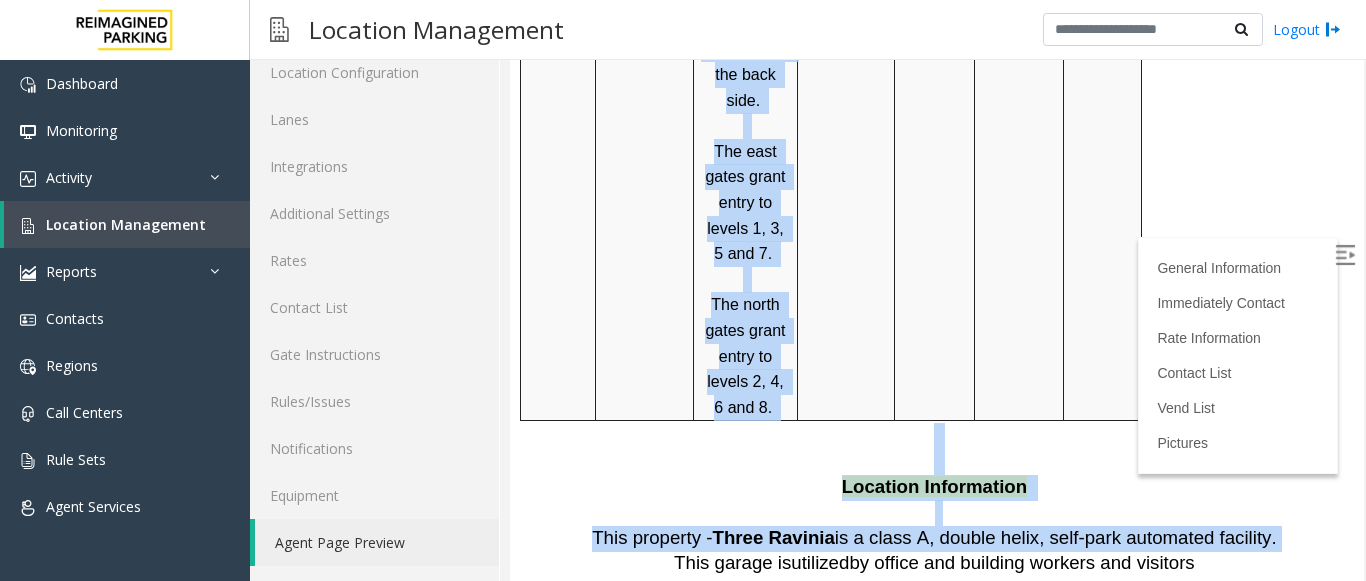 drag, startPoint x: 1331, startPoint y: 355, endPoint x: 1327, endPoint y: 299, distance: 56.142673 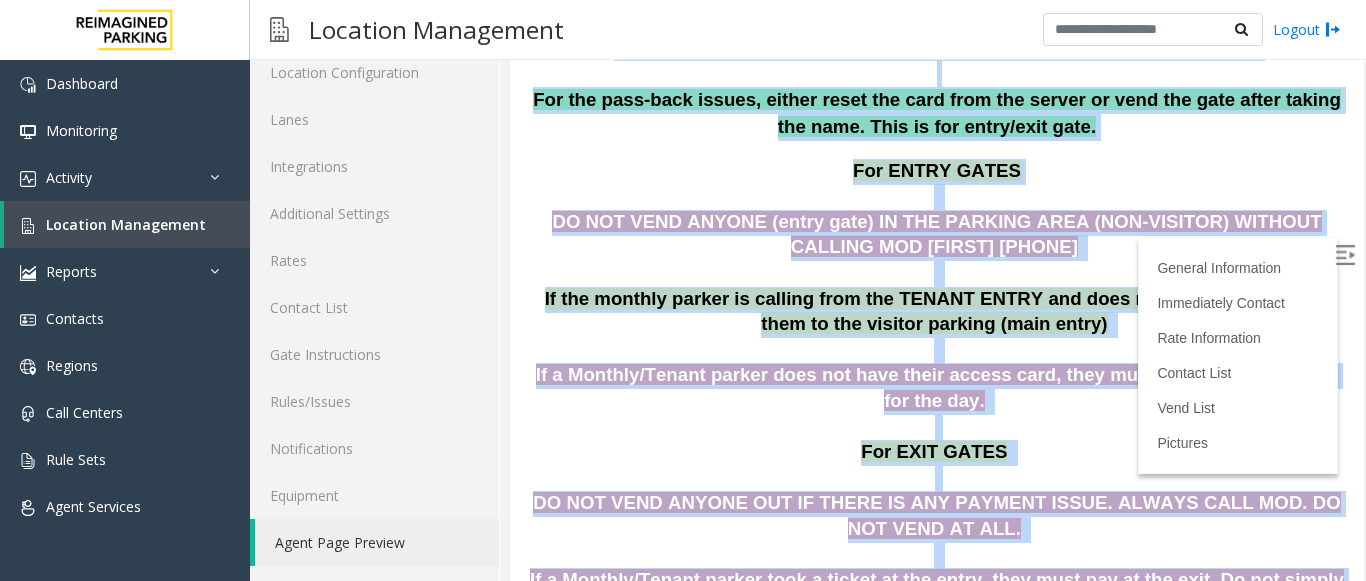 scroll, scrollTop: 501, scrollLeft: 0, axis: vertical 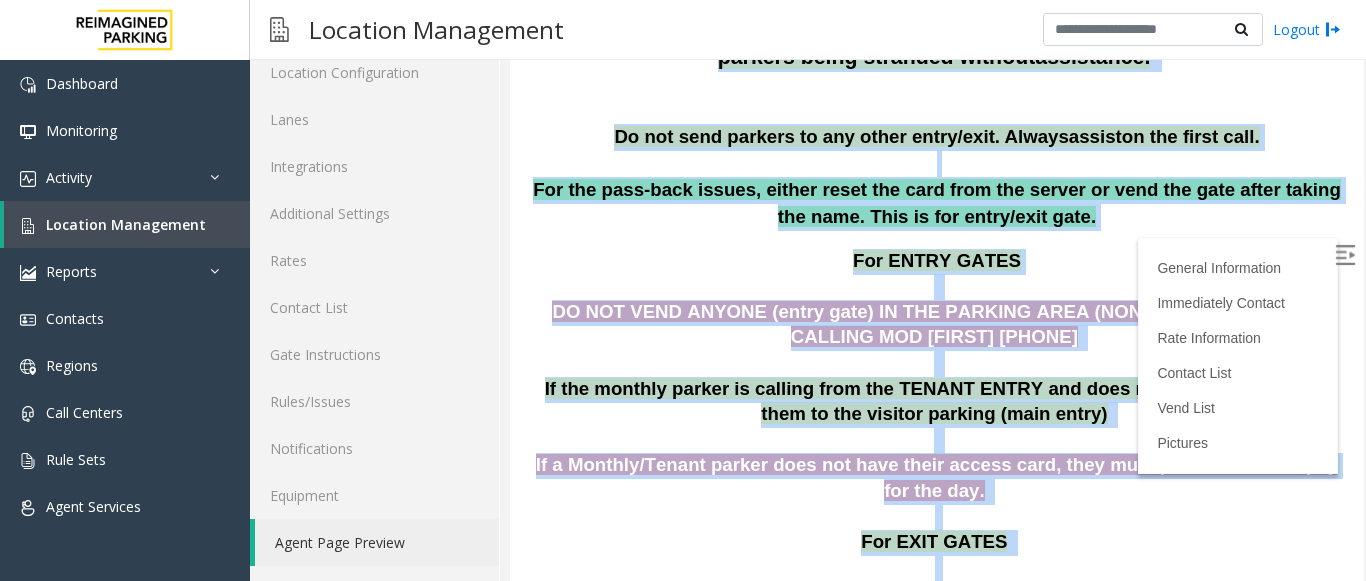 click on "For ENTRY GATES" at bounding box center (937, 262) 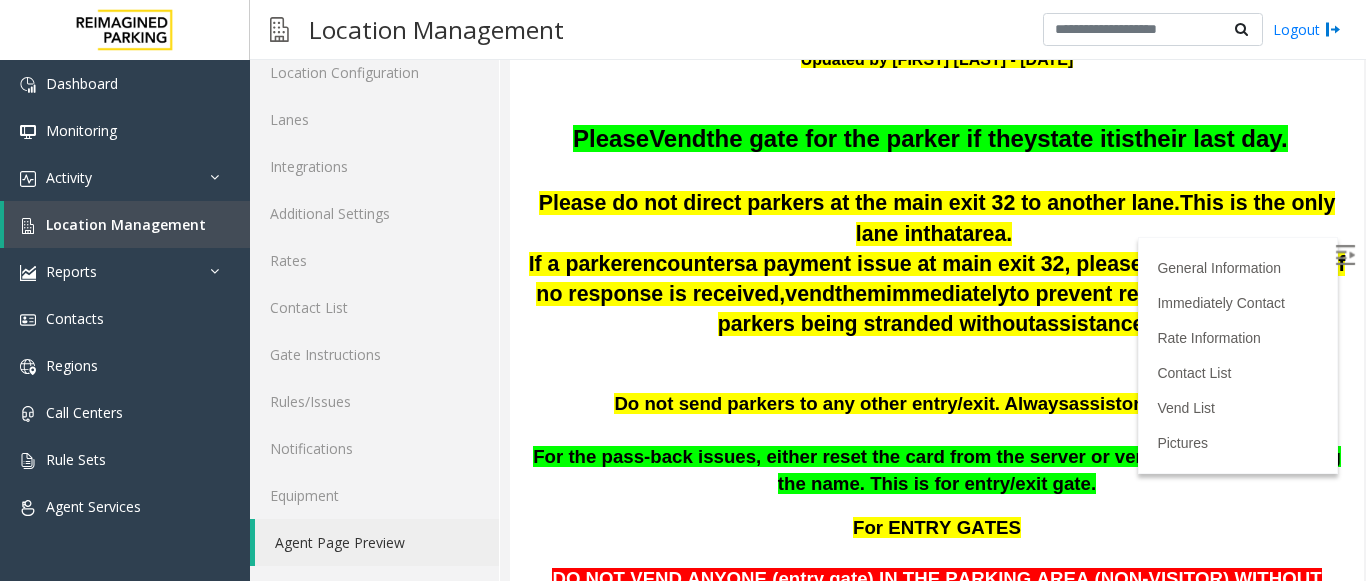scroll, scrollTop: 189, scrollLeft: 0, axis: vertical 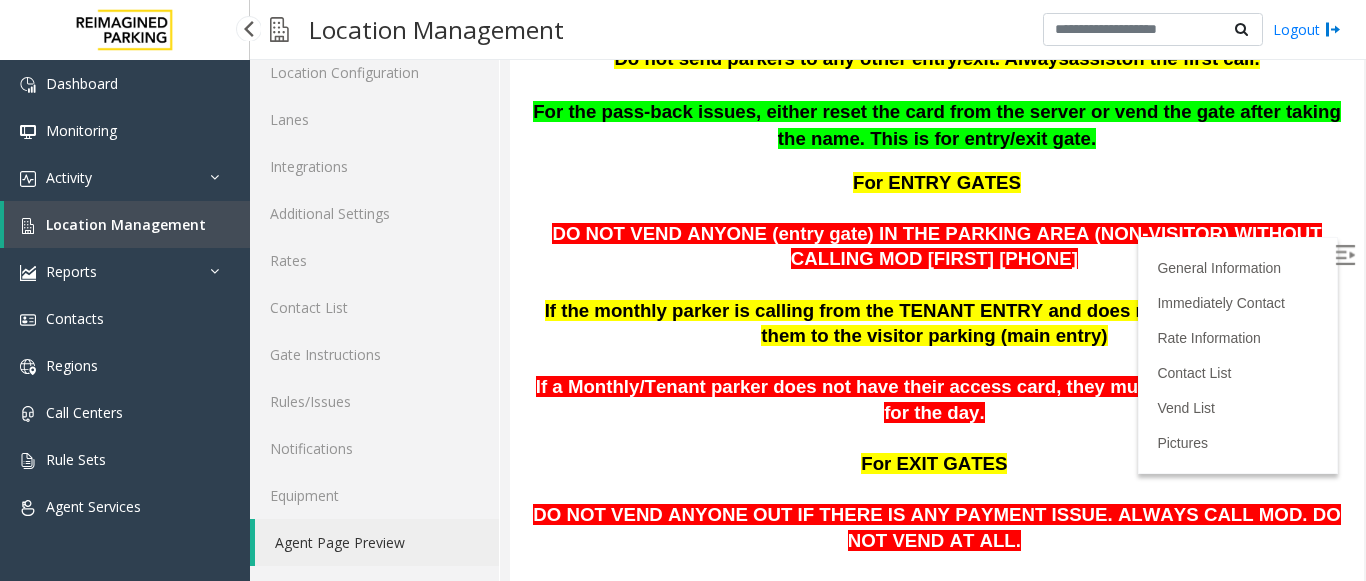 click on "Location Management" at bounding box center (127, 224) 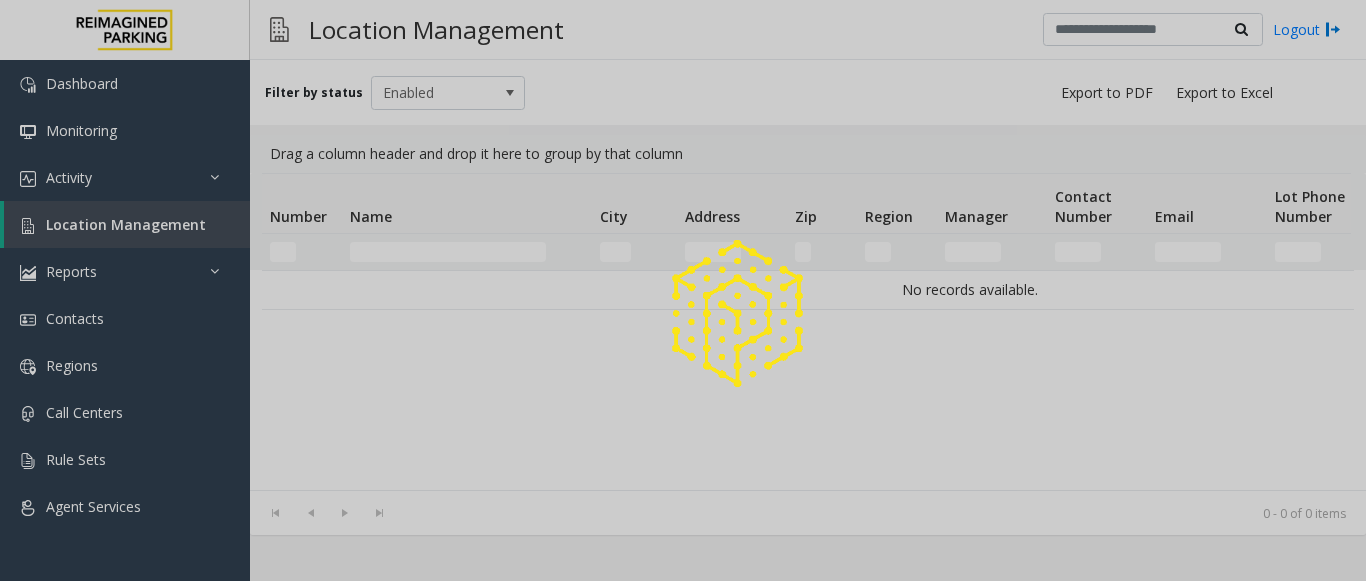 scroll, scrollTop: 0, scrollLeft: 0, axis: both 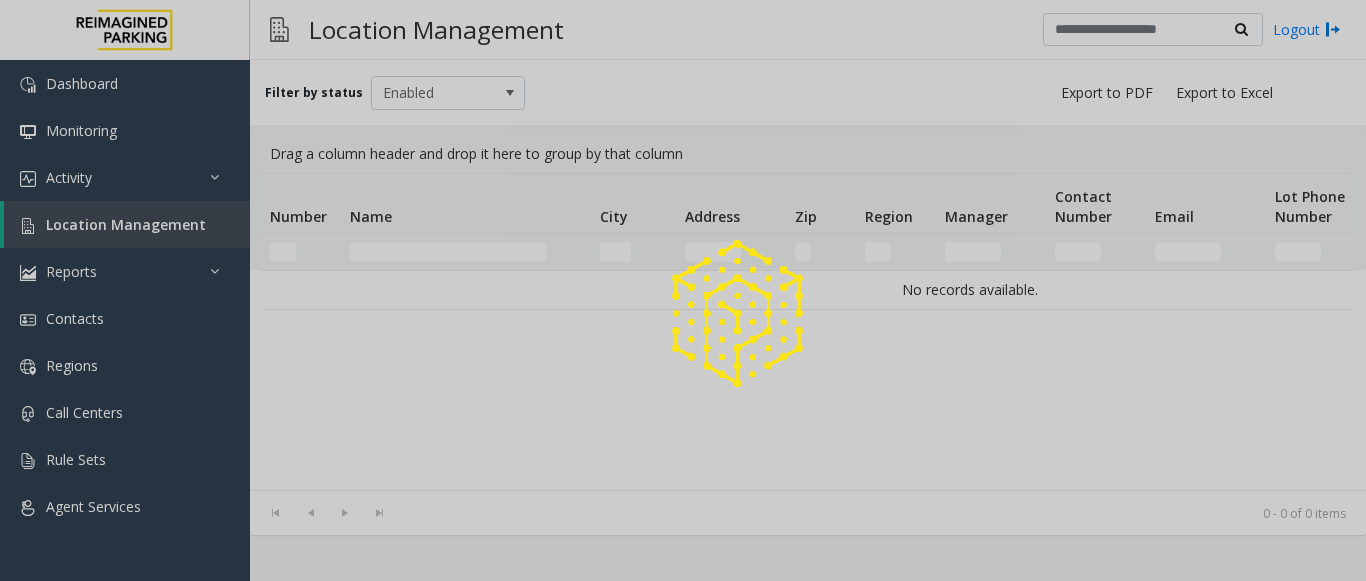 click 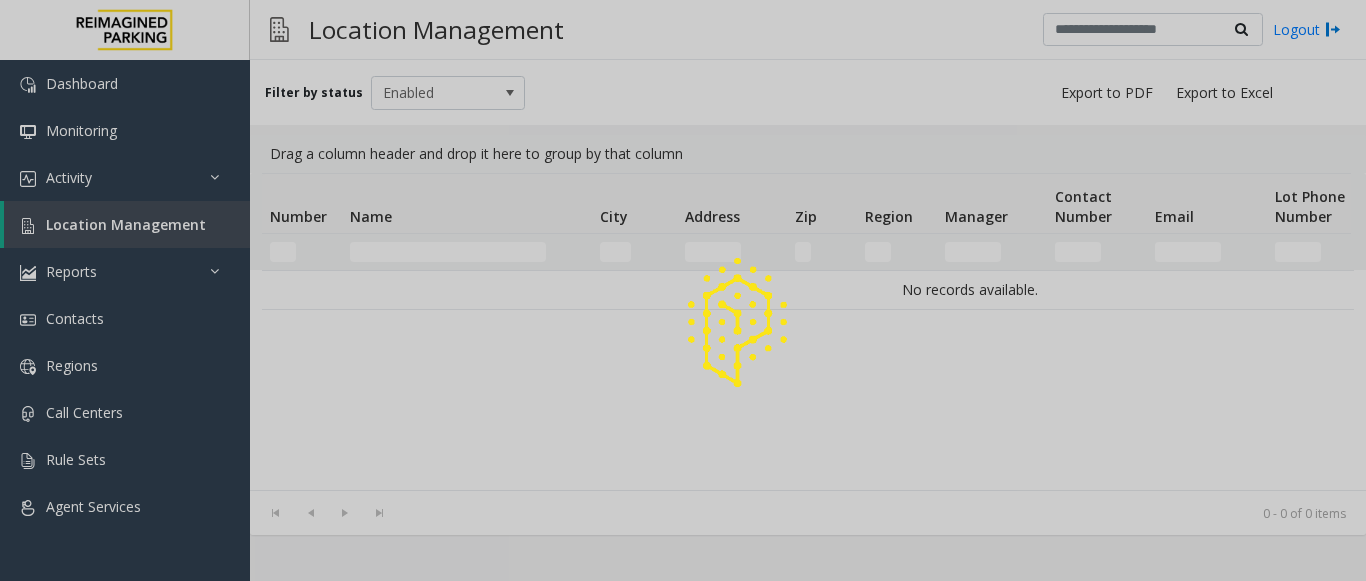 click 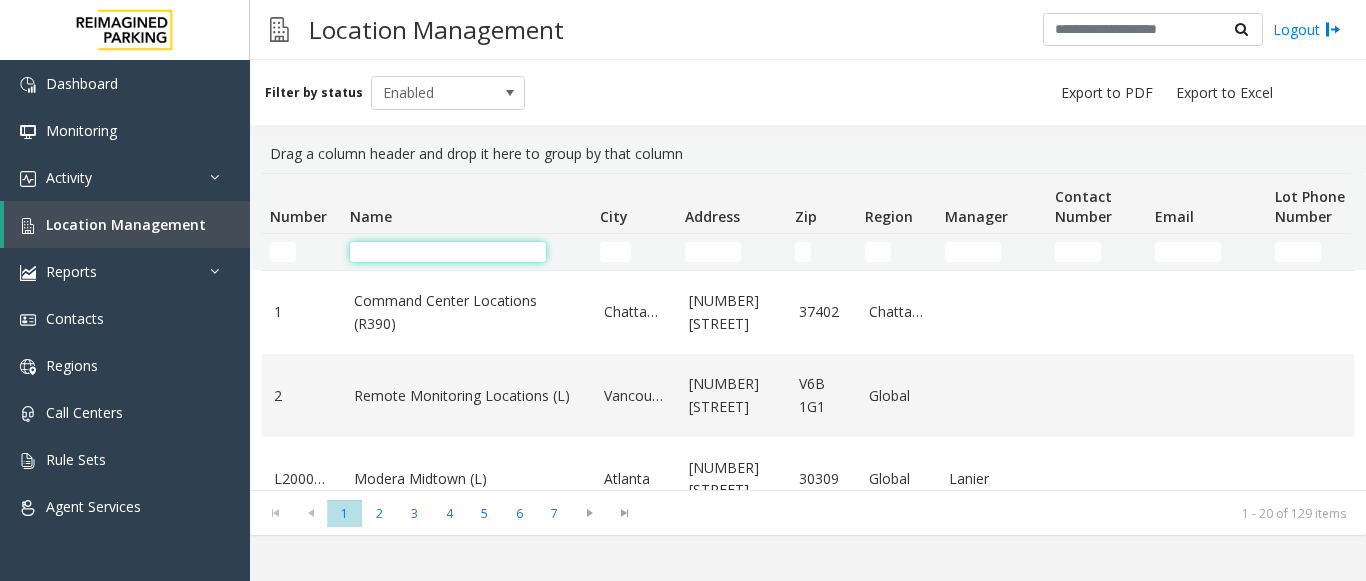 click 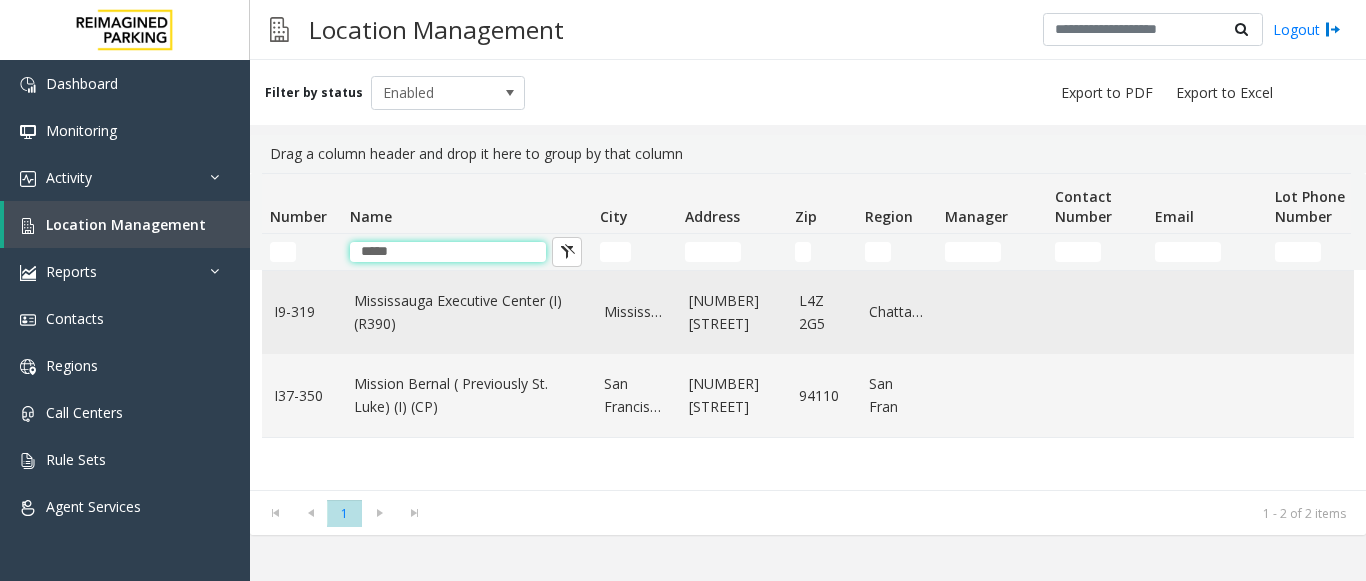 type on "*****" 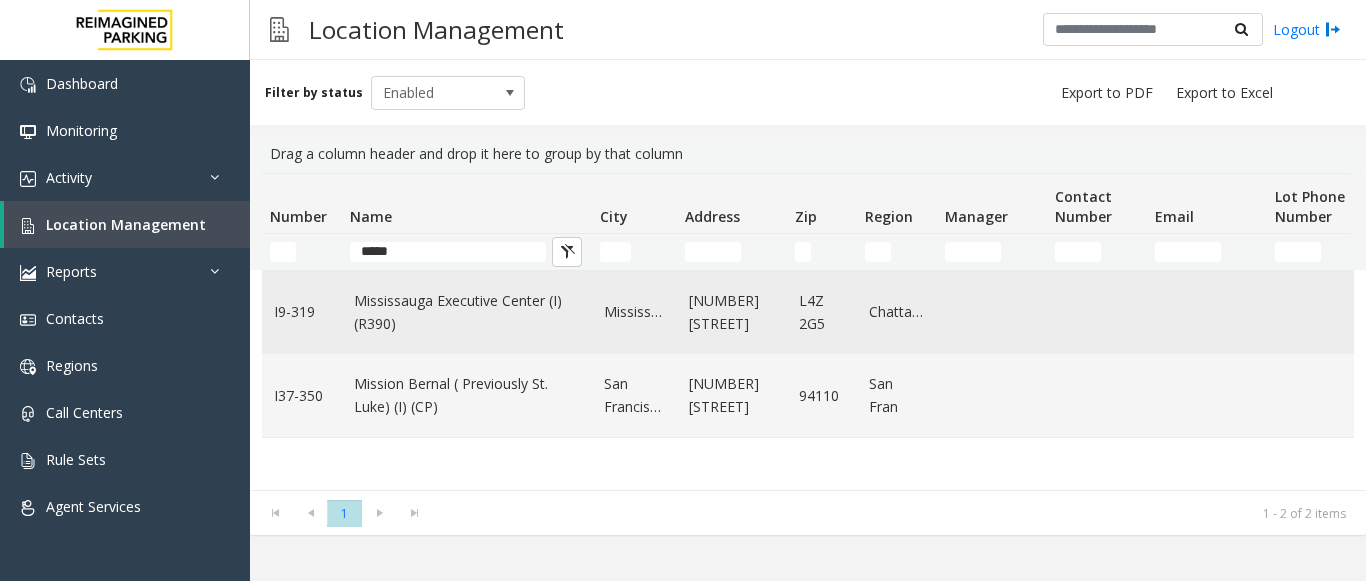 click on "Mississauga Executive Center (I) (R390)" 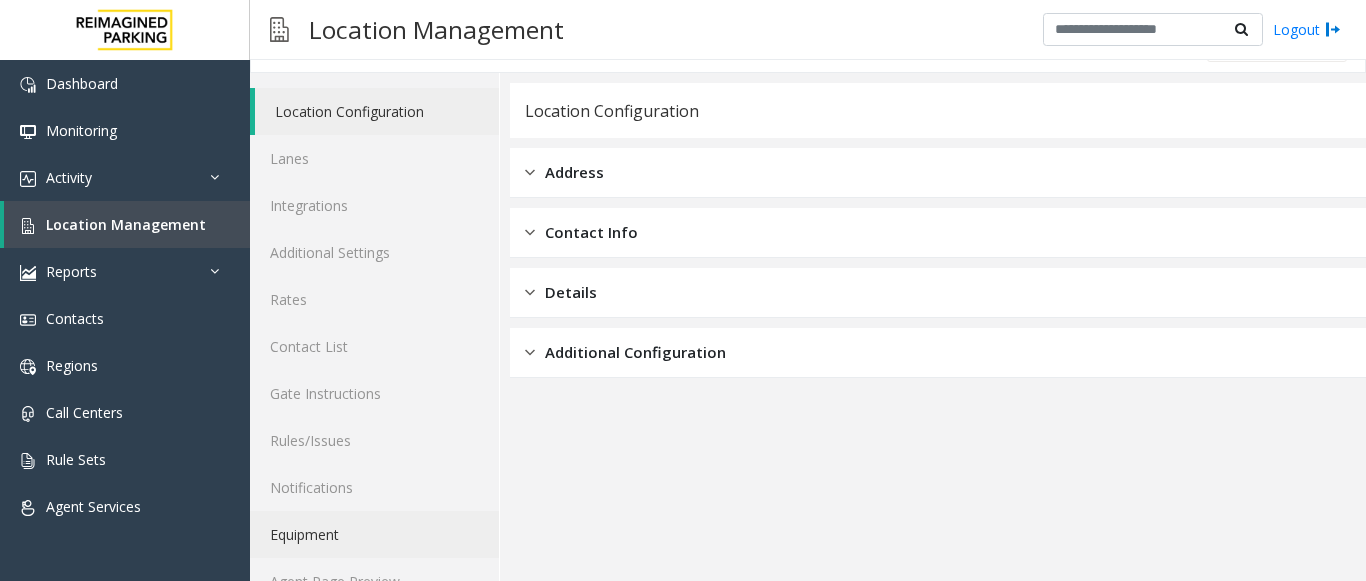 scroll, scrollTop: 78, scrollLeft: 0, axis: vertical 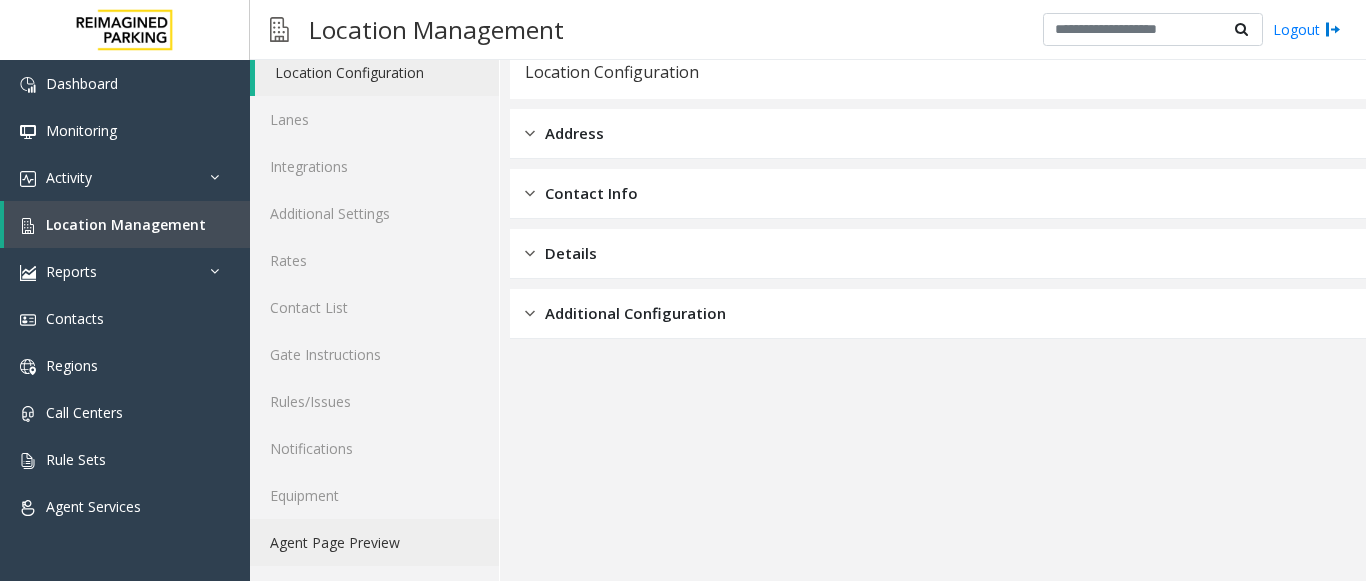 click on "Agent Page Preview" 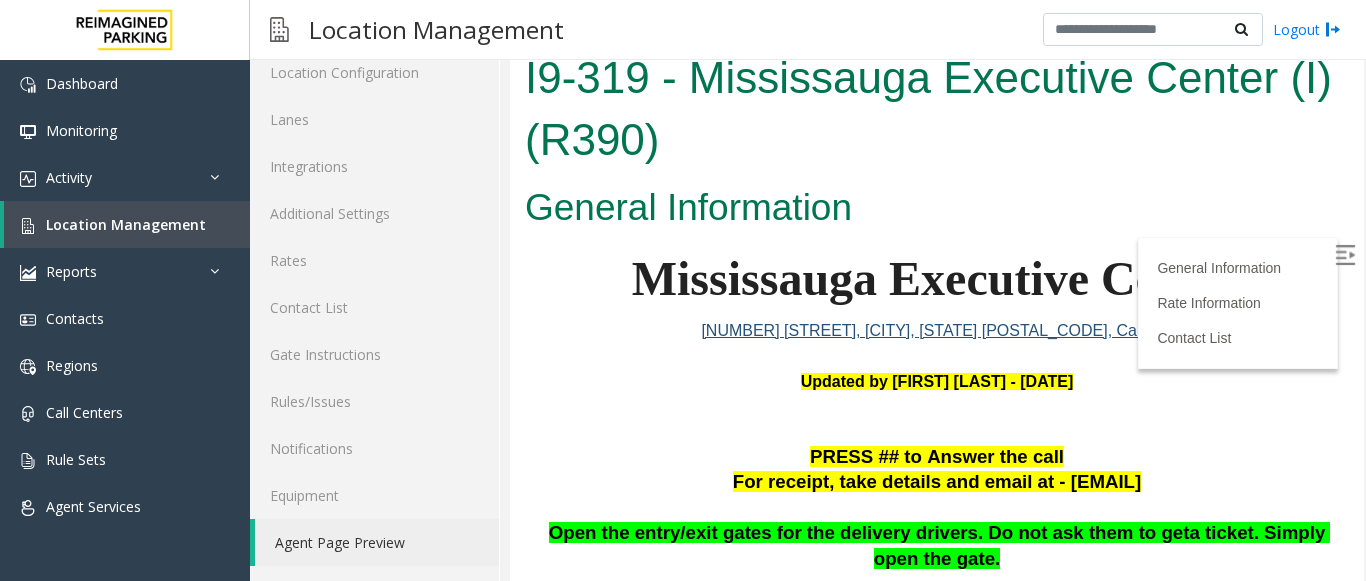 scroll, scrollTop: 300, scrollLeft: 0, axis: vertical 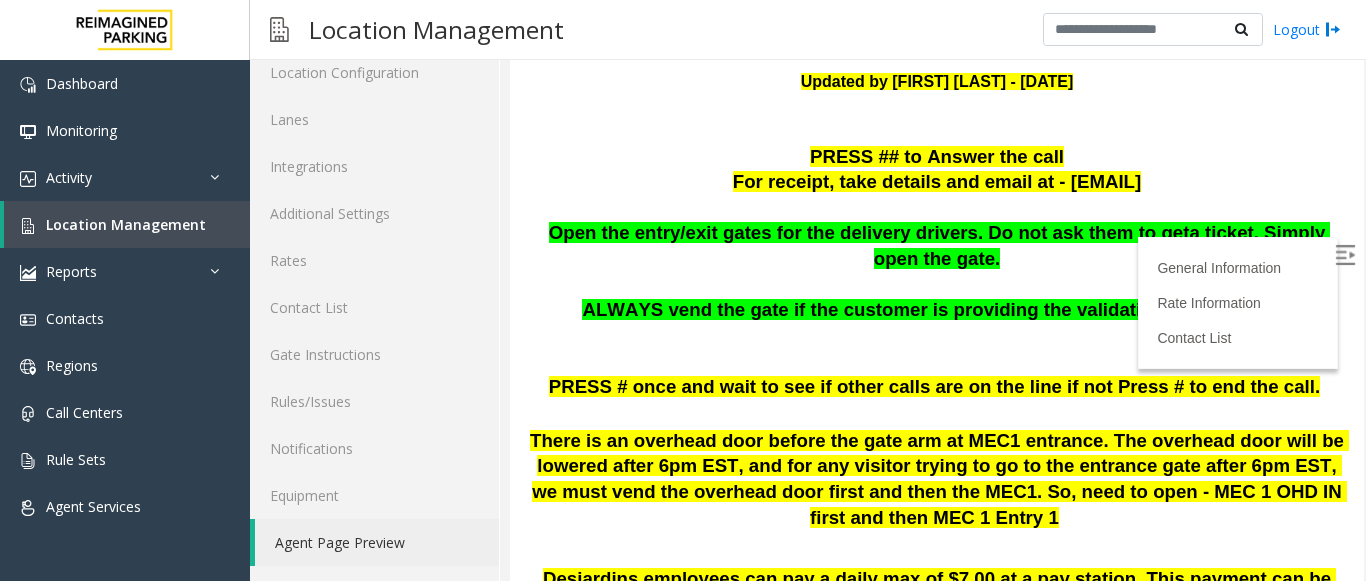 click at bounding box center (1345, 255) 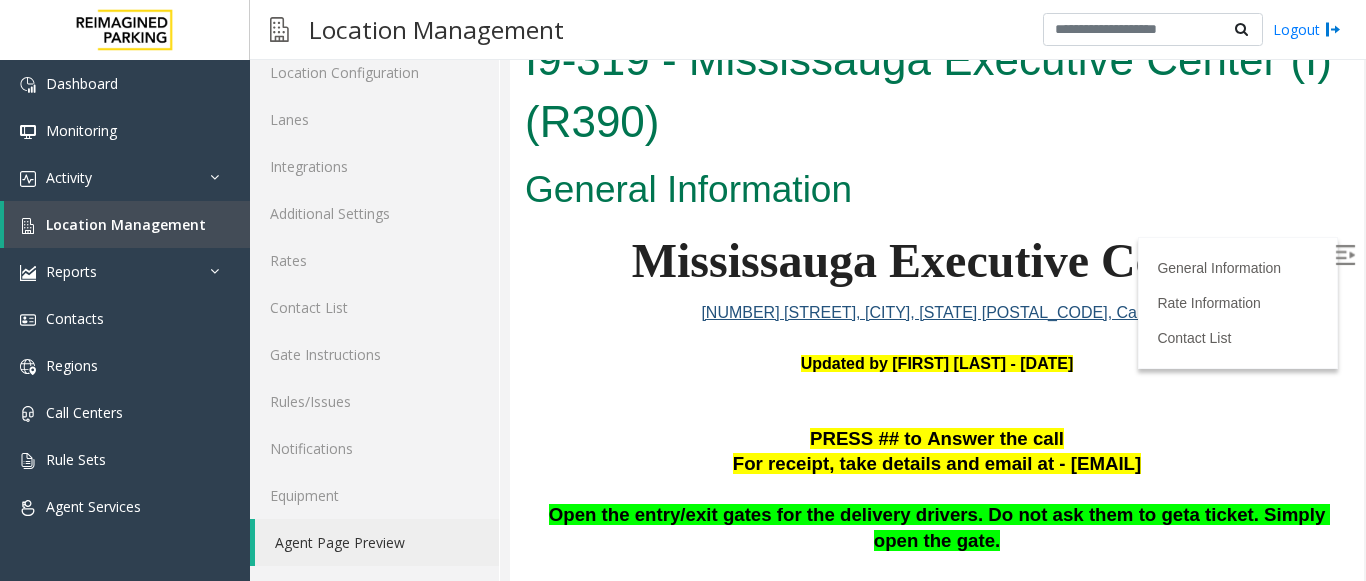 scroll, scrollTop: 0, scrollLeft: 0, axis: both 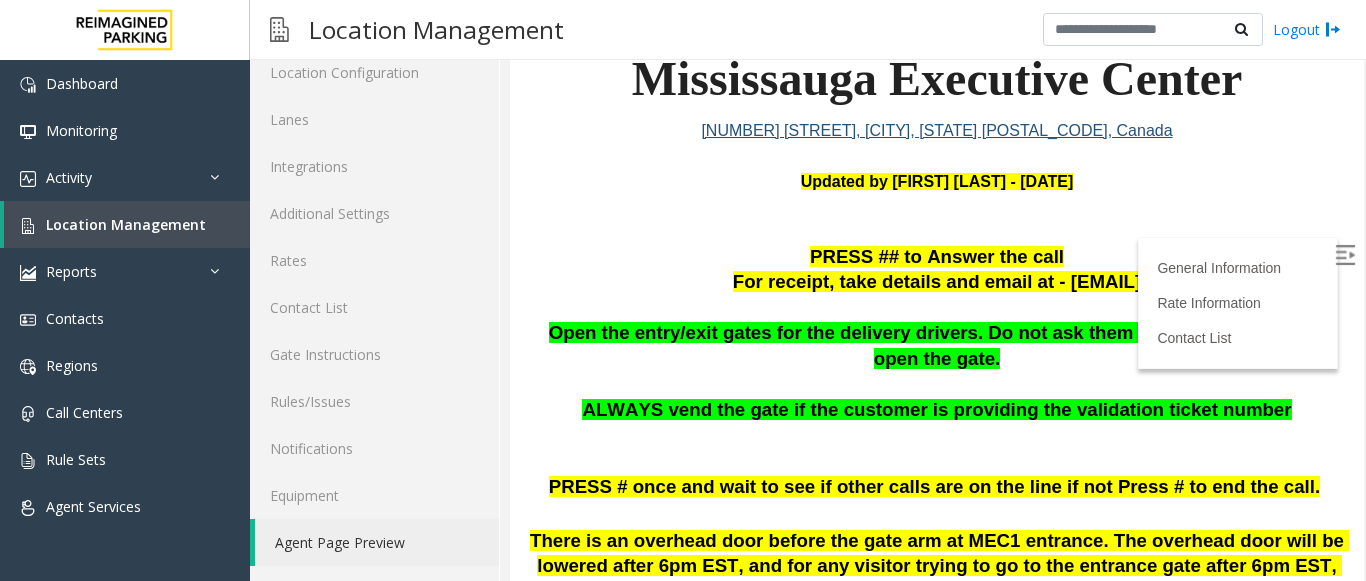 click on "Agent Page Preview" 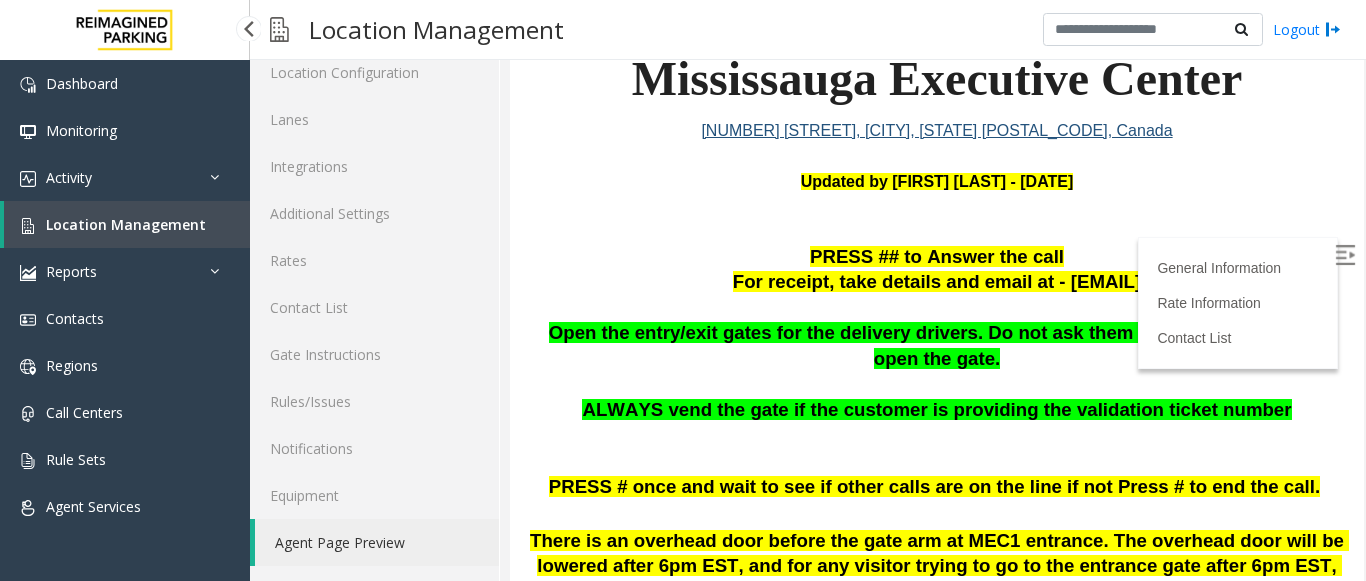click on "Location Management" at bounding box center [127, 224] 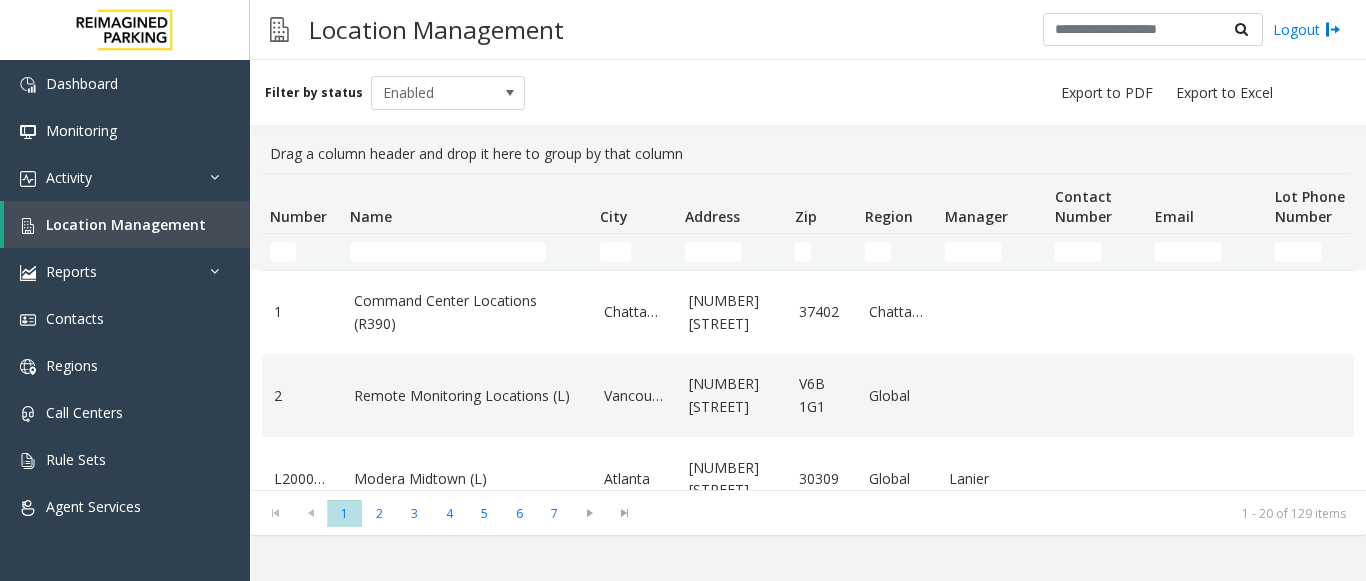 click 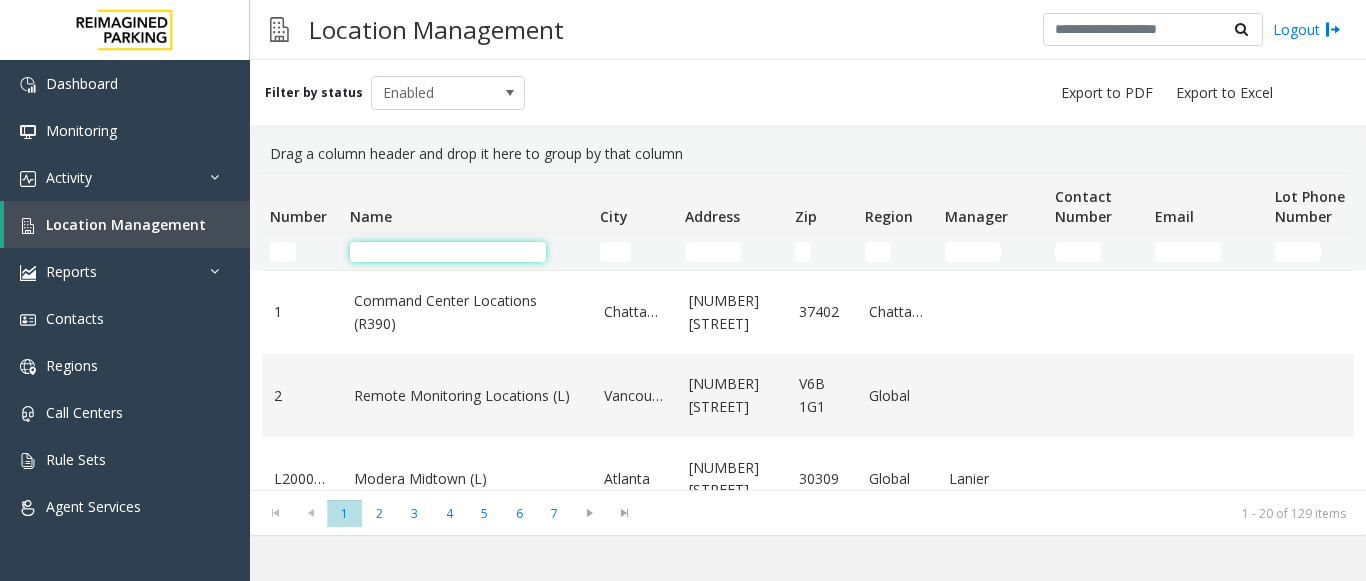 click 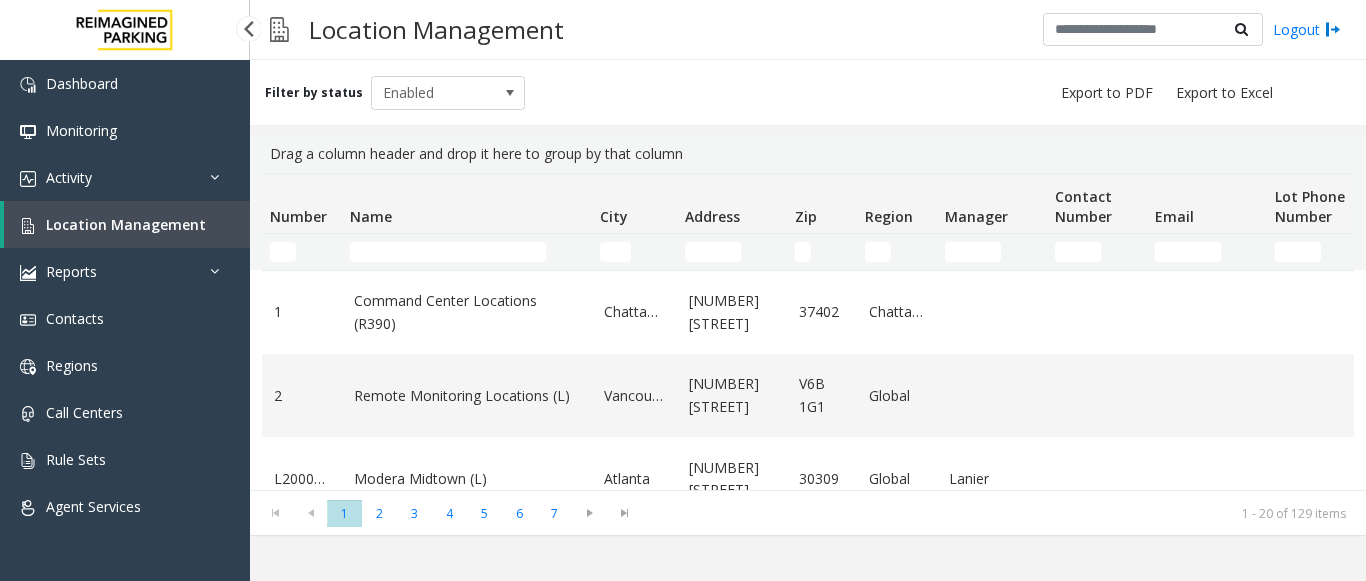 click on "Location Management" at bounding box center [126, 224] 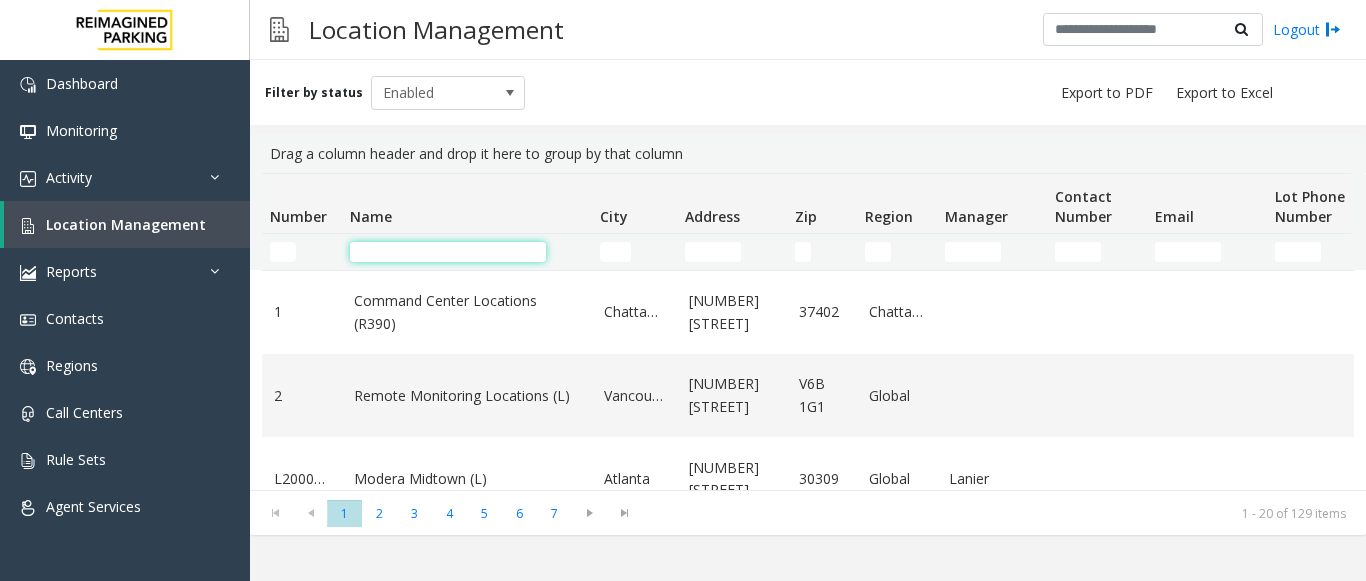 click 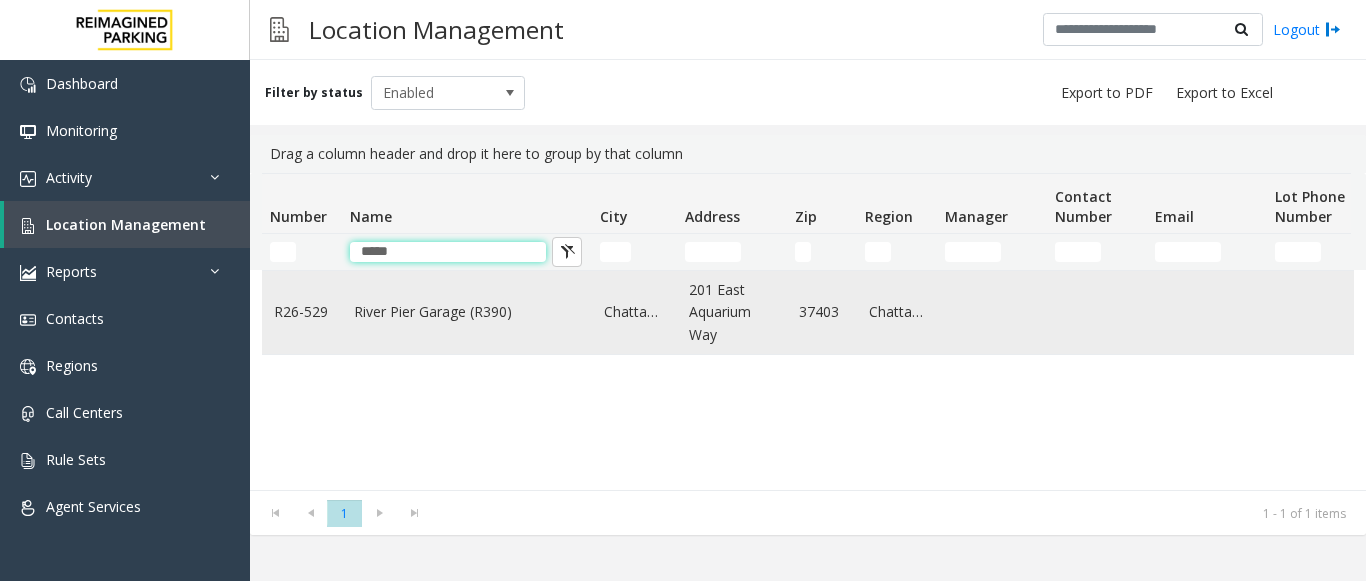 type on "*****" 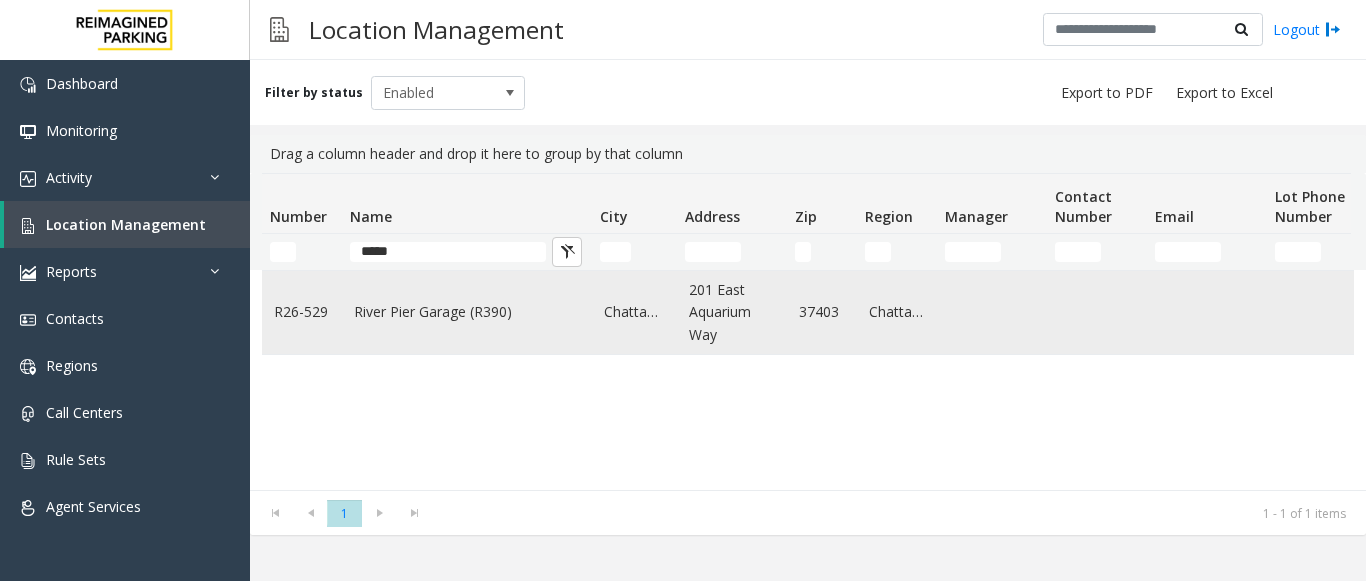 click on "River Pier Garage (R390)" 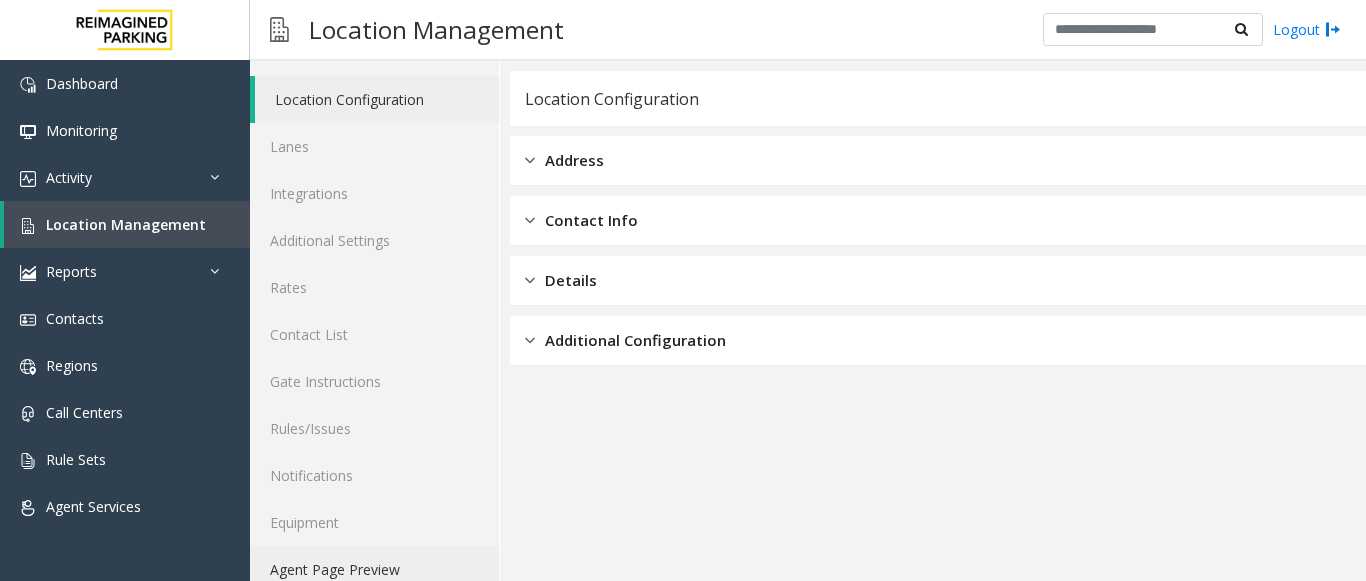 scroll, scrollTop: 78, scrollLeft: 0, axis: vertical 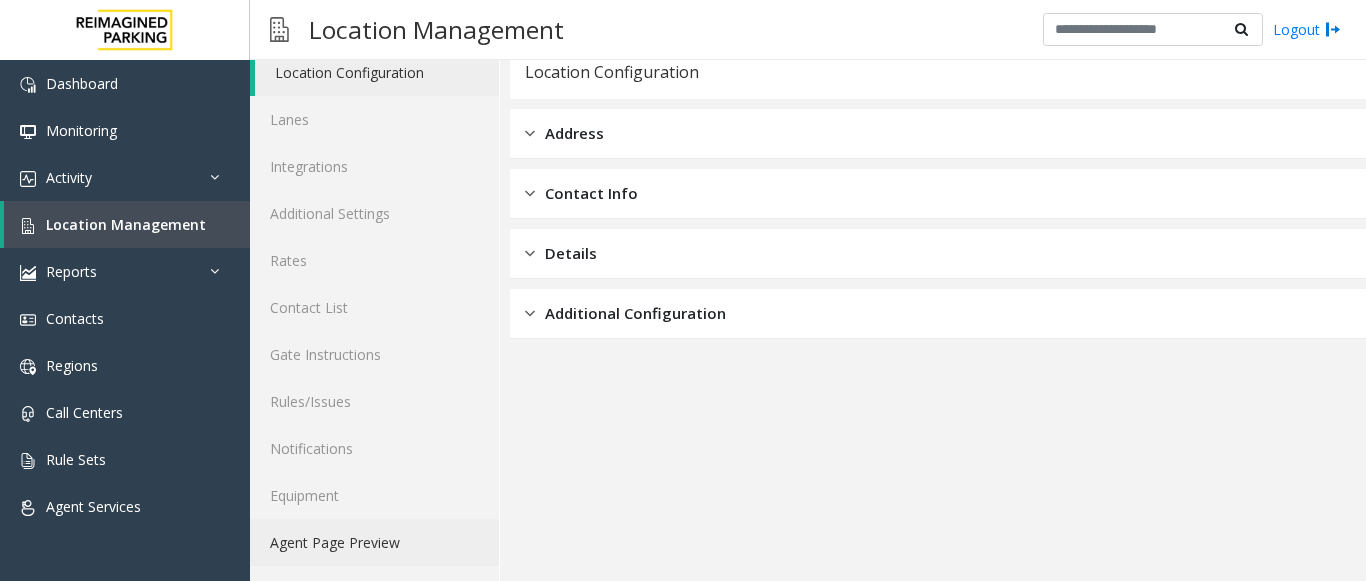 click on "Agent Page Preview" 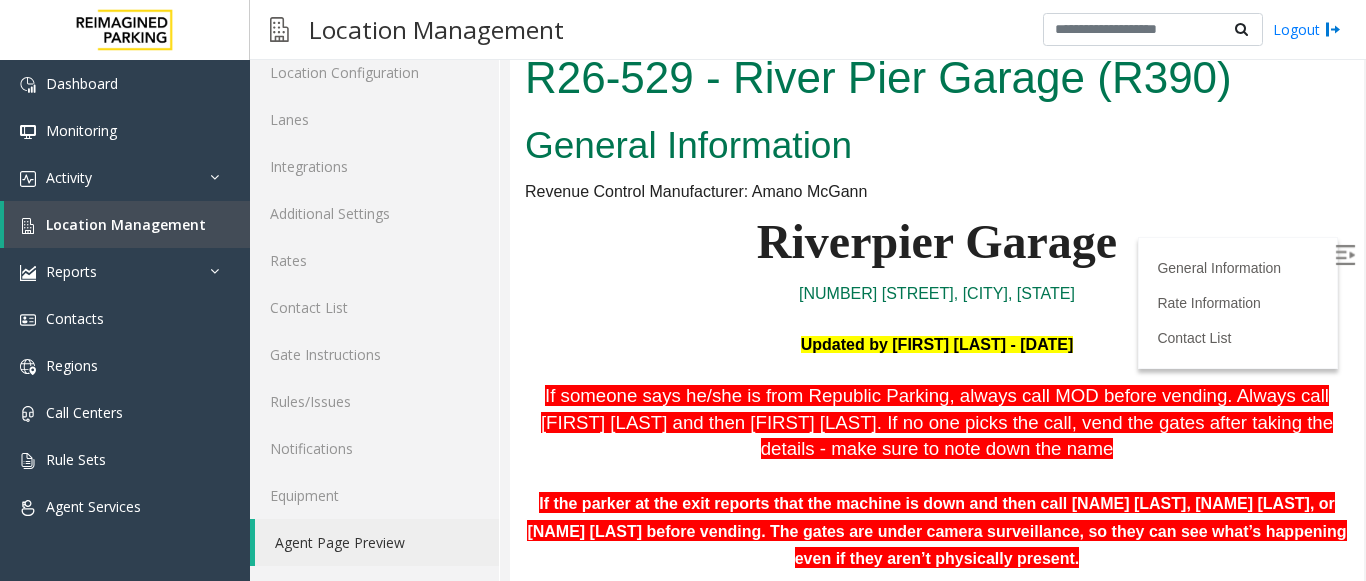 scroll, scrollTop: 449, scrollLeft: 0, axis: vertical 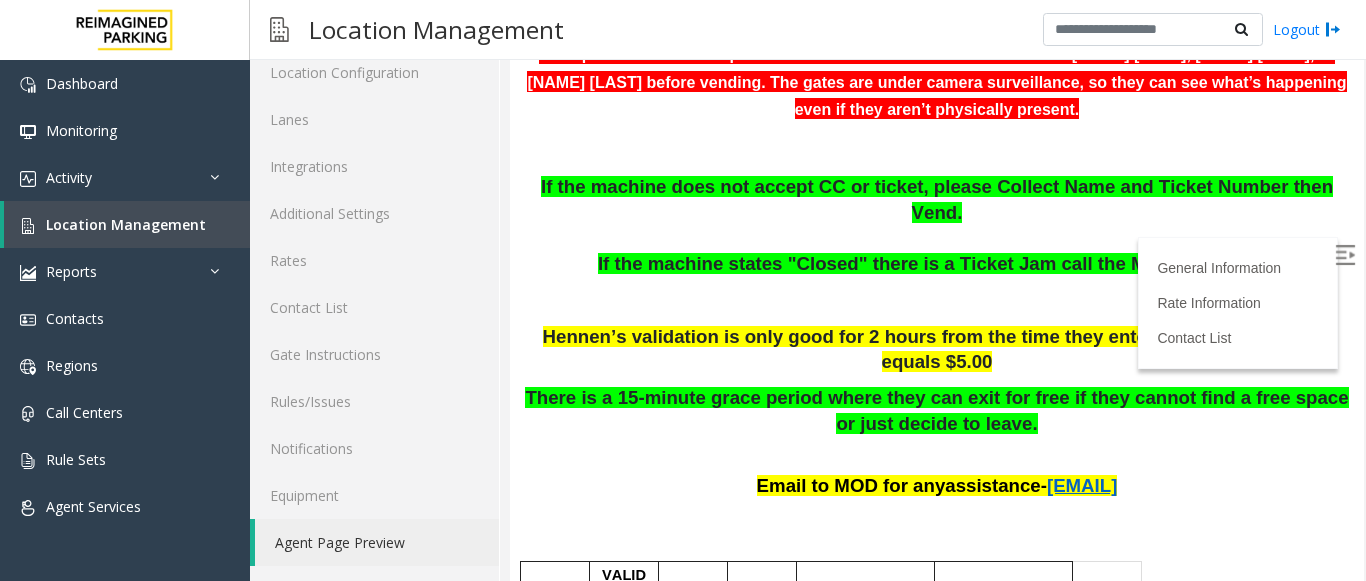 click at bounding box center [1345, 255] 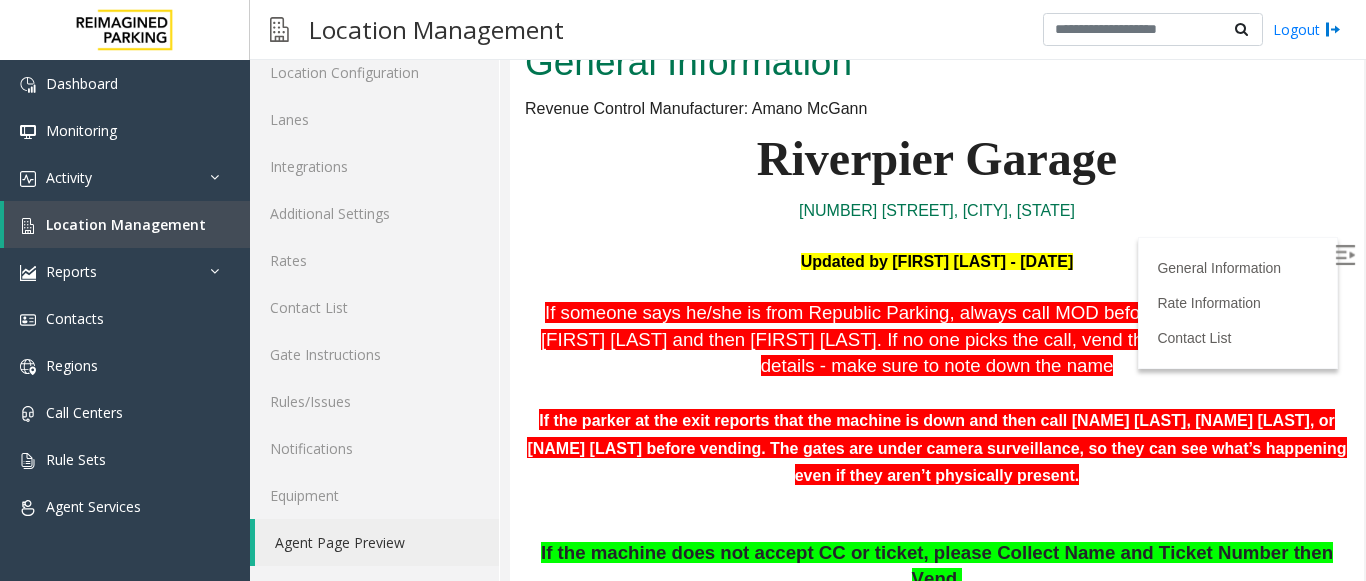 scroll, scrollTop: 156, scrollLeft: 0, axis: vertical 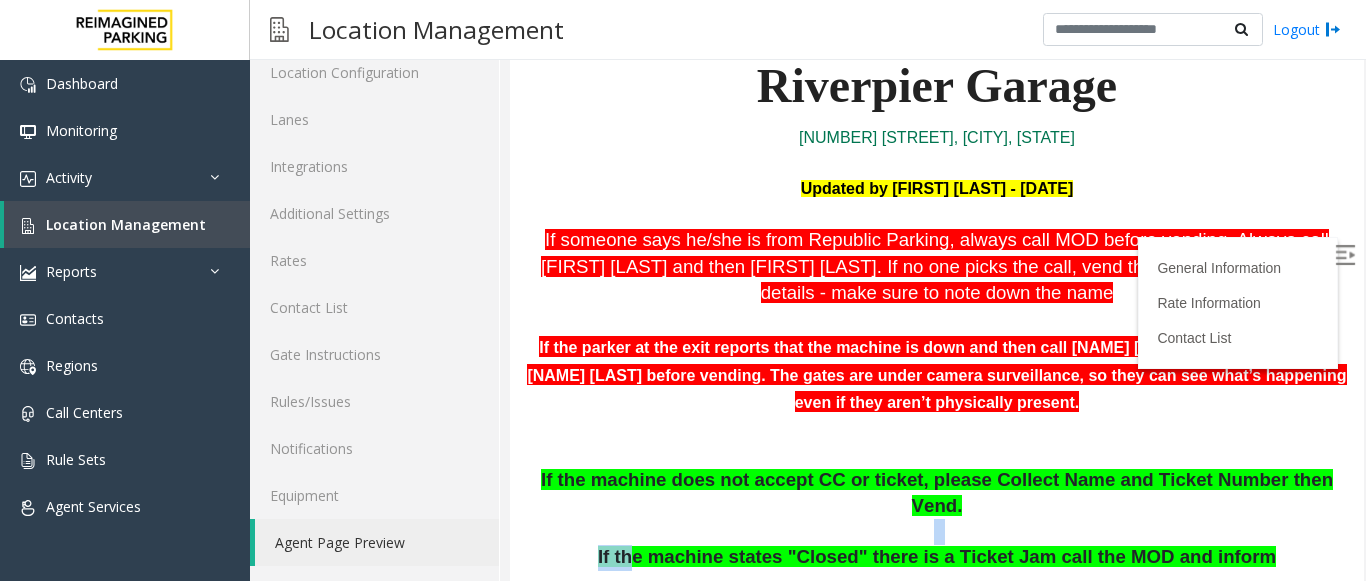drag, startPoint x: 657, startPoint y: 532, endPoint x: 929, endPoint y: 526, distance: 272.06616 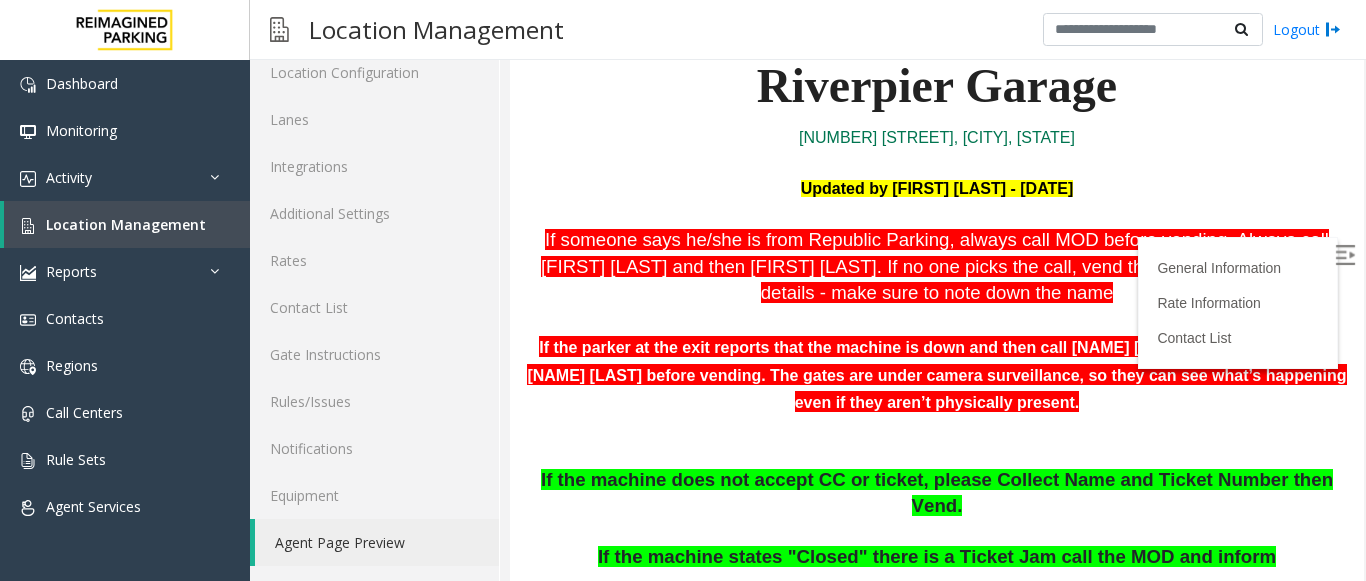 click at bounding box center (937, 442) 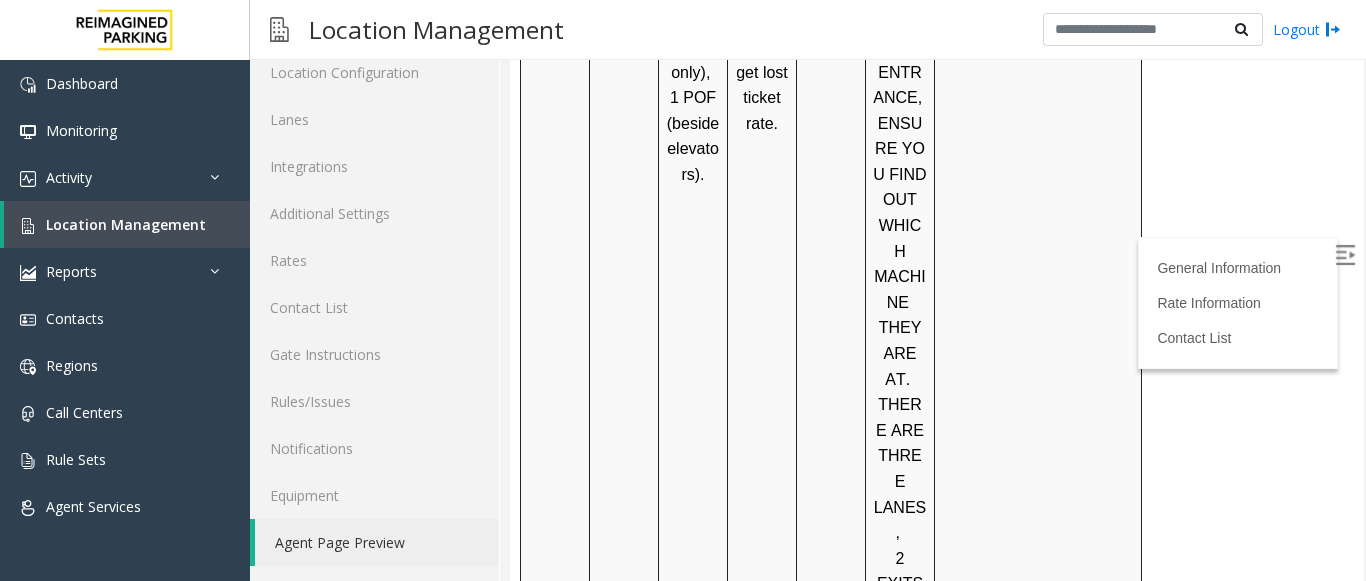 scroll, scrollTop: 2556, scrollLeft: 0, axis: vertical 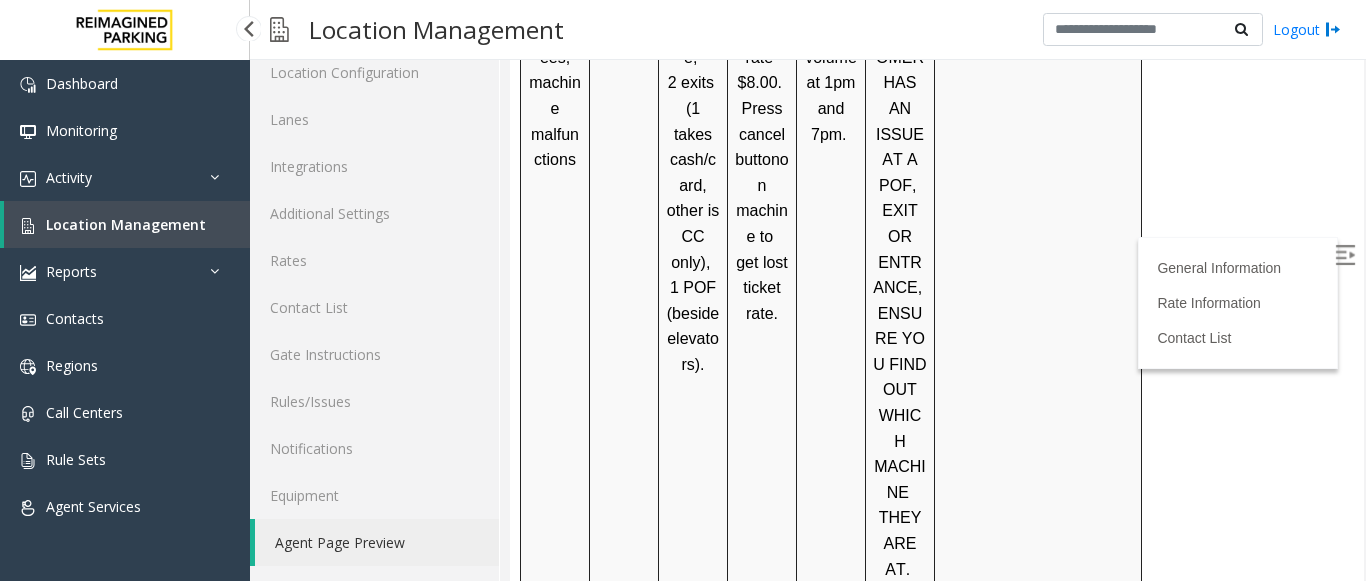 click on "Location Management" at bounding box center [126, 224] 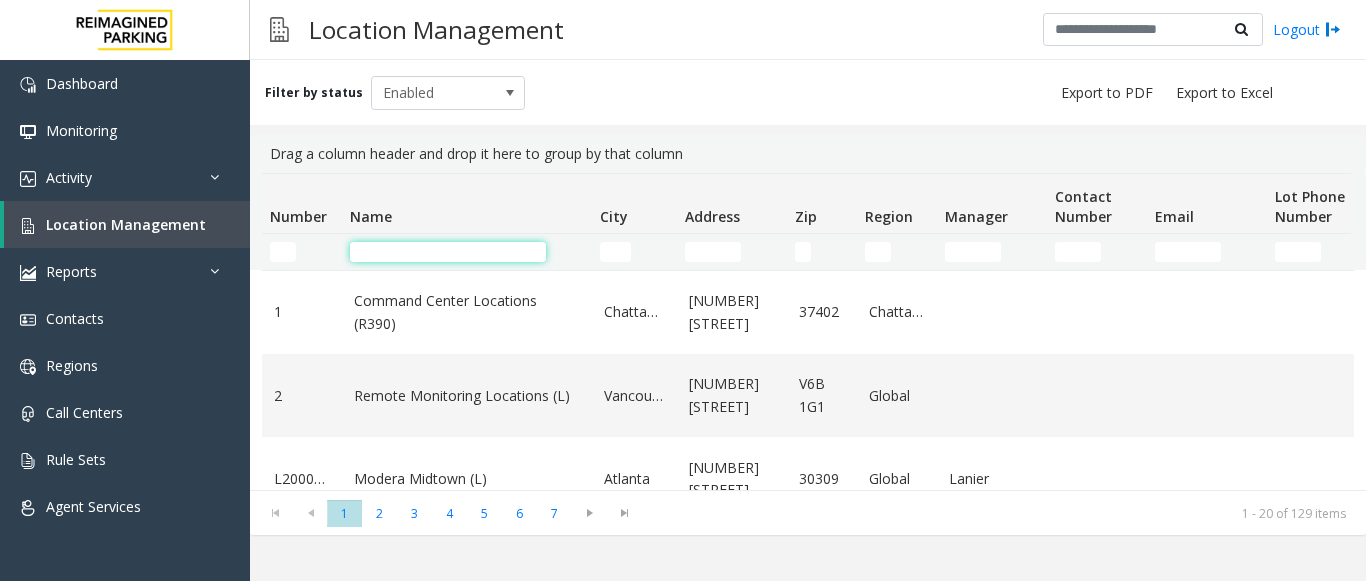 click 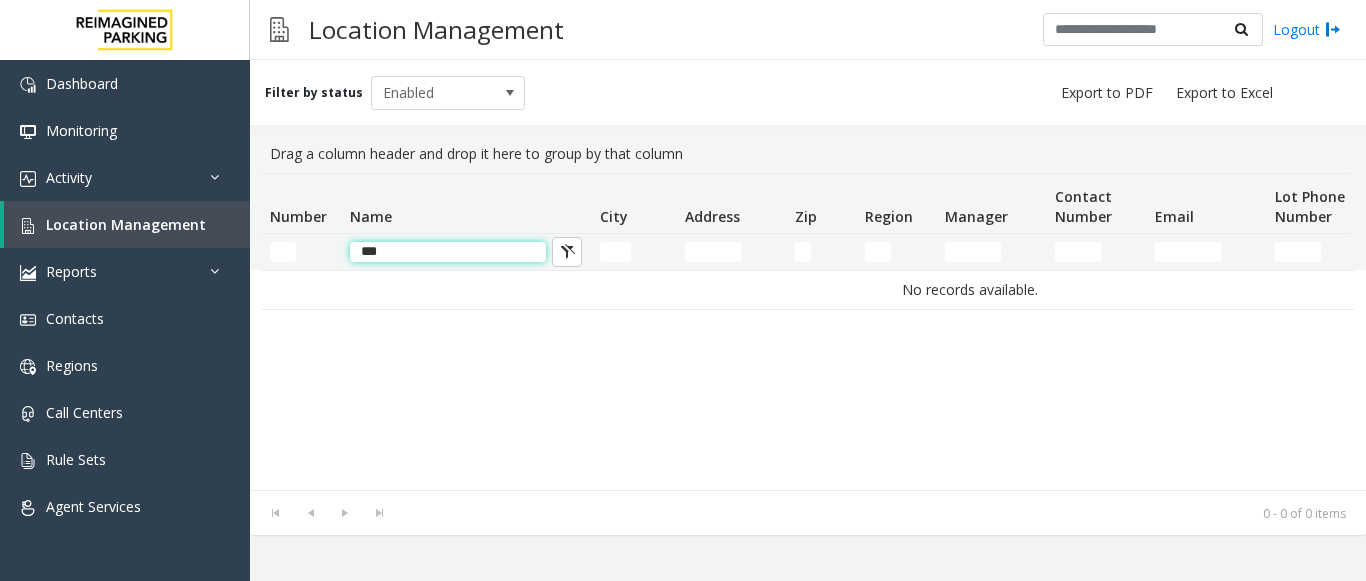click on "***" 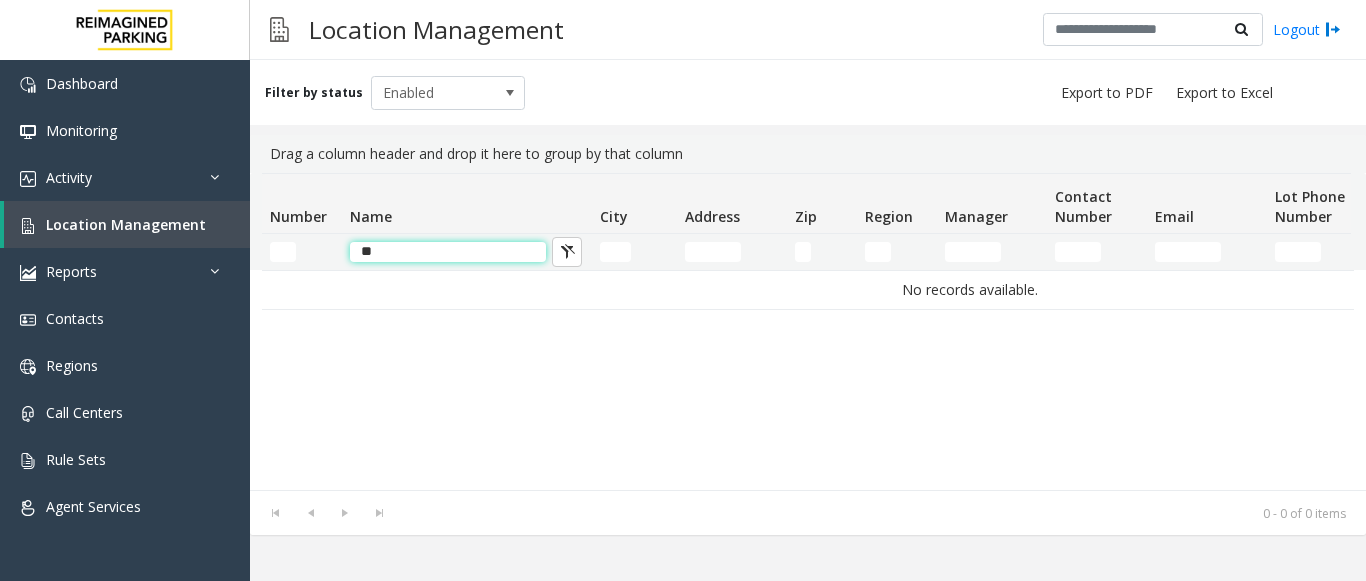 type on "*" 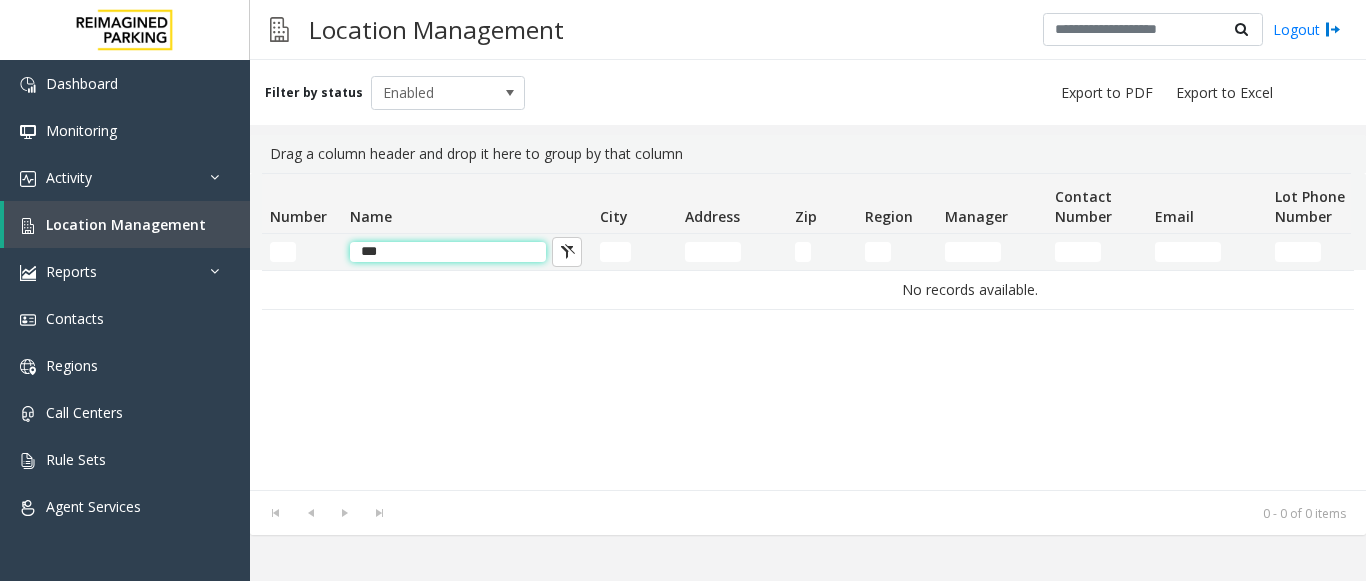 click on "***" 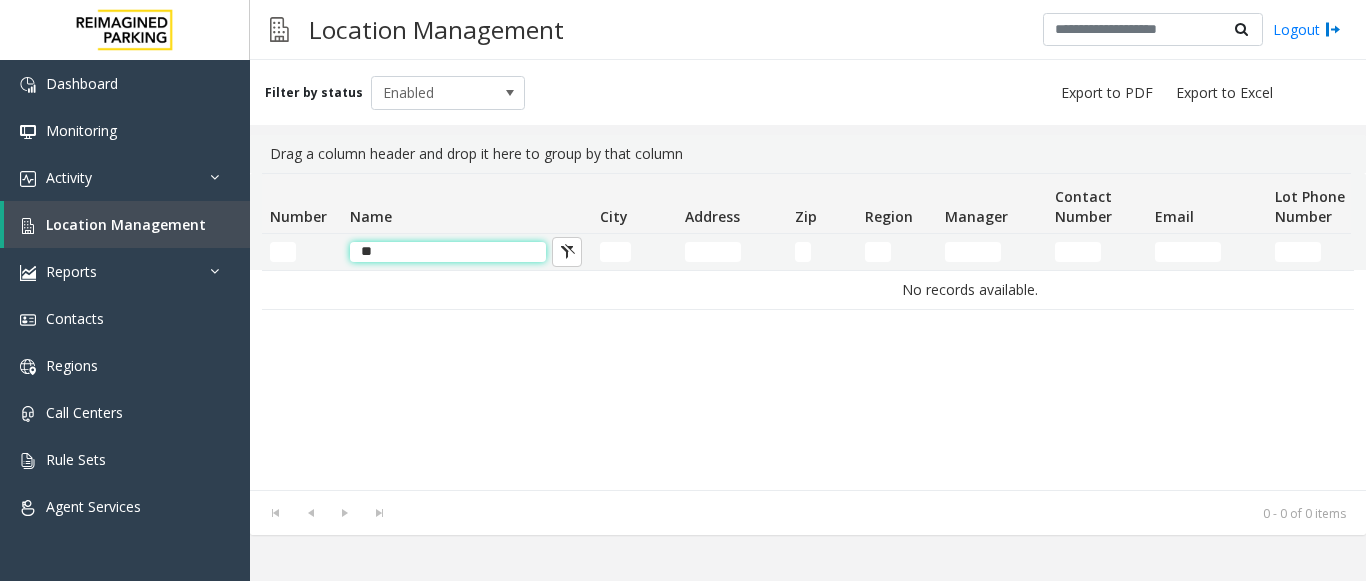 type on "*" 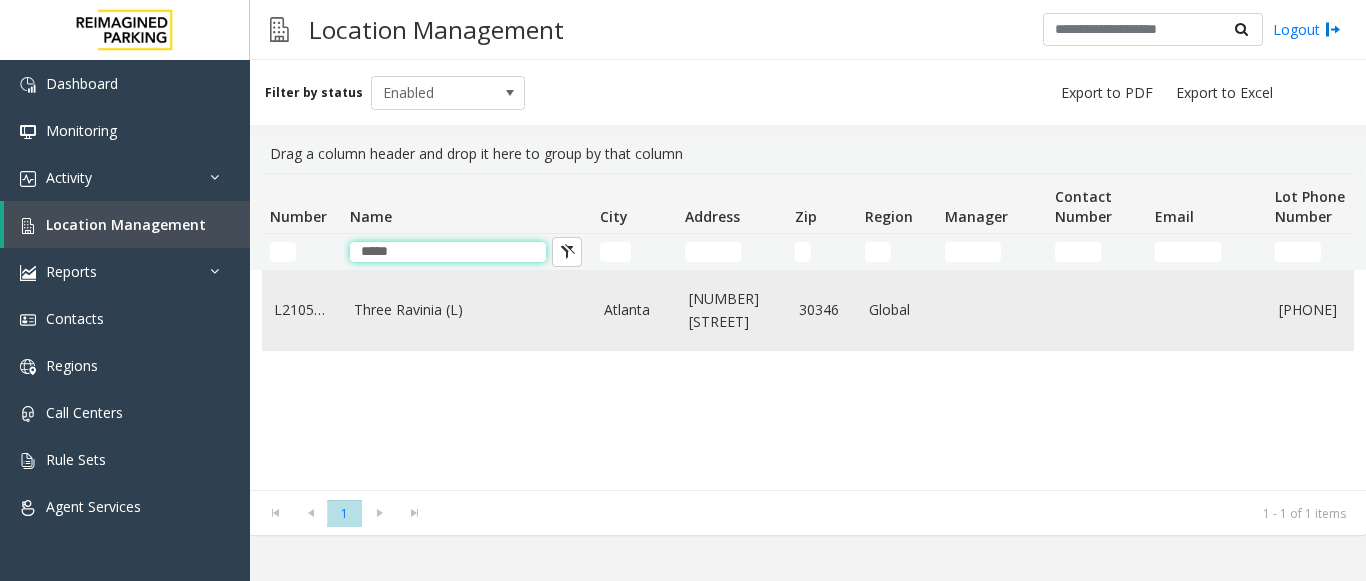 type on "*****" 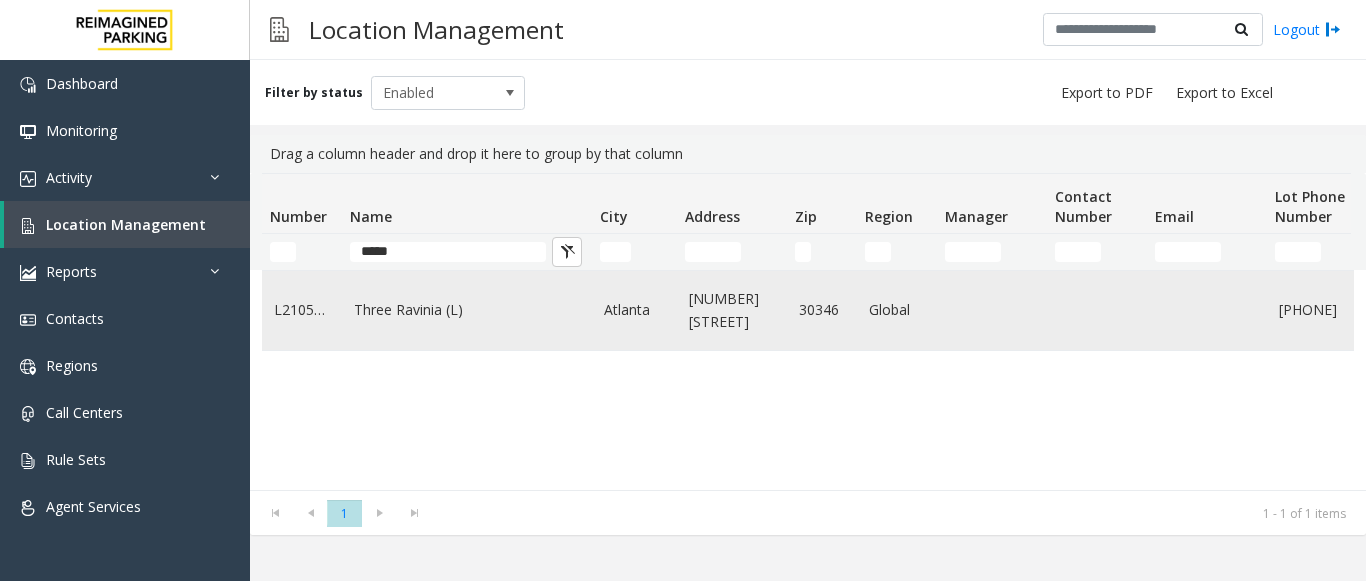 click on "Three Ravinia (L)" 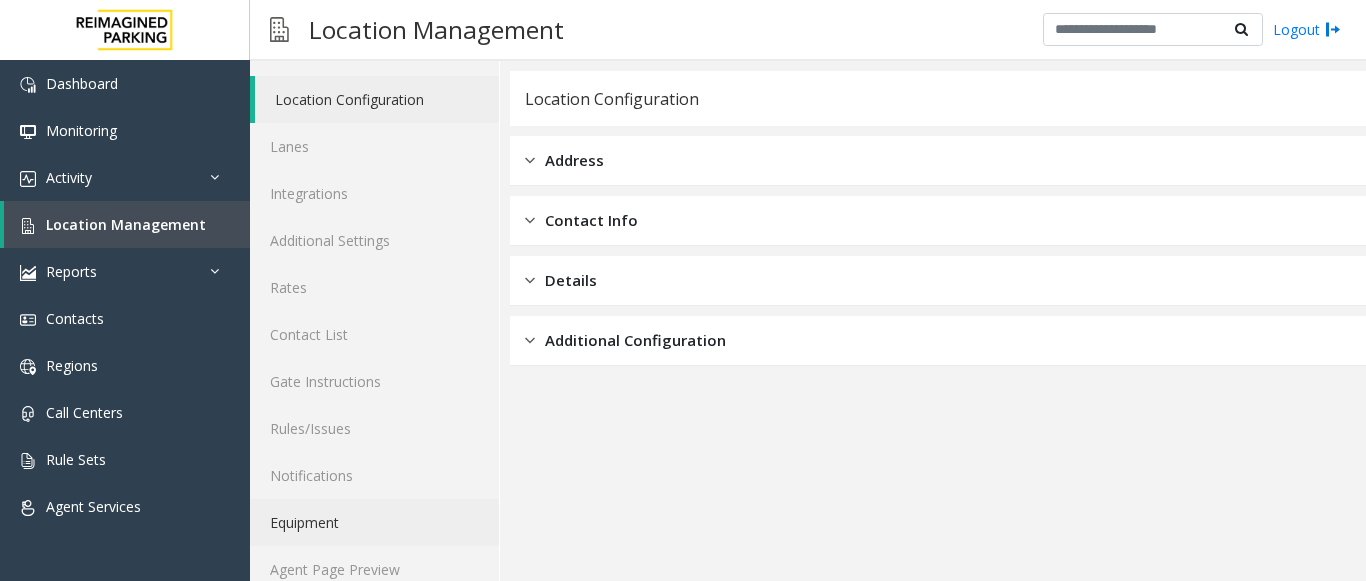 scroll, scrollTop: 78, scrollLeft: 0, axis: vertical 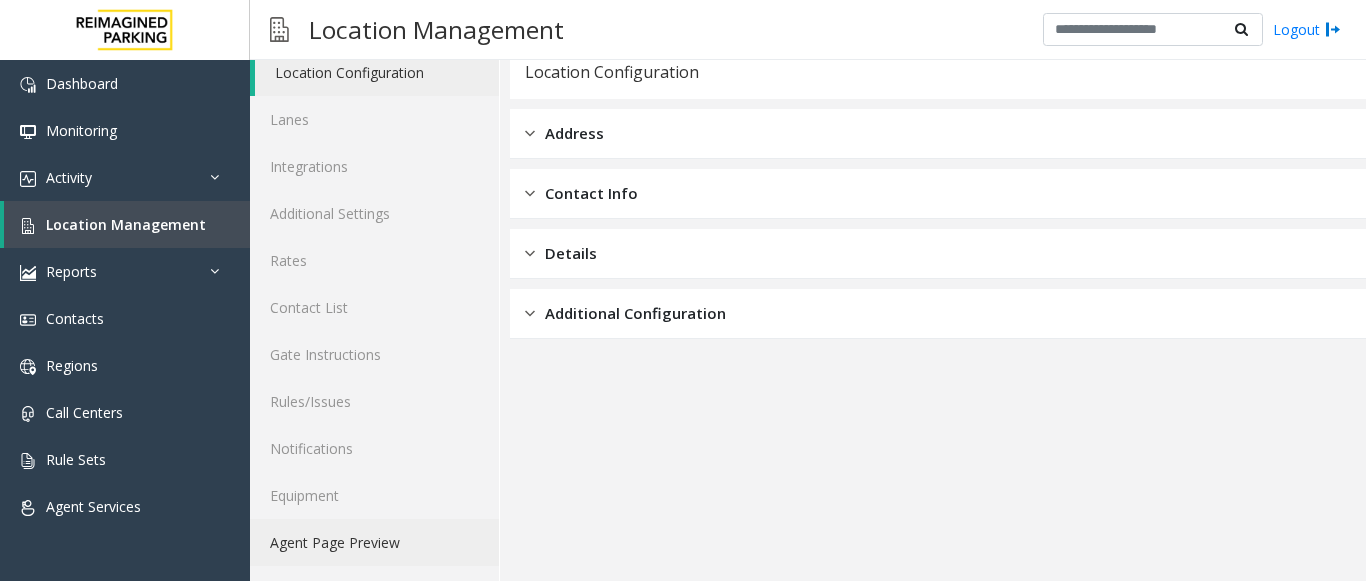 click on "Agent Page Preview" 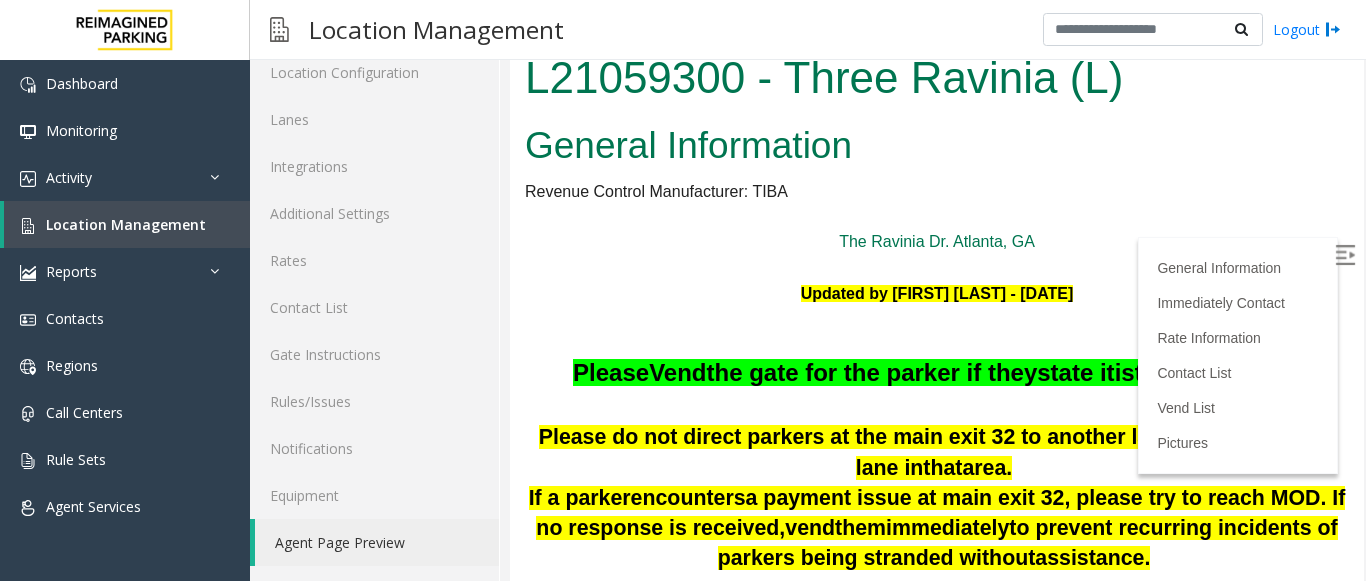 scroll, scrollTop: 900, scrollLeft: 0, axis: vertical 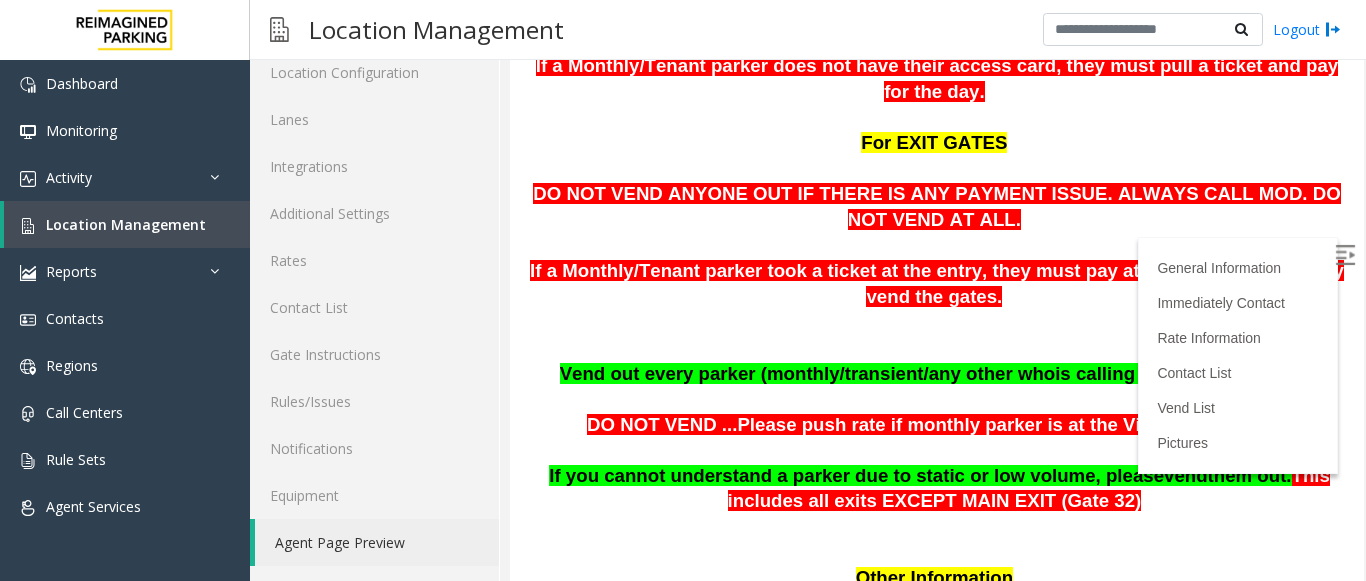 click at bounding box center (1345, 255) 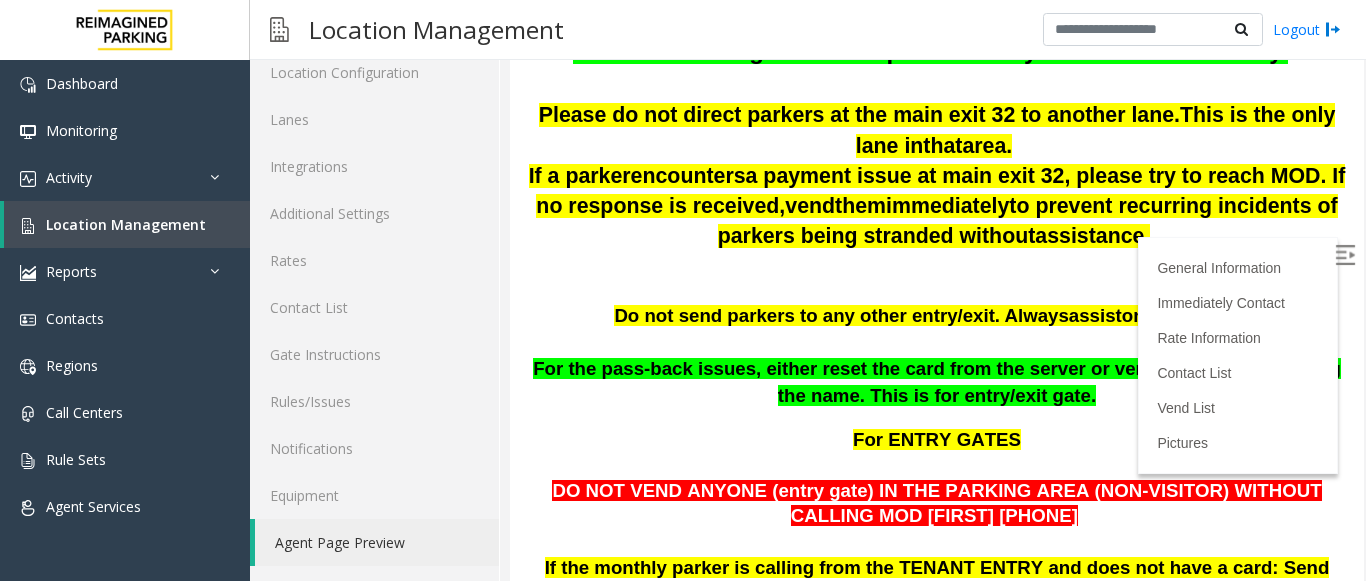 scroll, scrollTop: 657, scrollLeft: 0, axis: vertical 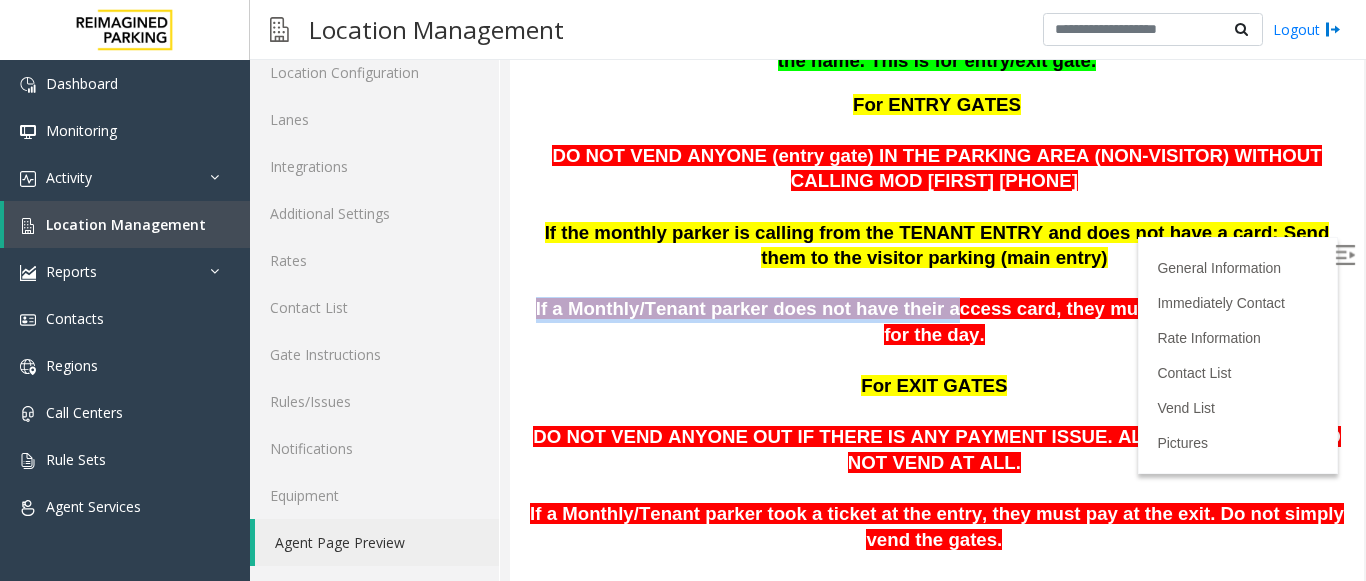 drag, startPoint x: 1037, startPoint y: 296, endPoint x: 908, endPoint y: 303, distance: 129.18979 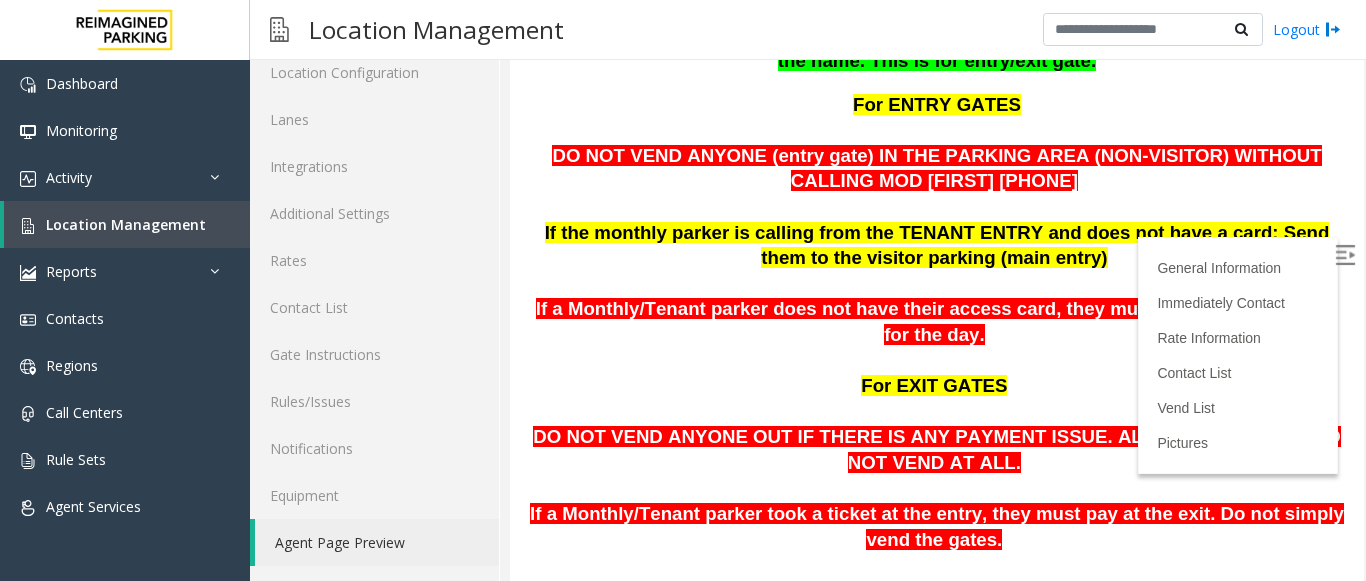 click on "If a Monthly/Tenant parker does not have their access card, they must pull a ticket and pay for the day." at bounding box center [937, 321] 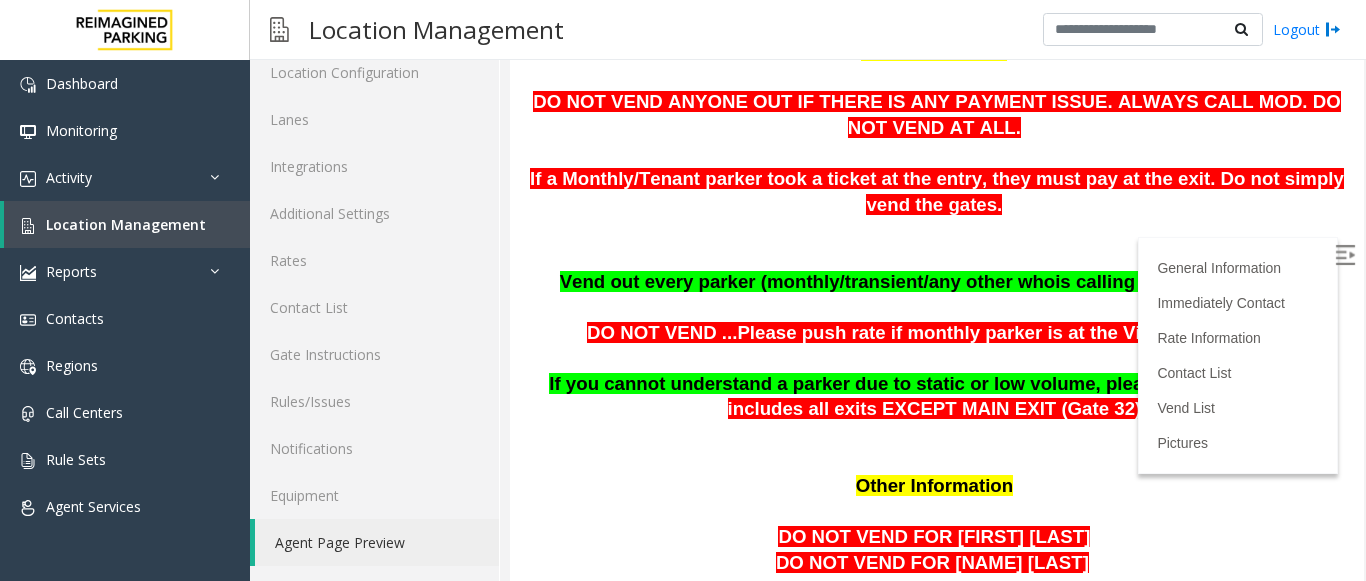 scroll, scrollTop: 1066, scrollLeft: 0, axis: vertical 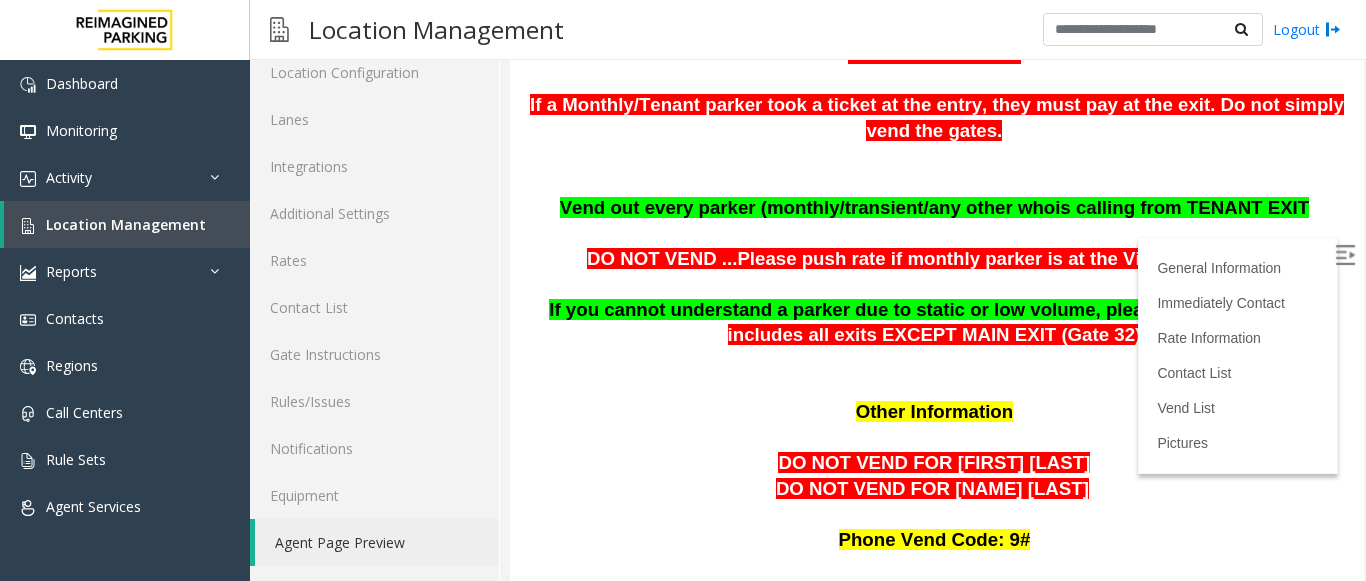 click on "If a Monthly/Tenant parker took a ticket at the entry, they must pay at the exit. Do not simply vend the gates." at bounding box center (937, 144) 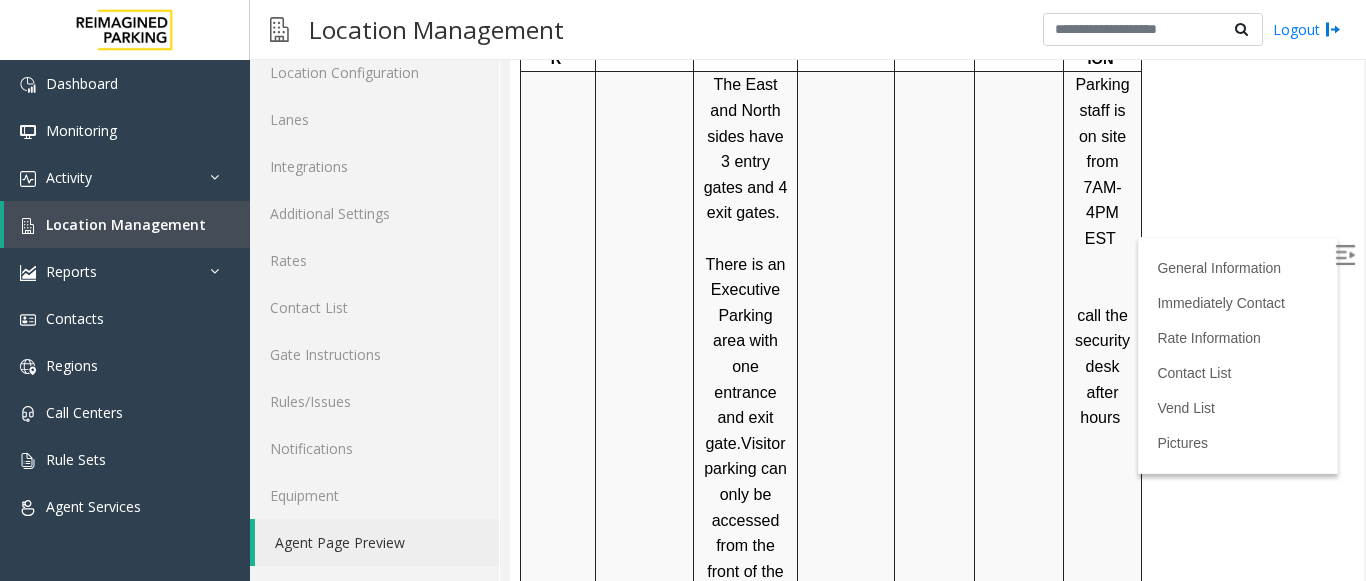 scroll, scrollTop: 2600, scrollLeft: 0, axis: vertical 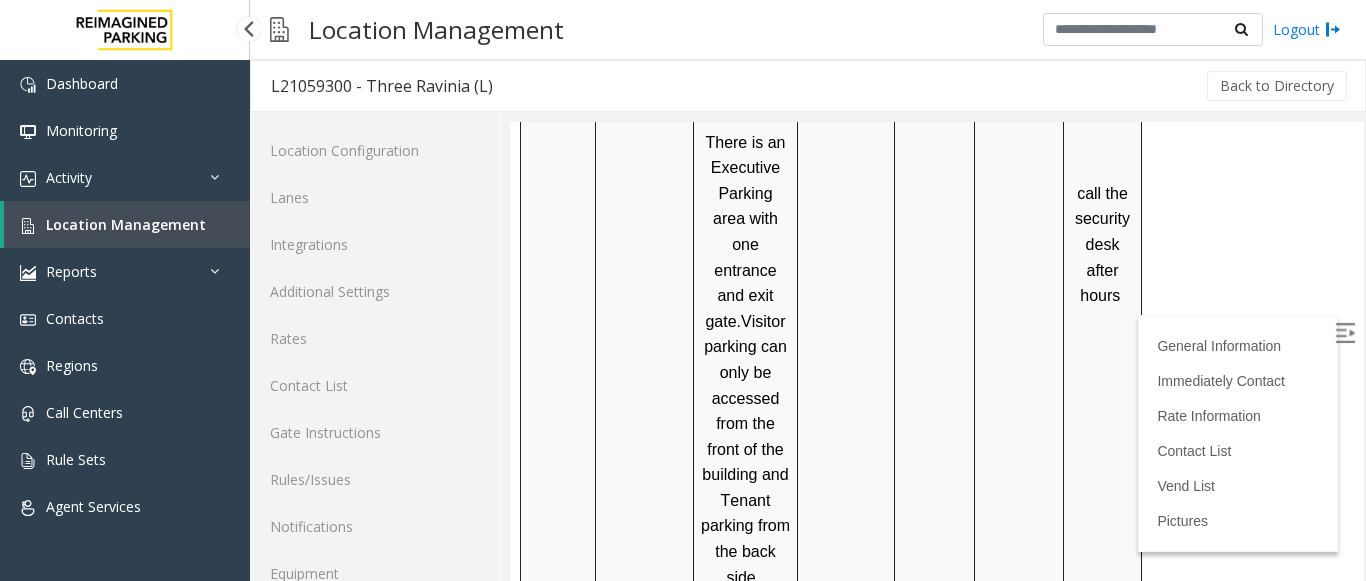 click on "Location Management" at bounding box center (126, 224) 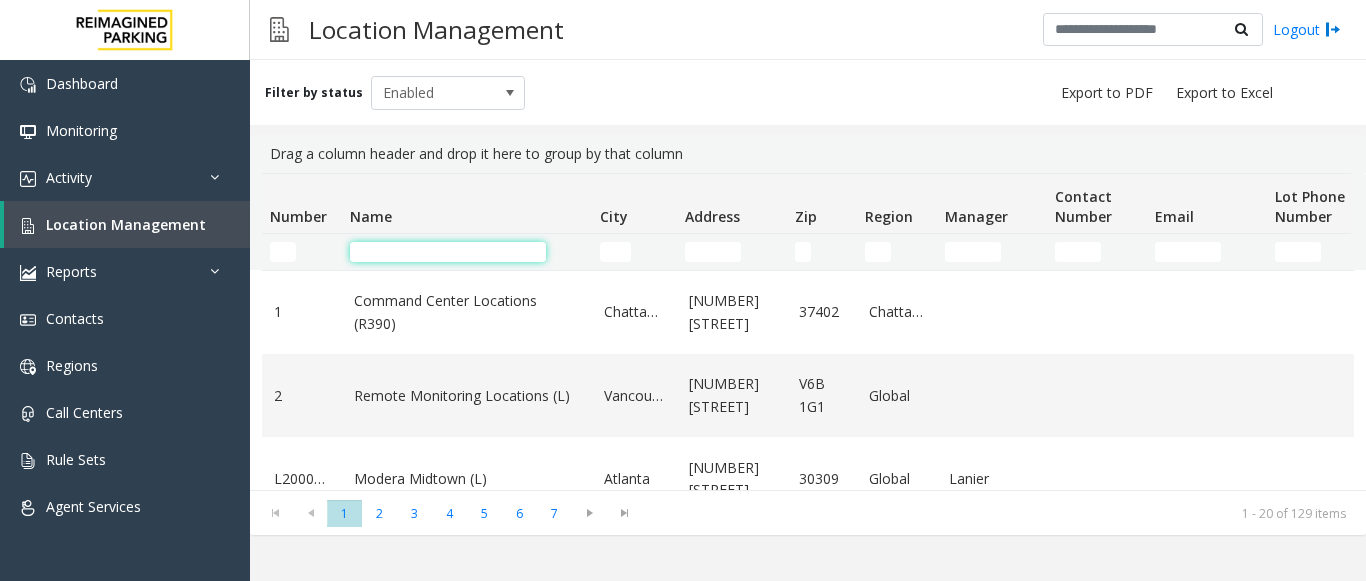 click 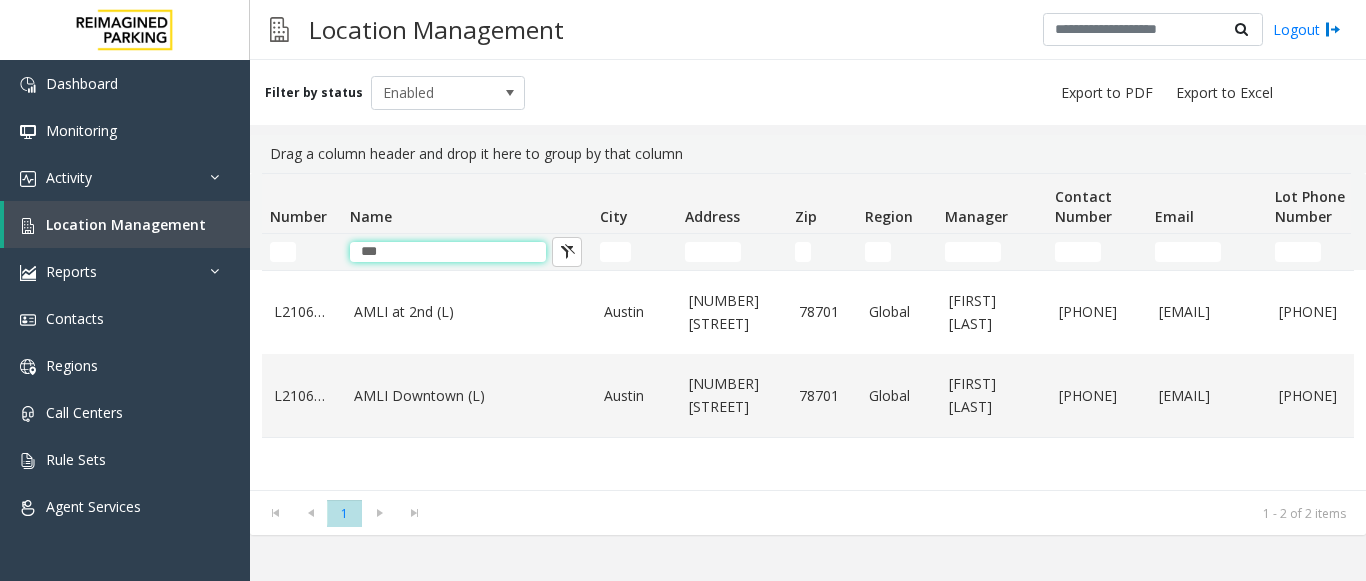 type on "***" 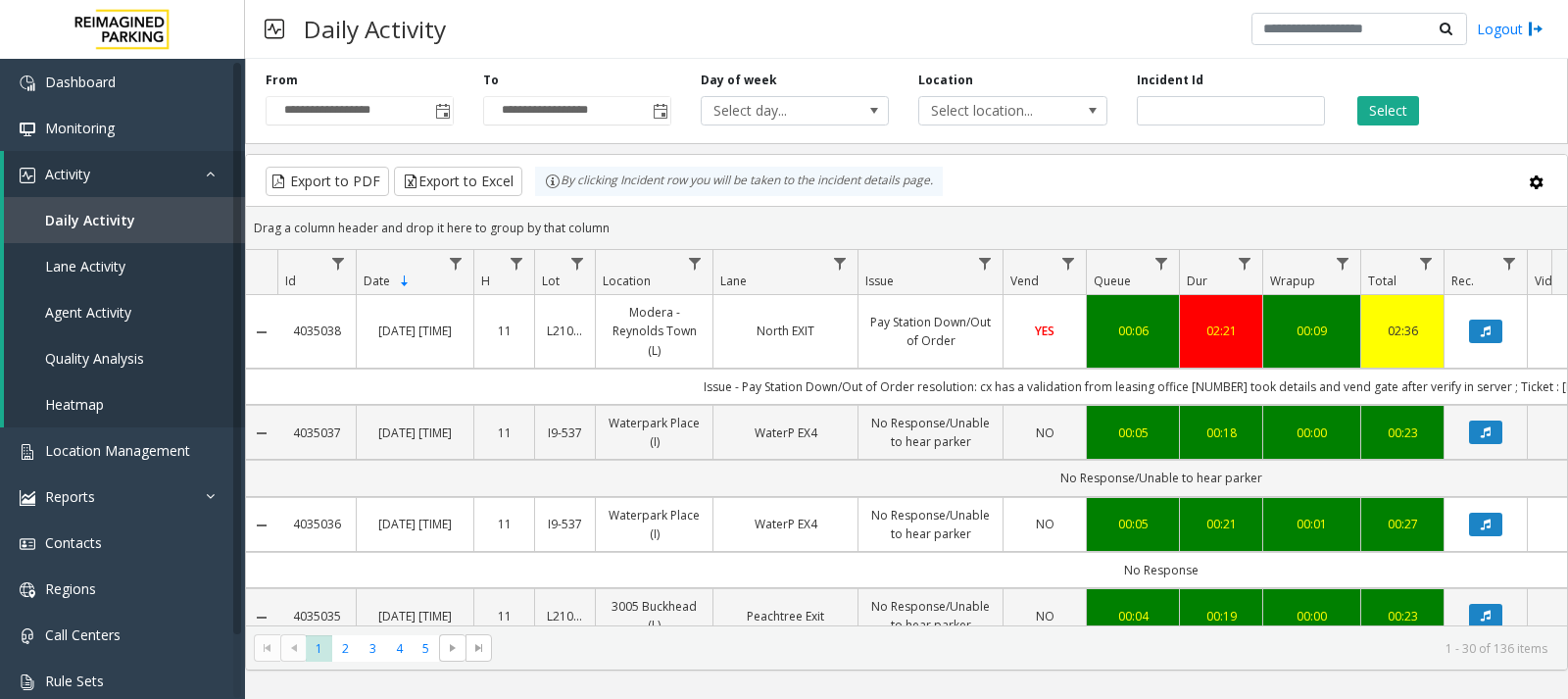 scroll, scrollTop: 0, scrollLeft: 0, axis: both 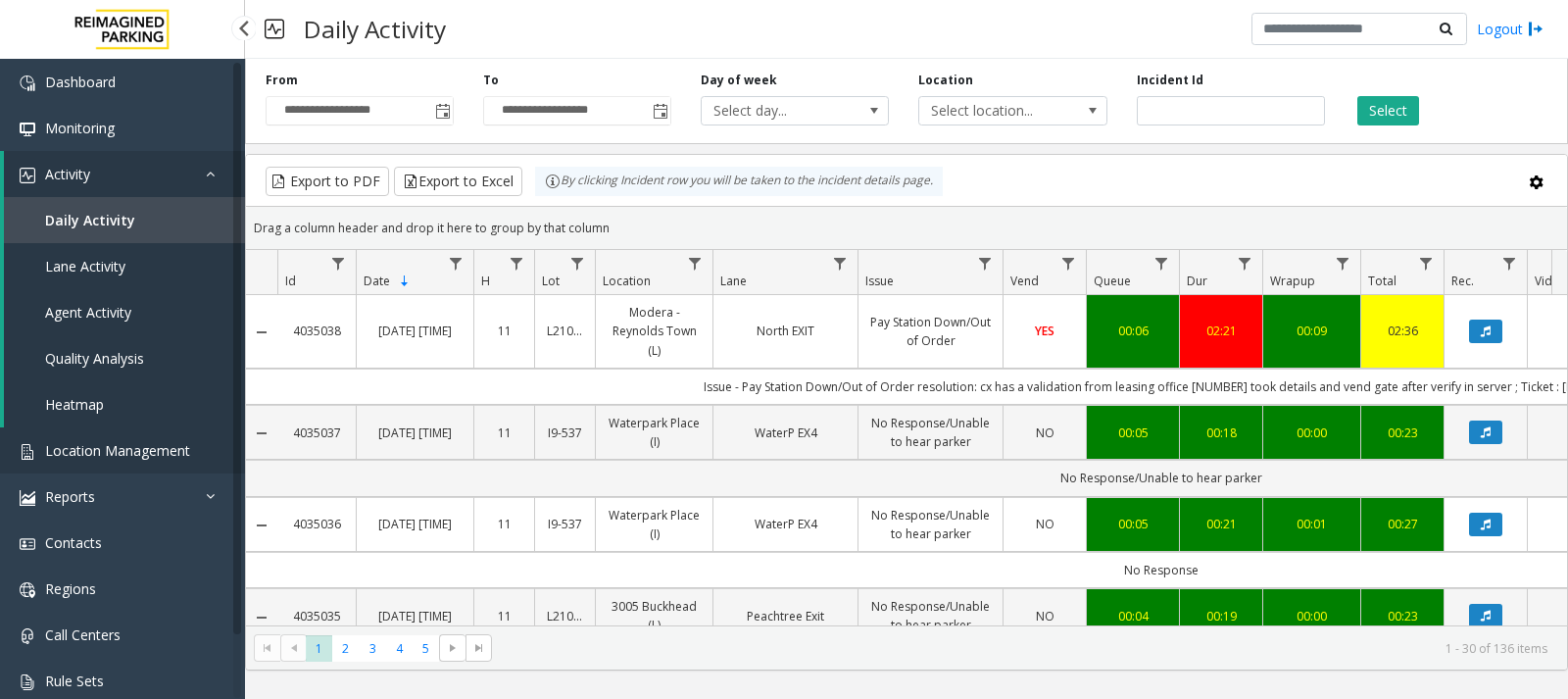 click on "Location Management" at bounding box center (118, 450) 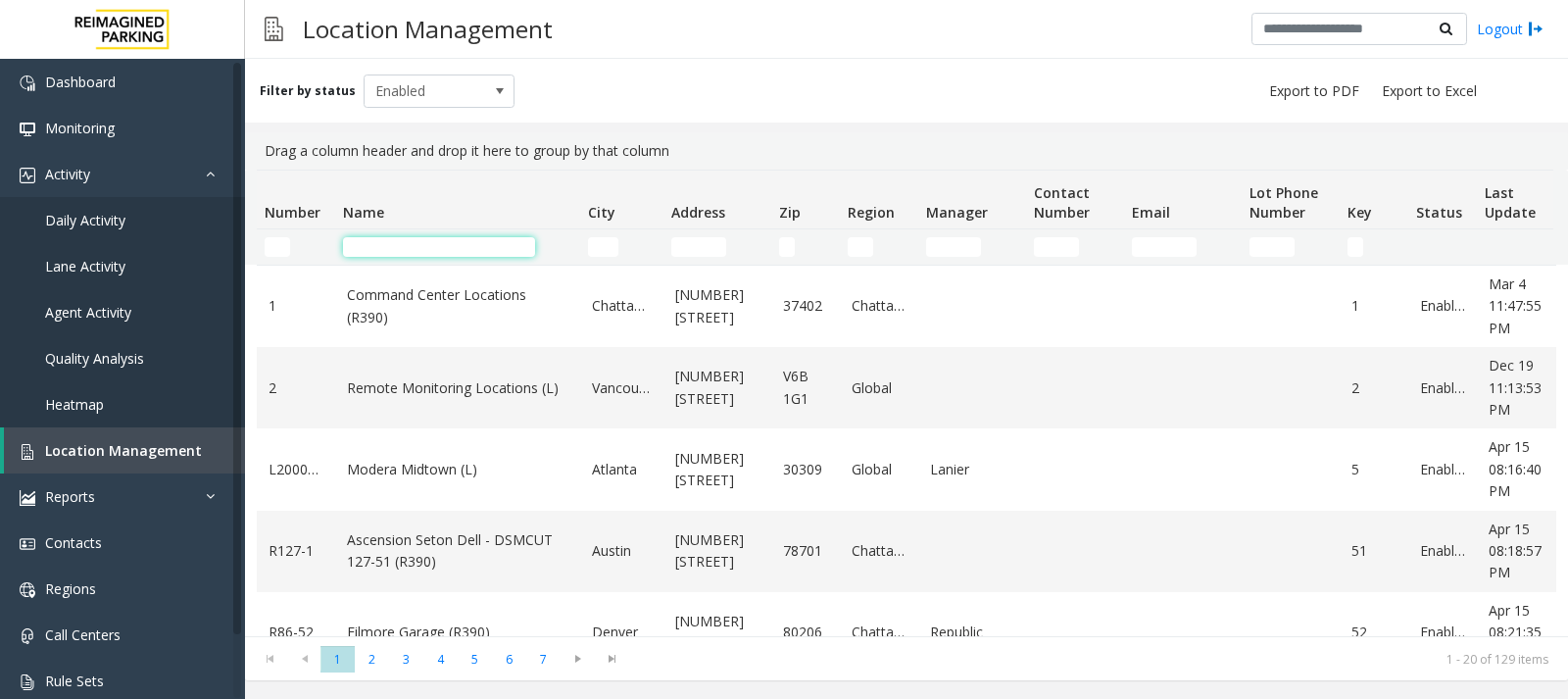click 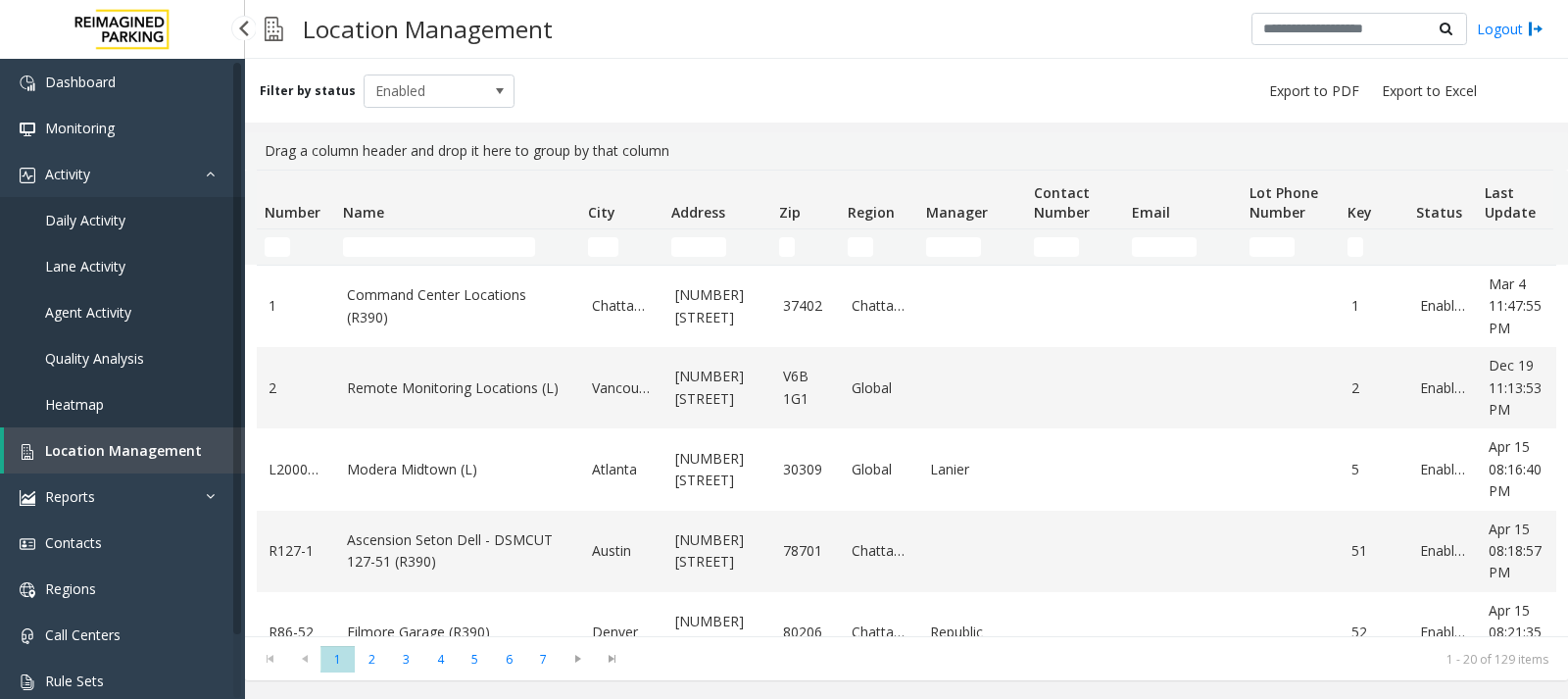 click on "Location Management" at bounding box center [123, 450] 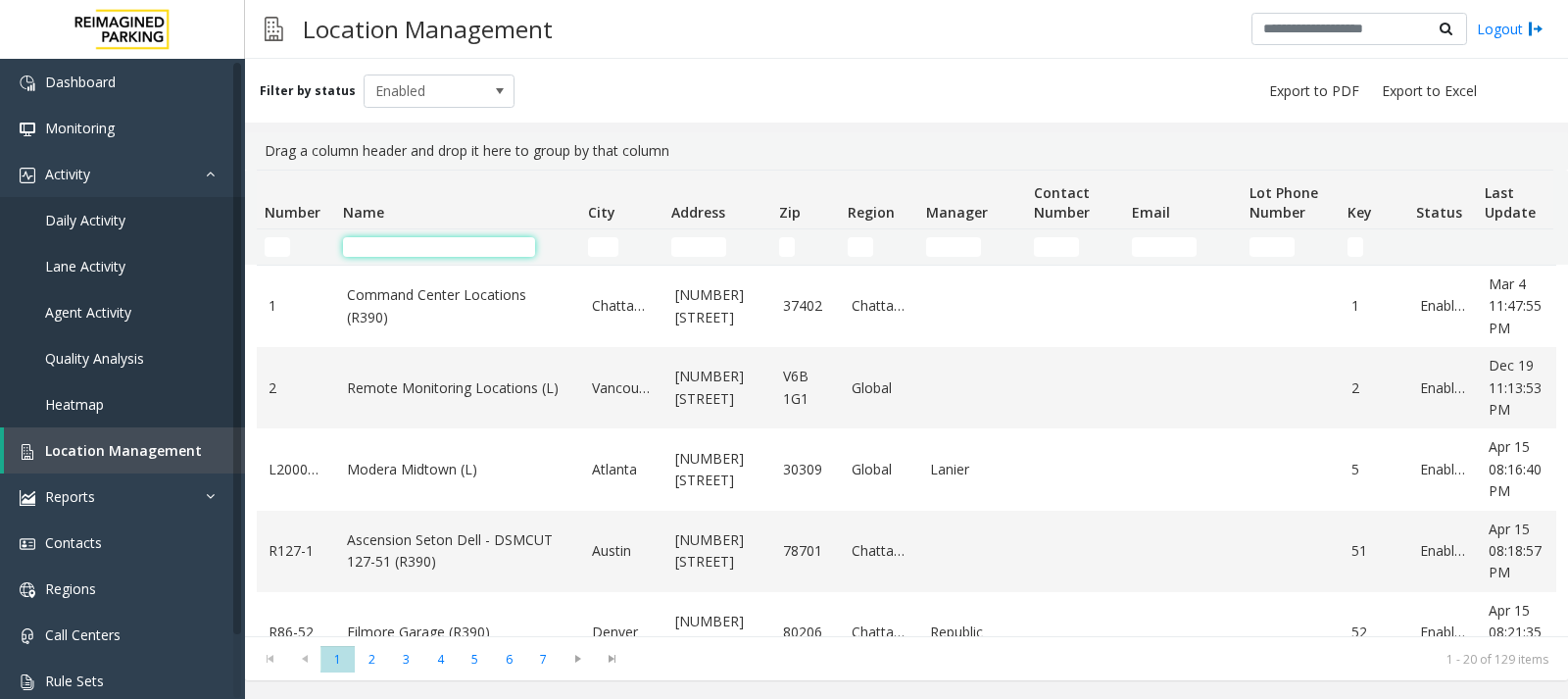 click 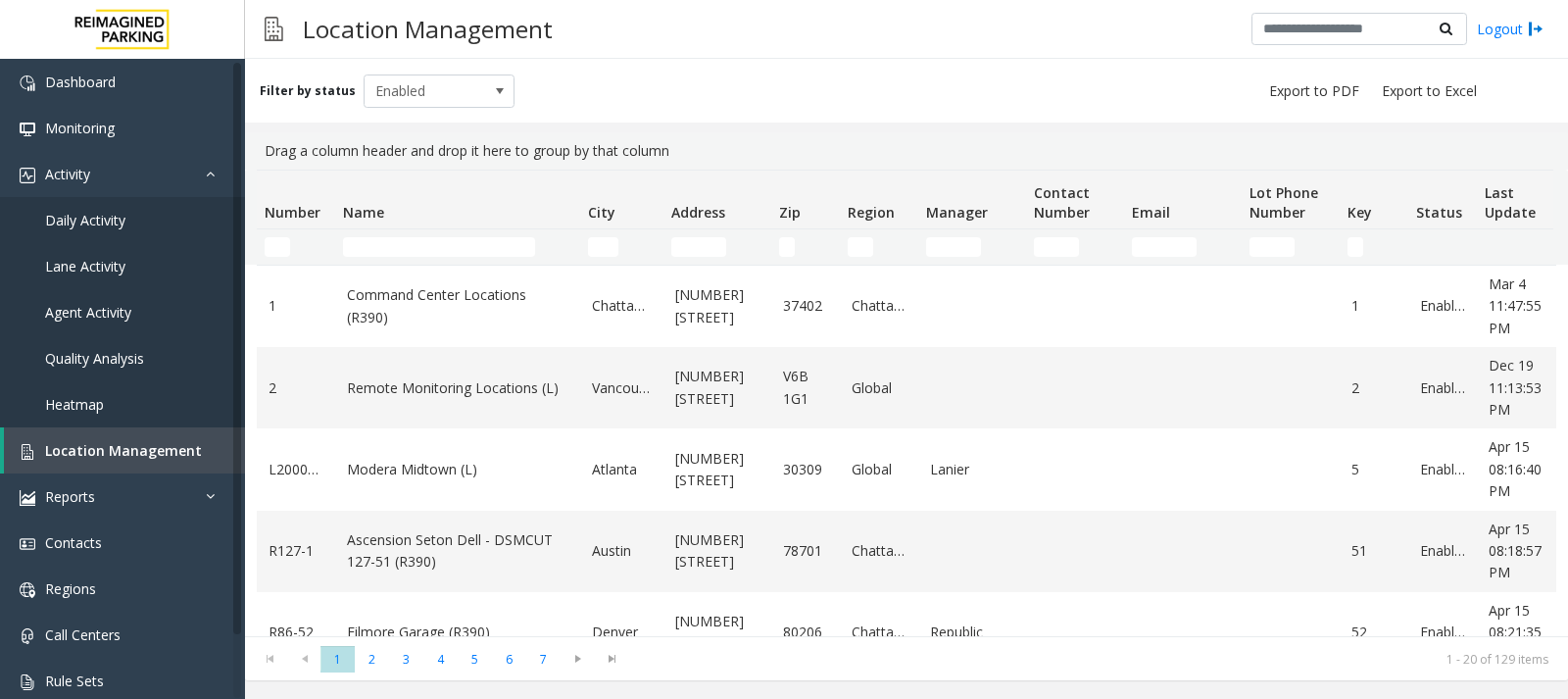 scroll, scrollTop: 0, scrollLeft: 102, axis: horizontal 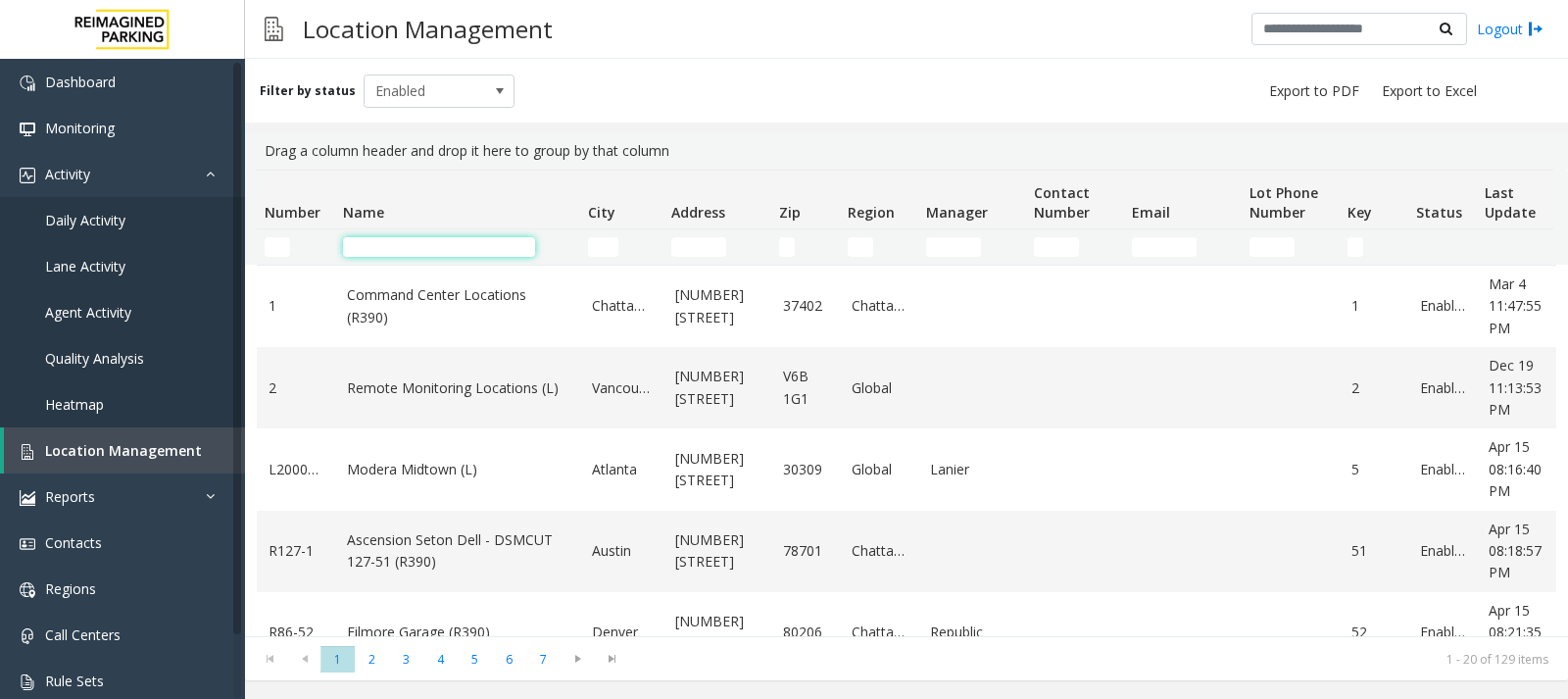 click 